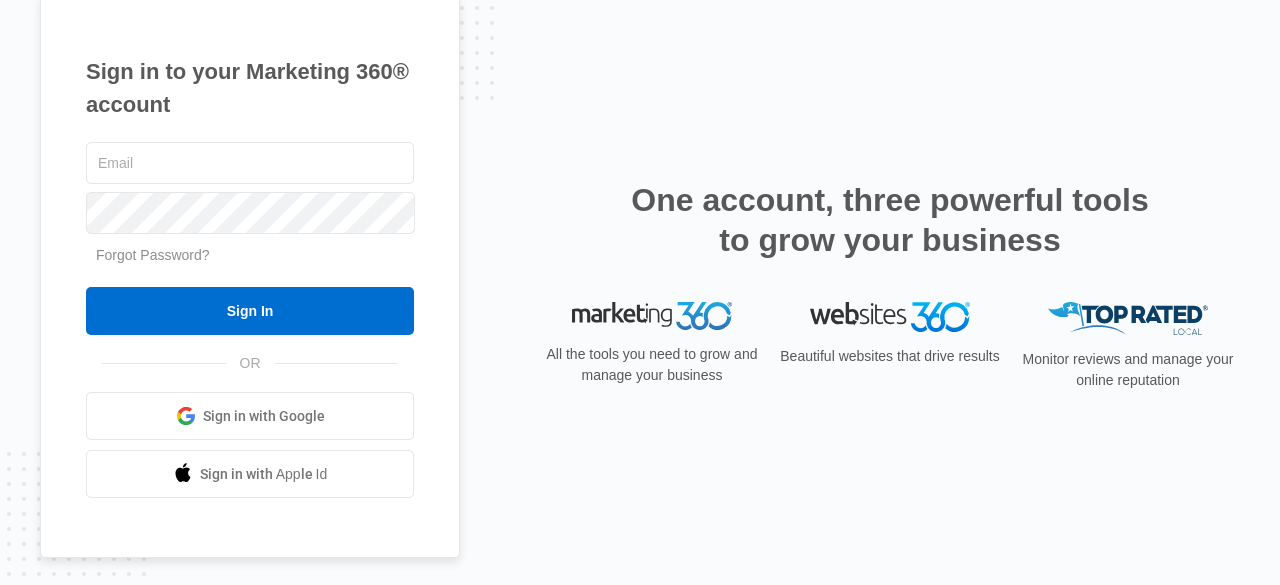 scroll, scrollTop: 0, scrollLeft: 0, axis: both 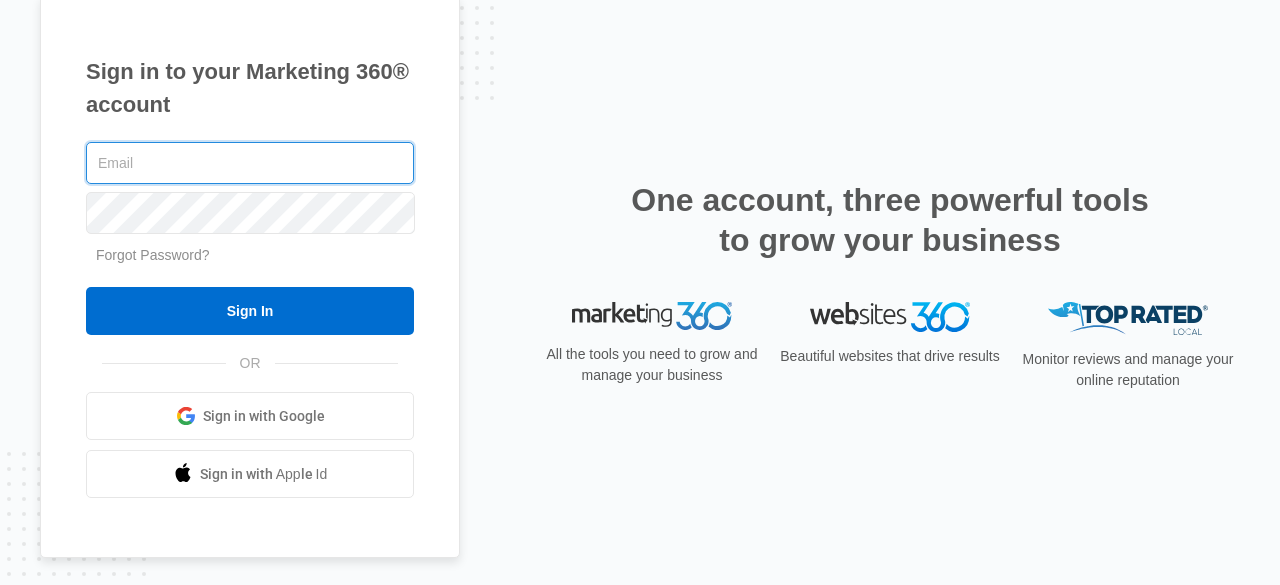 paste on "info@example.com" 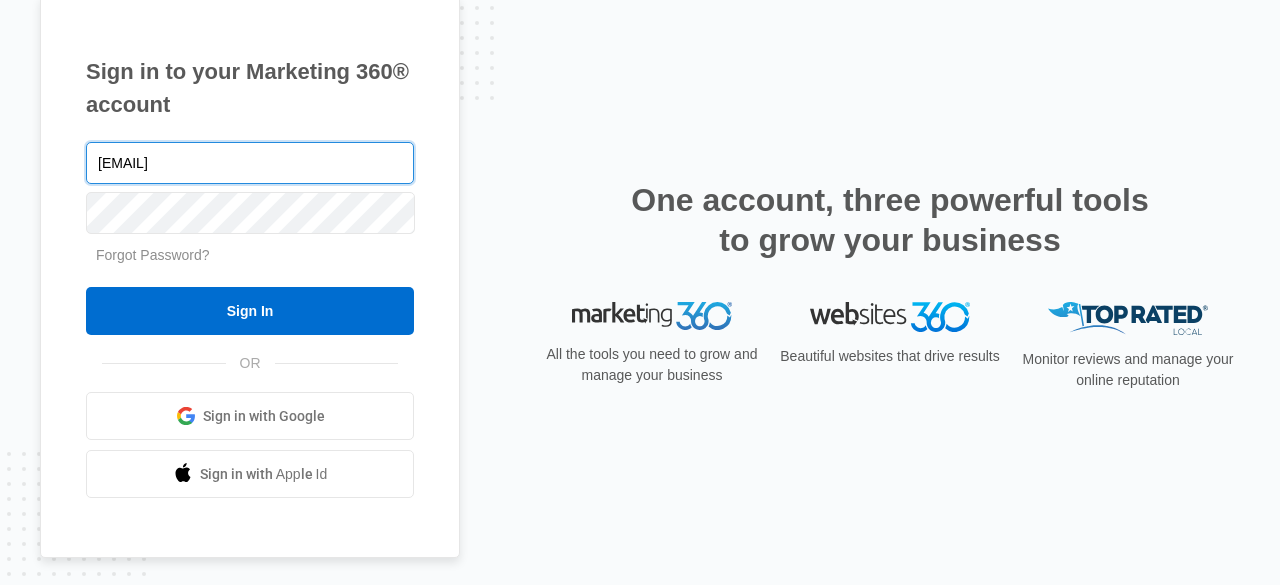 type on "info@example.com" 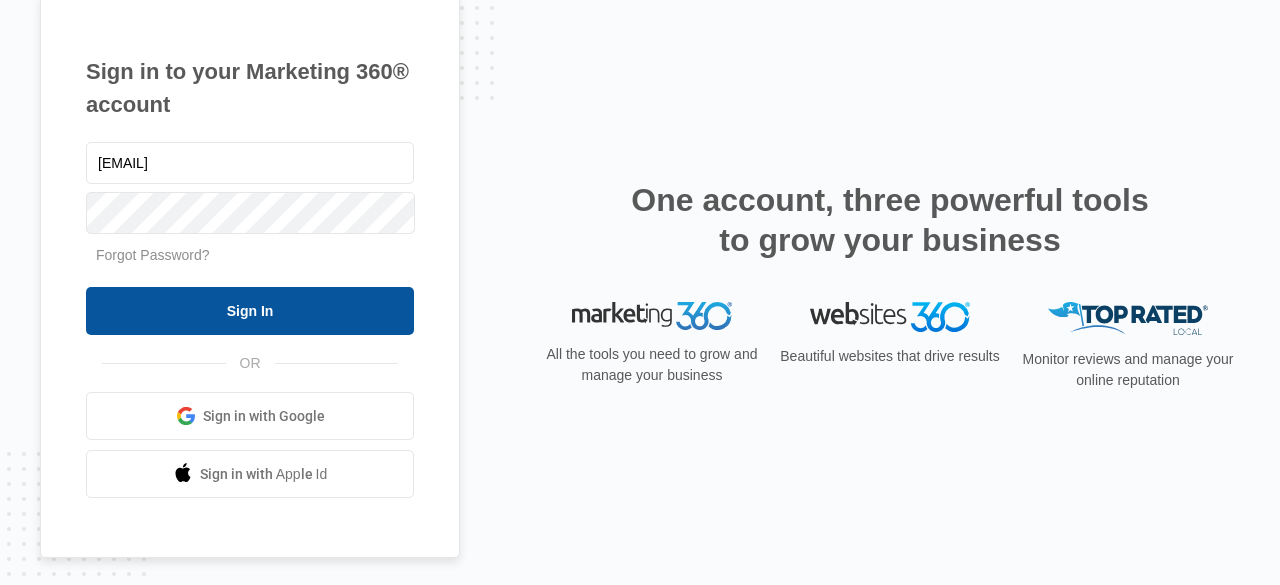 click on "Sign In" at bounding box center [250, 311] 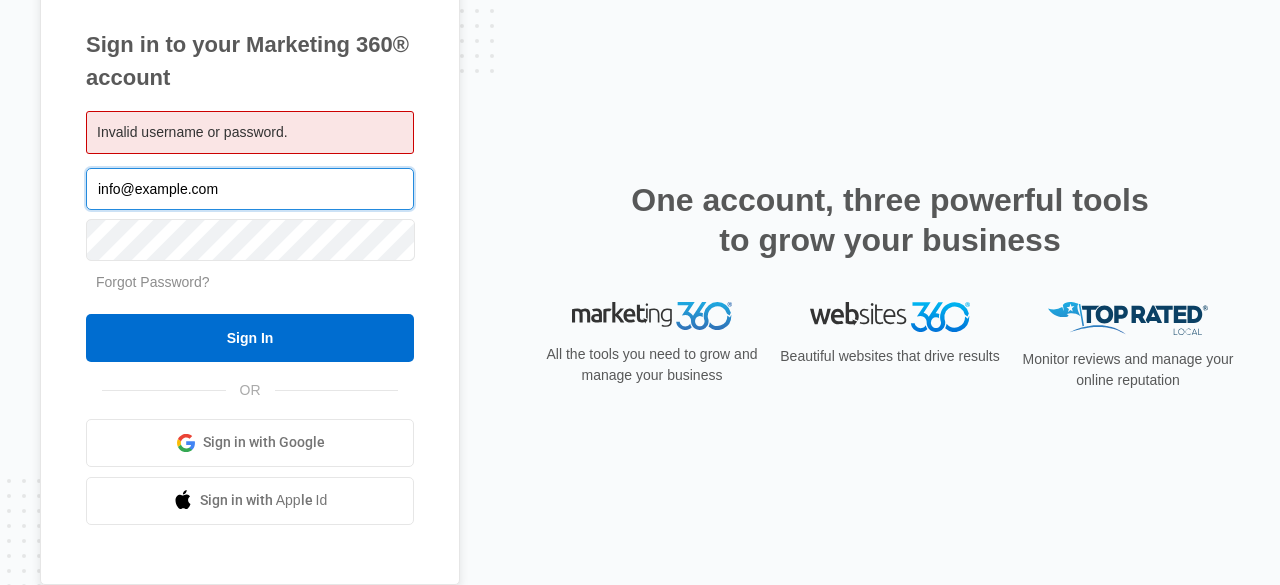 scroll, scrollTop: 0, scrollLeft: 0, axis: both 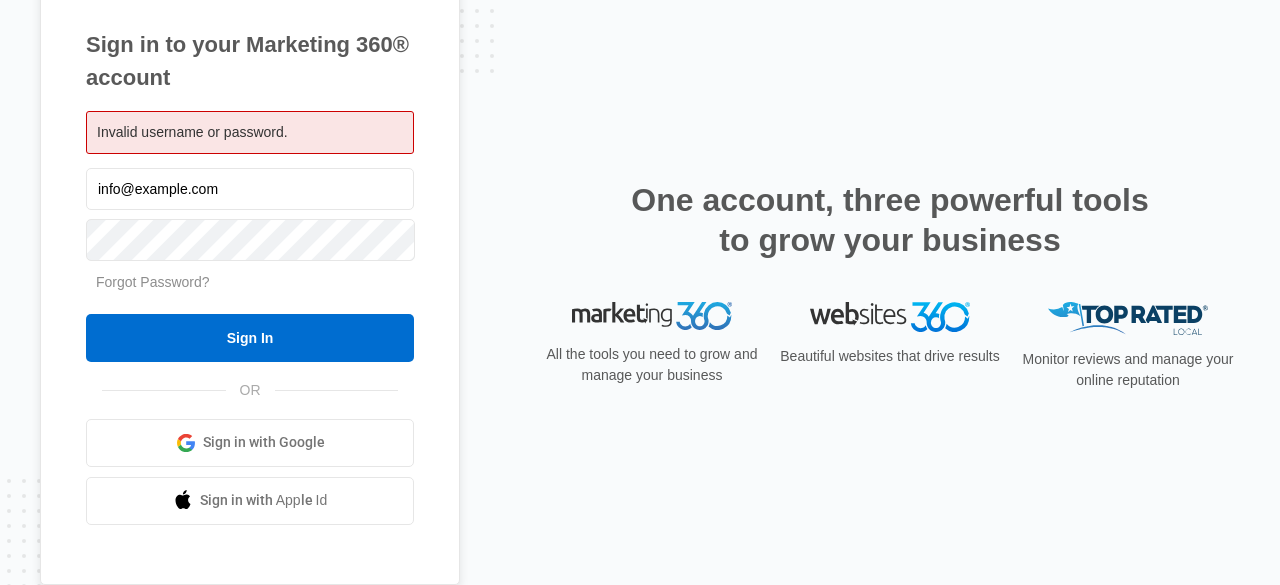 click on "Invalid username or password." at bounding box center [192, 132] 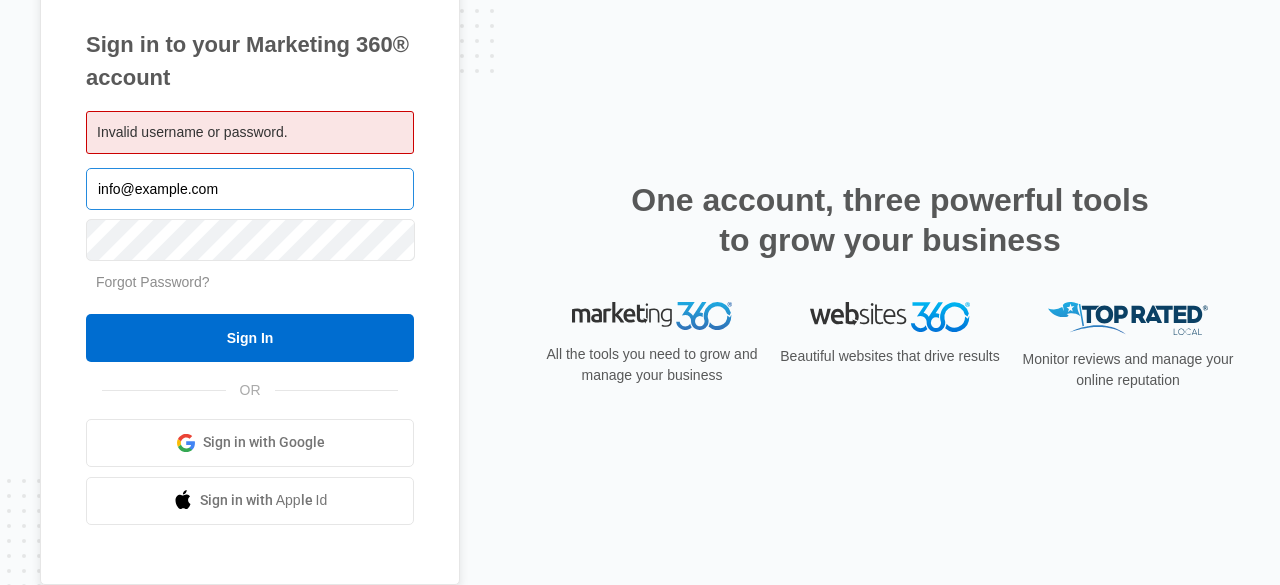 click on "info@ajicorporate.com
Forgot Password?
Sign In" at bounding box center (250, 263) 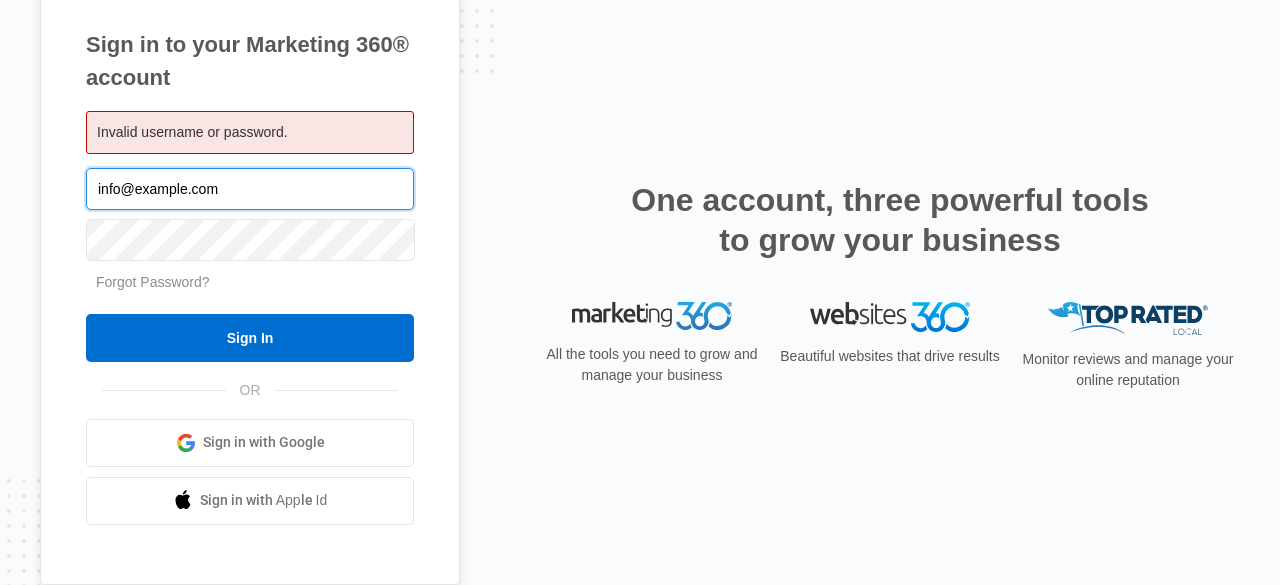 click on "[EMAIL]" at bounding box center [250, 189] 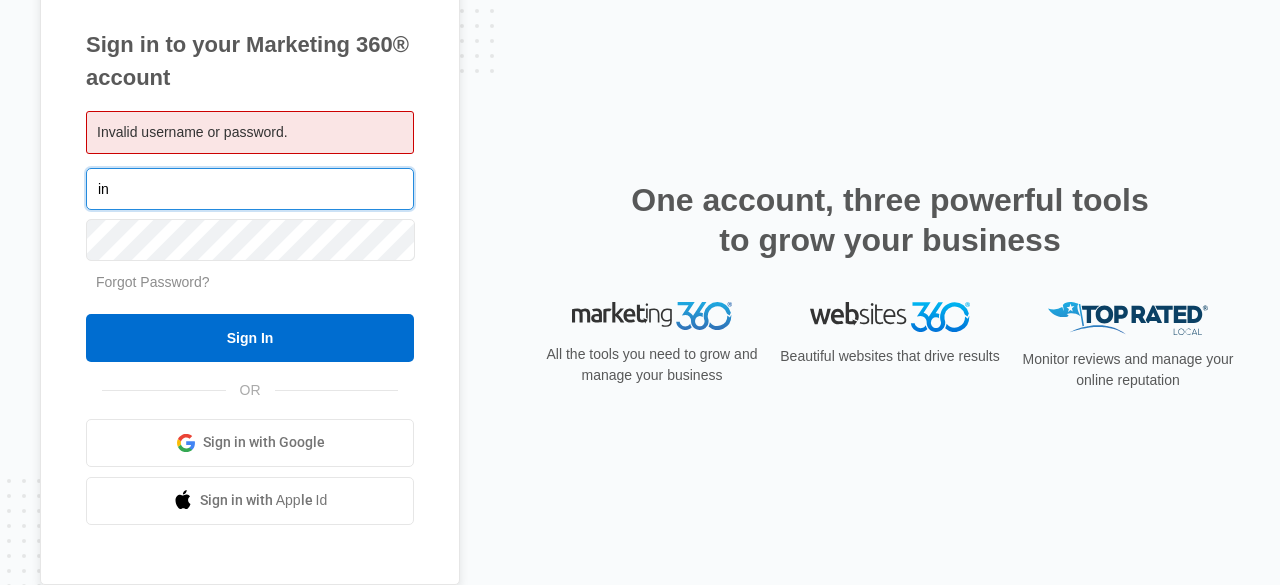 type on "i" 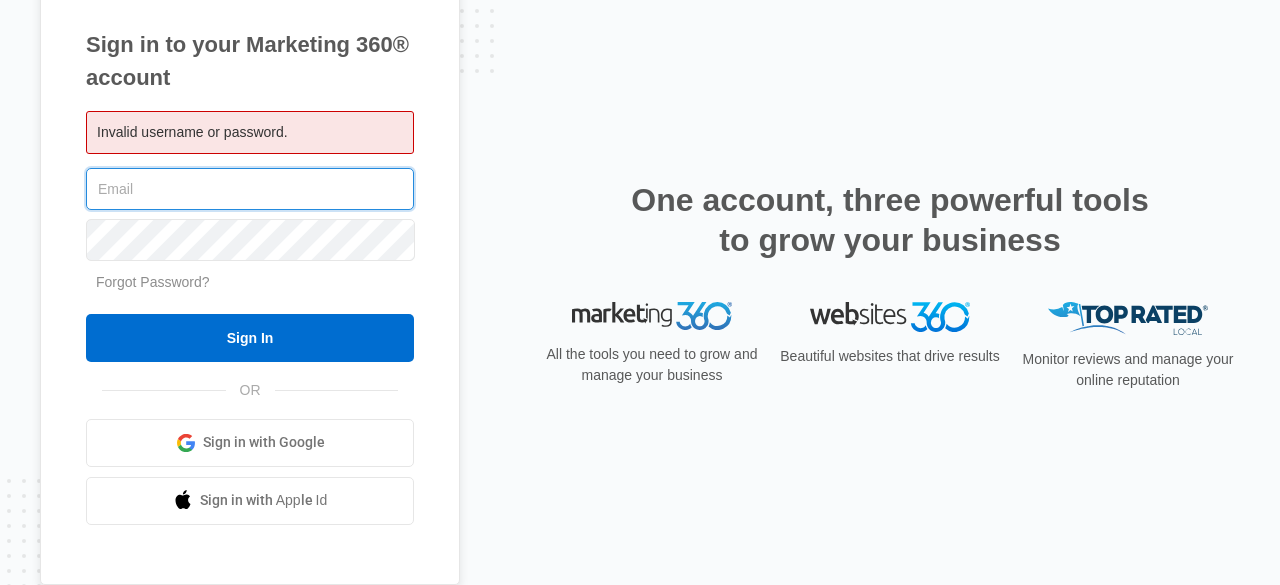 paste on "[EMAIL]" 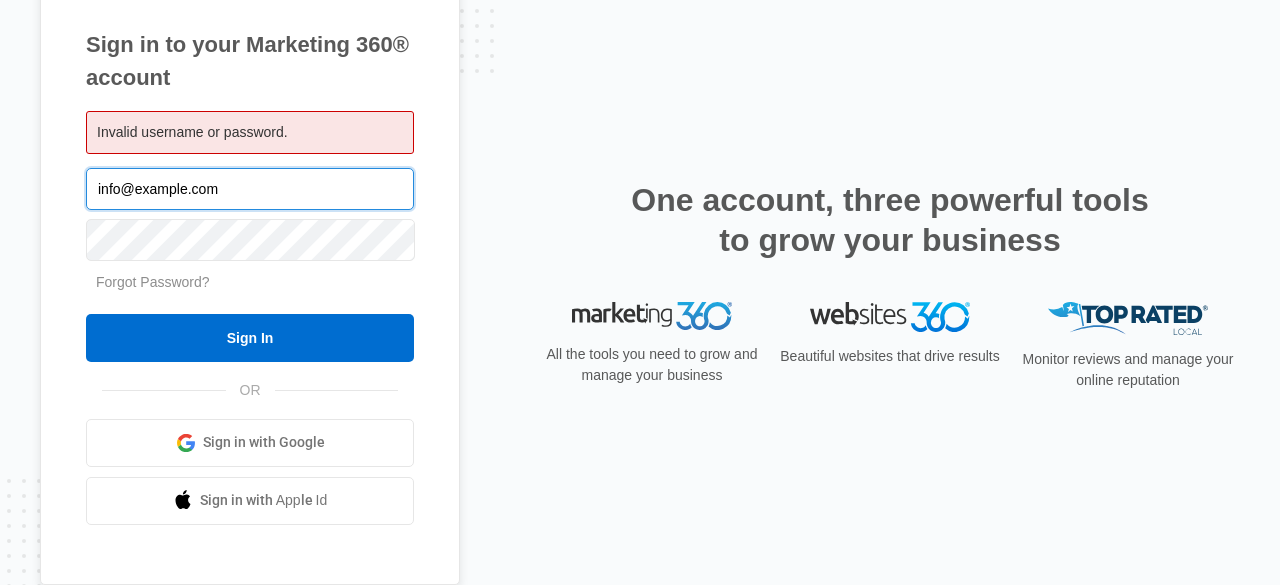 type on "[EMAIL]" 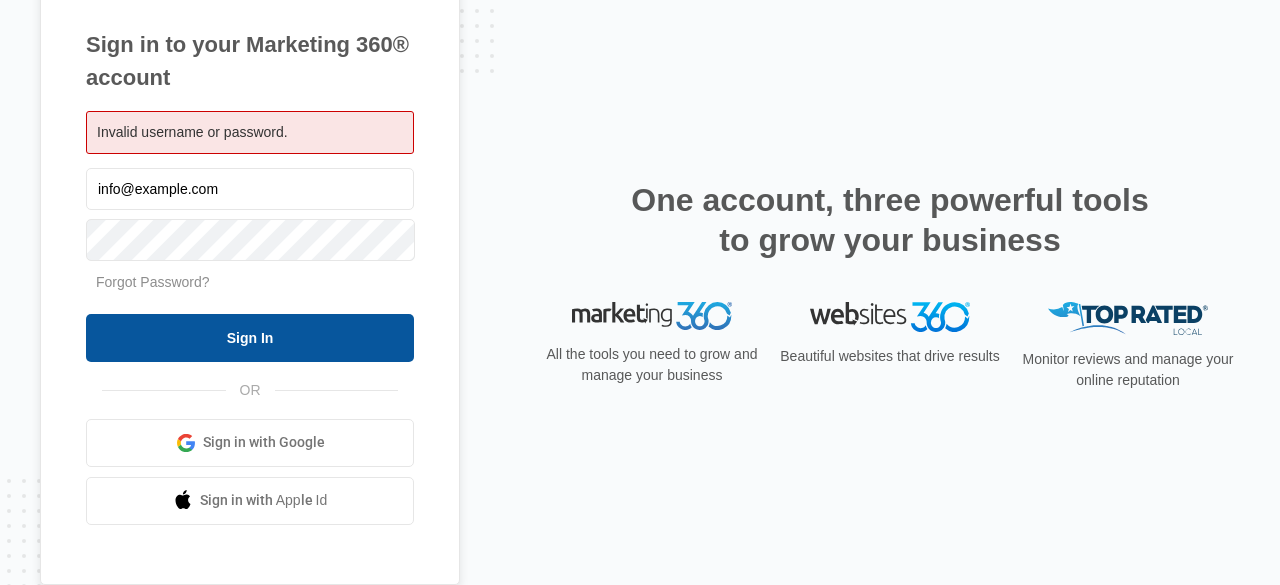 click on "Sign In" at bounding box center [250, 338] 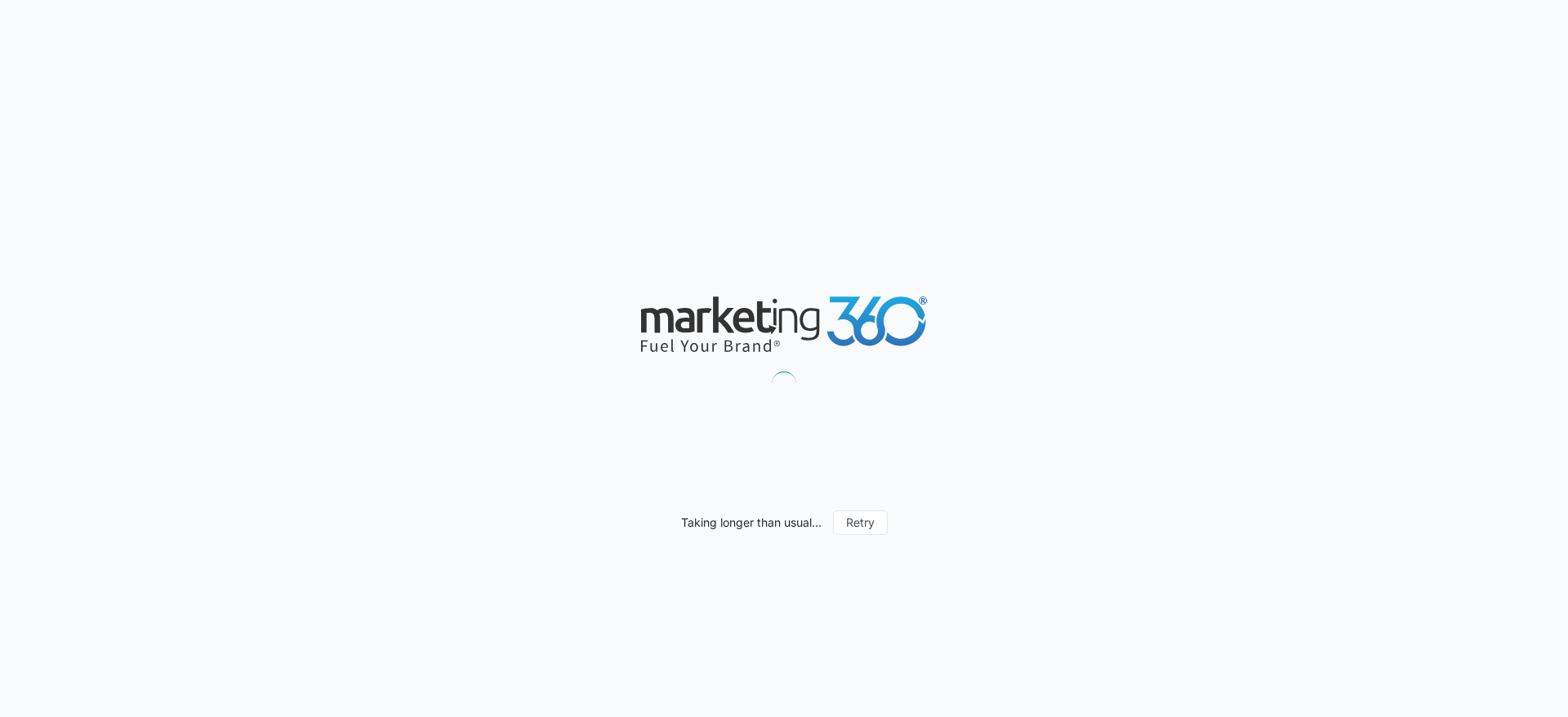 scroll, scrollTop: 0, scrollLeft: 0, axis: both 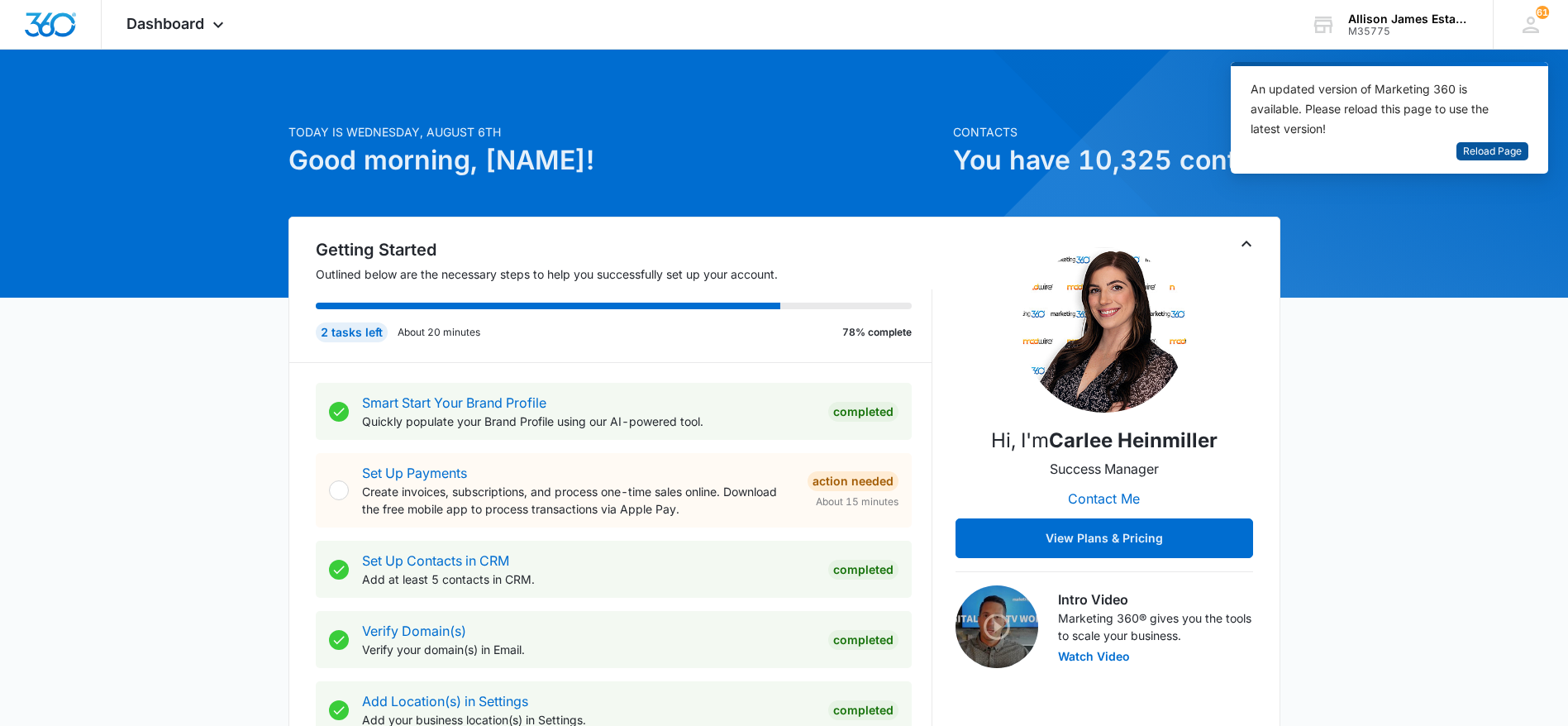click on "Reload Page" at bounding box center [1492, 151] 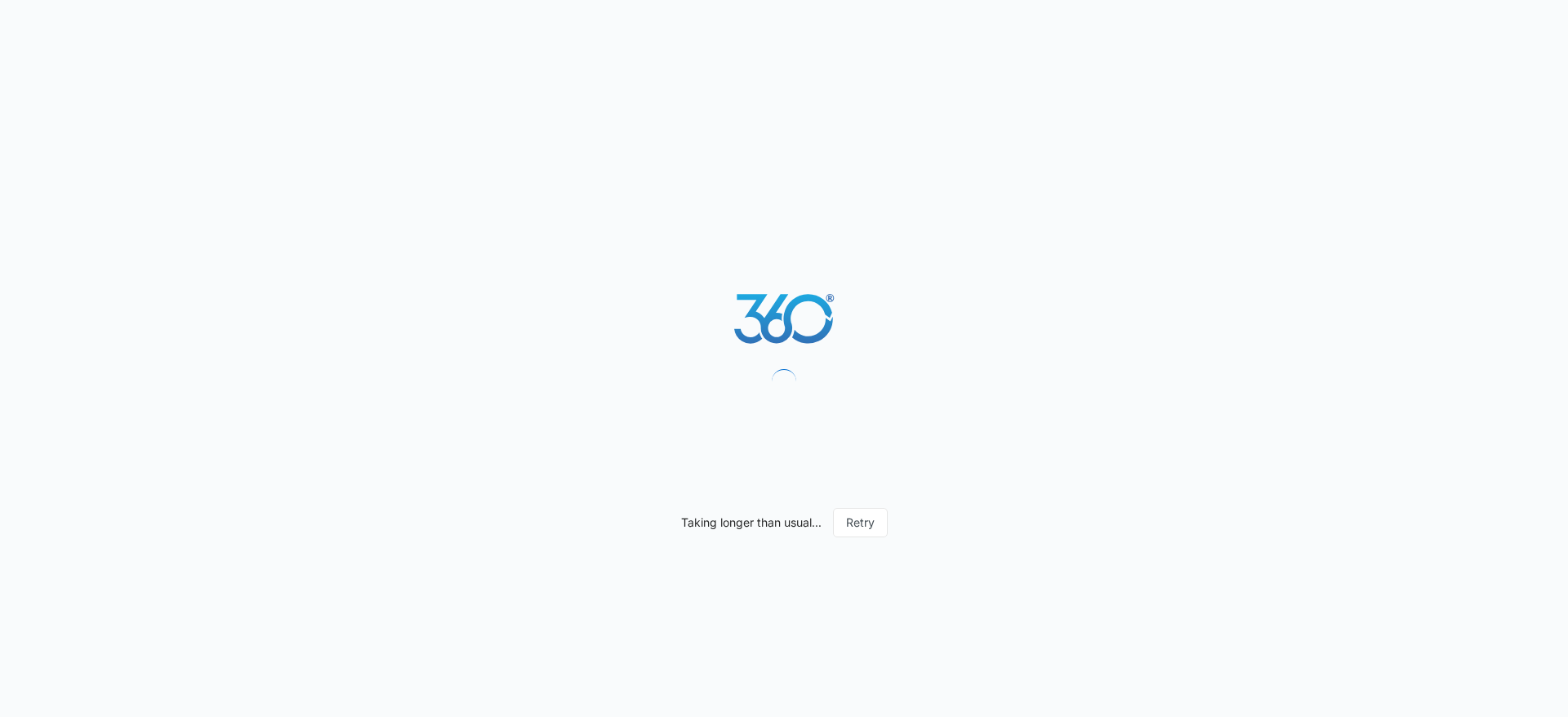 scroll, scrollTop: 0, scrollLeft: 0, axis: both 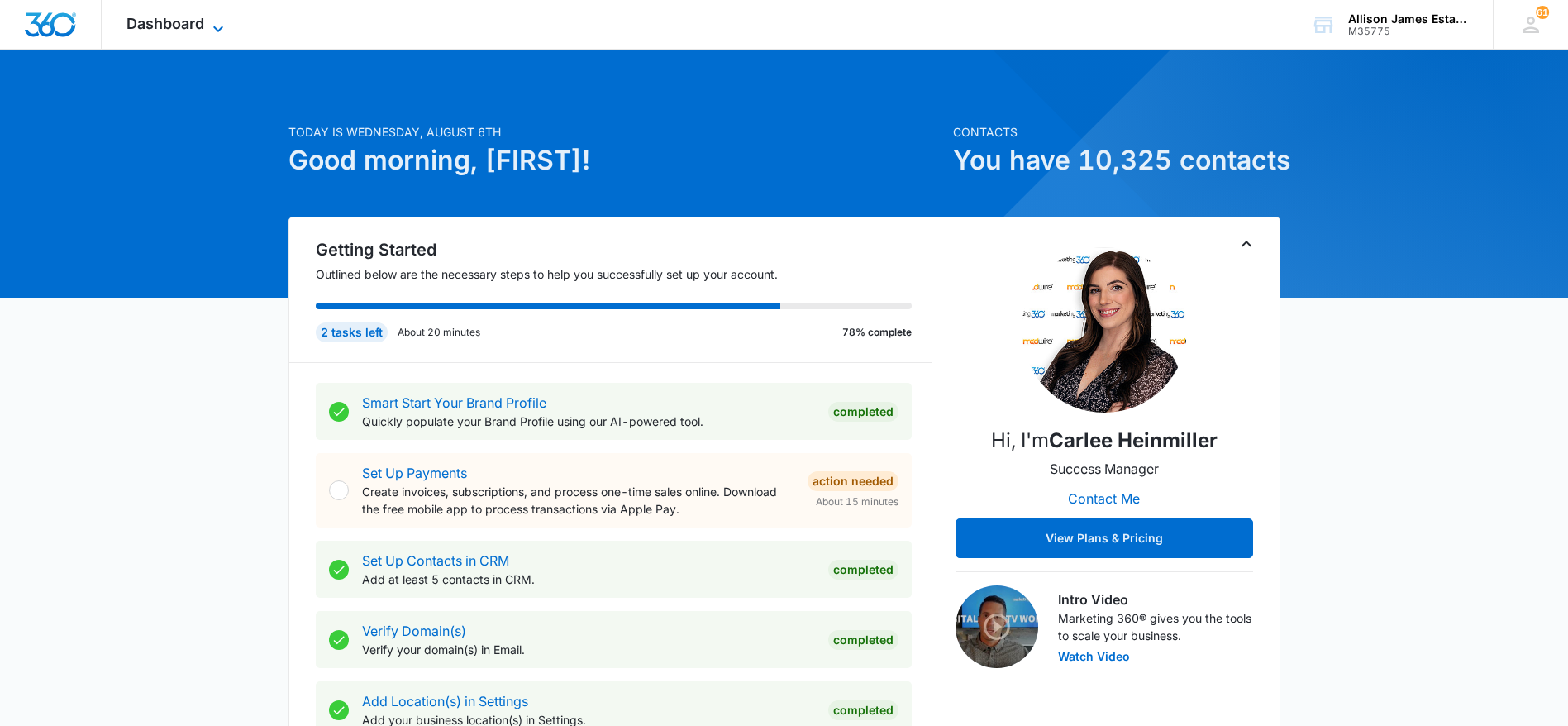 click 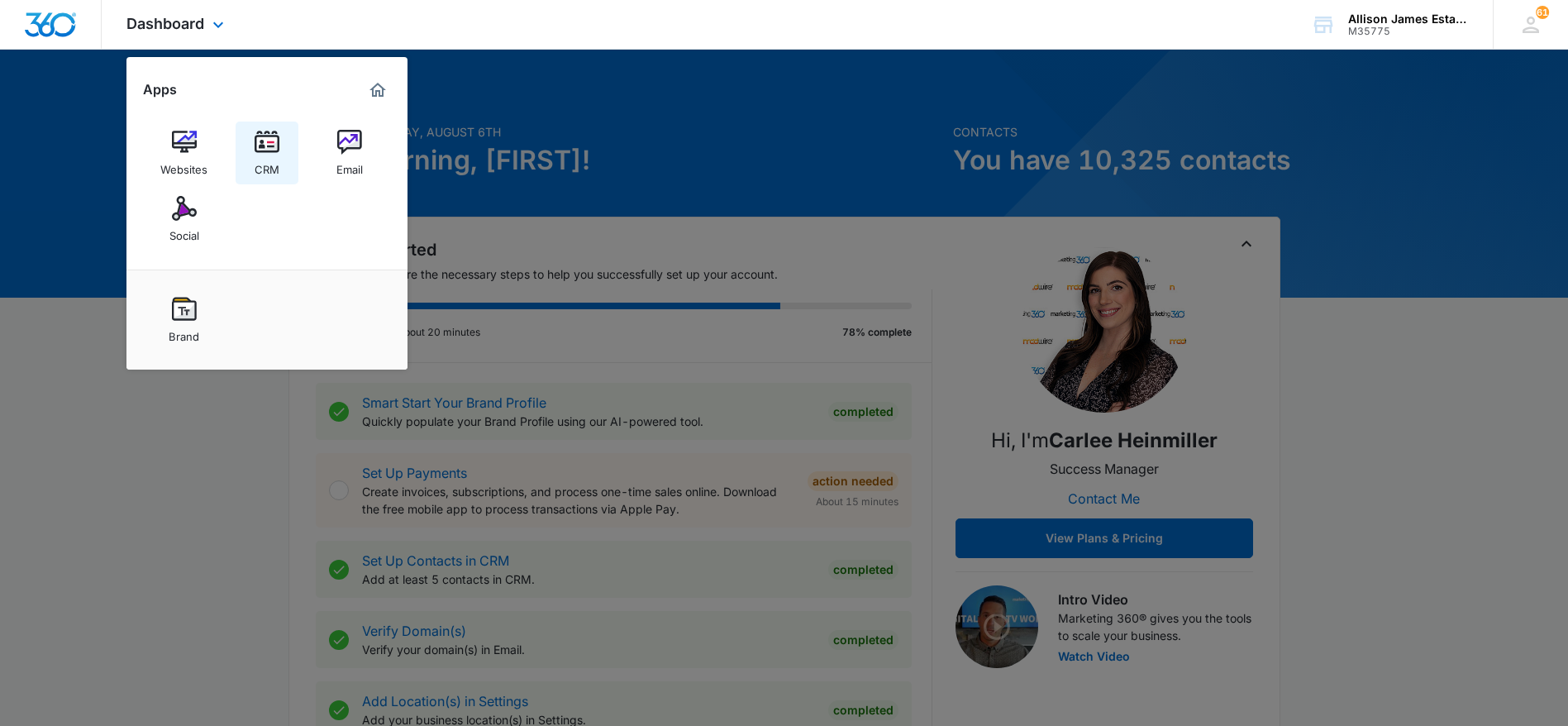 click on "CRM" at bounding box center (267, 165) 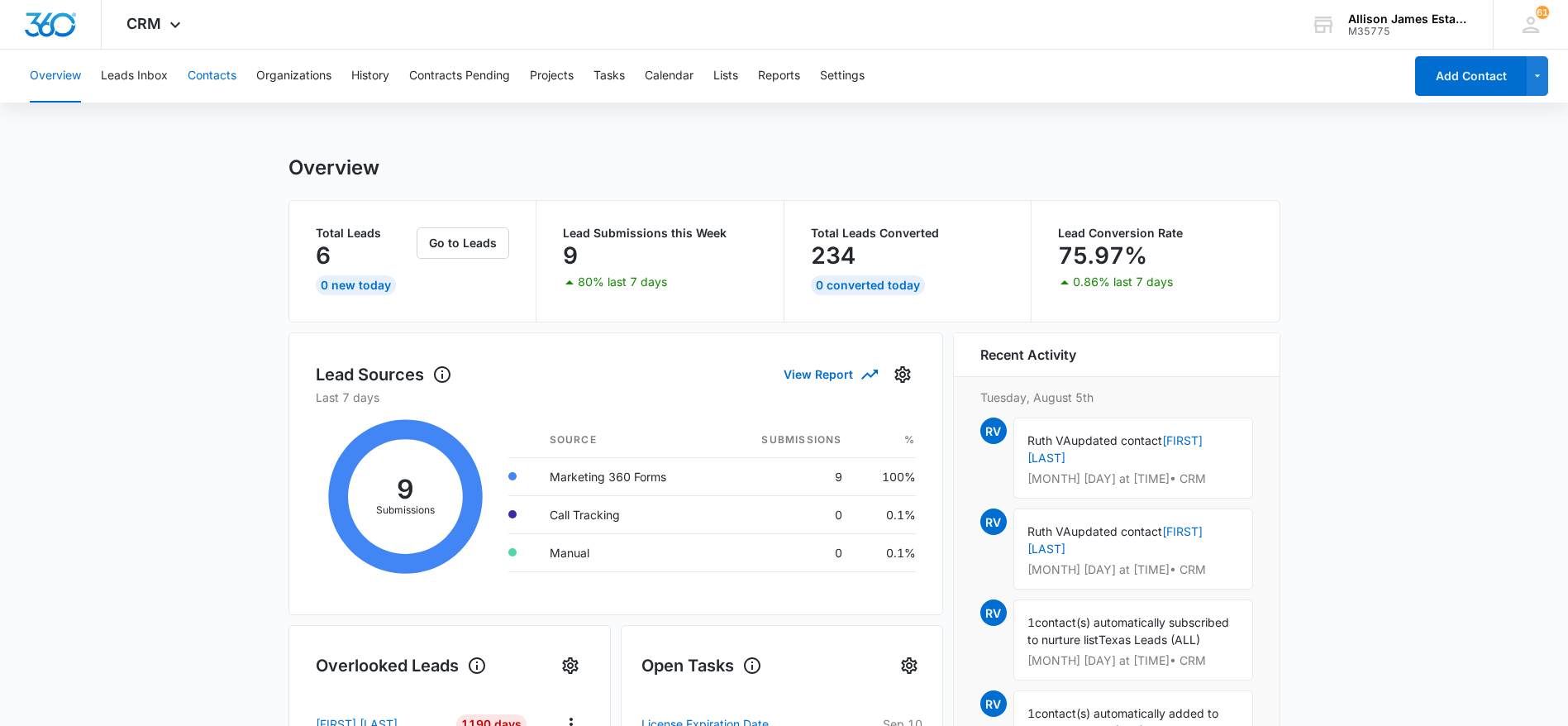 click on "Contacts" at bounding box center [212, 76] 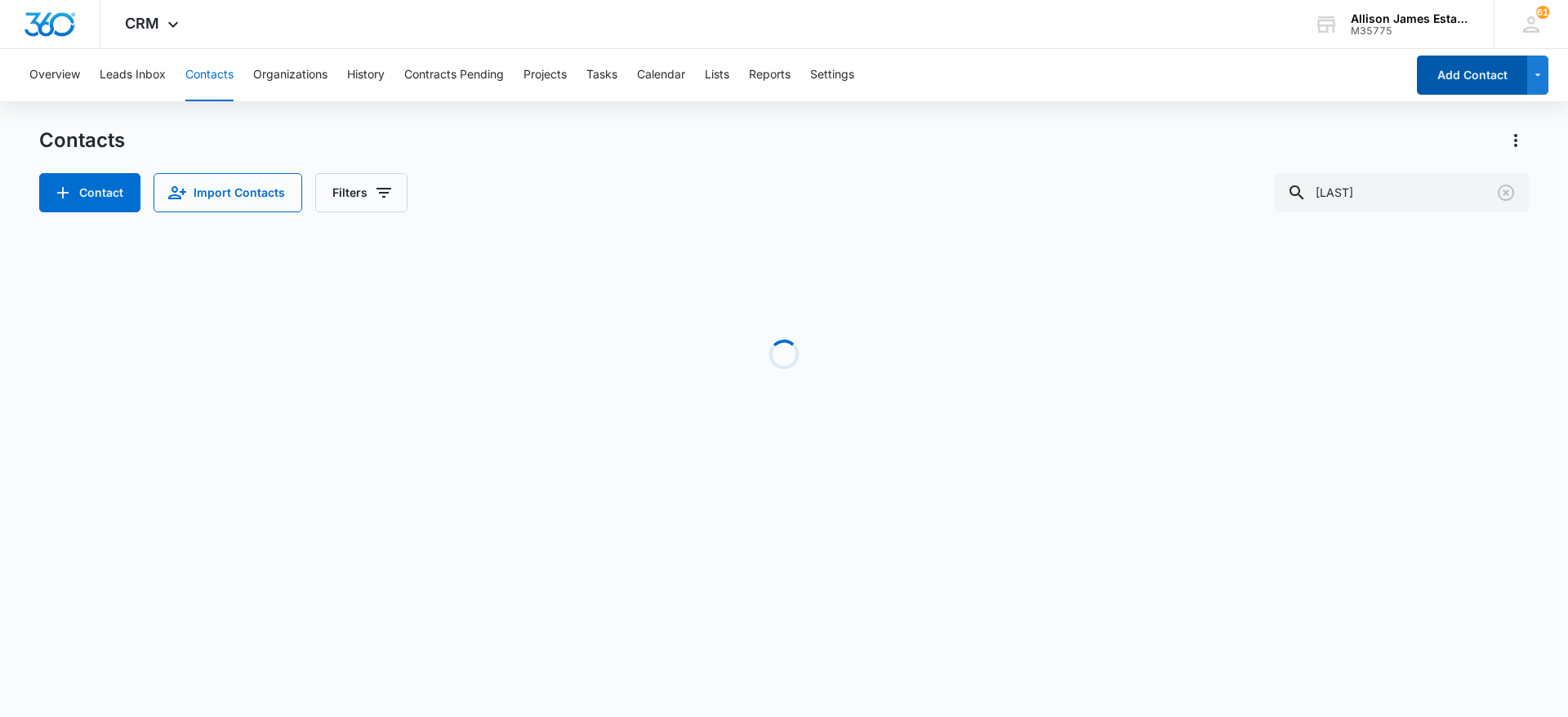 click on "Add Contact" at bounding box center (1472, 75) 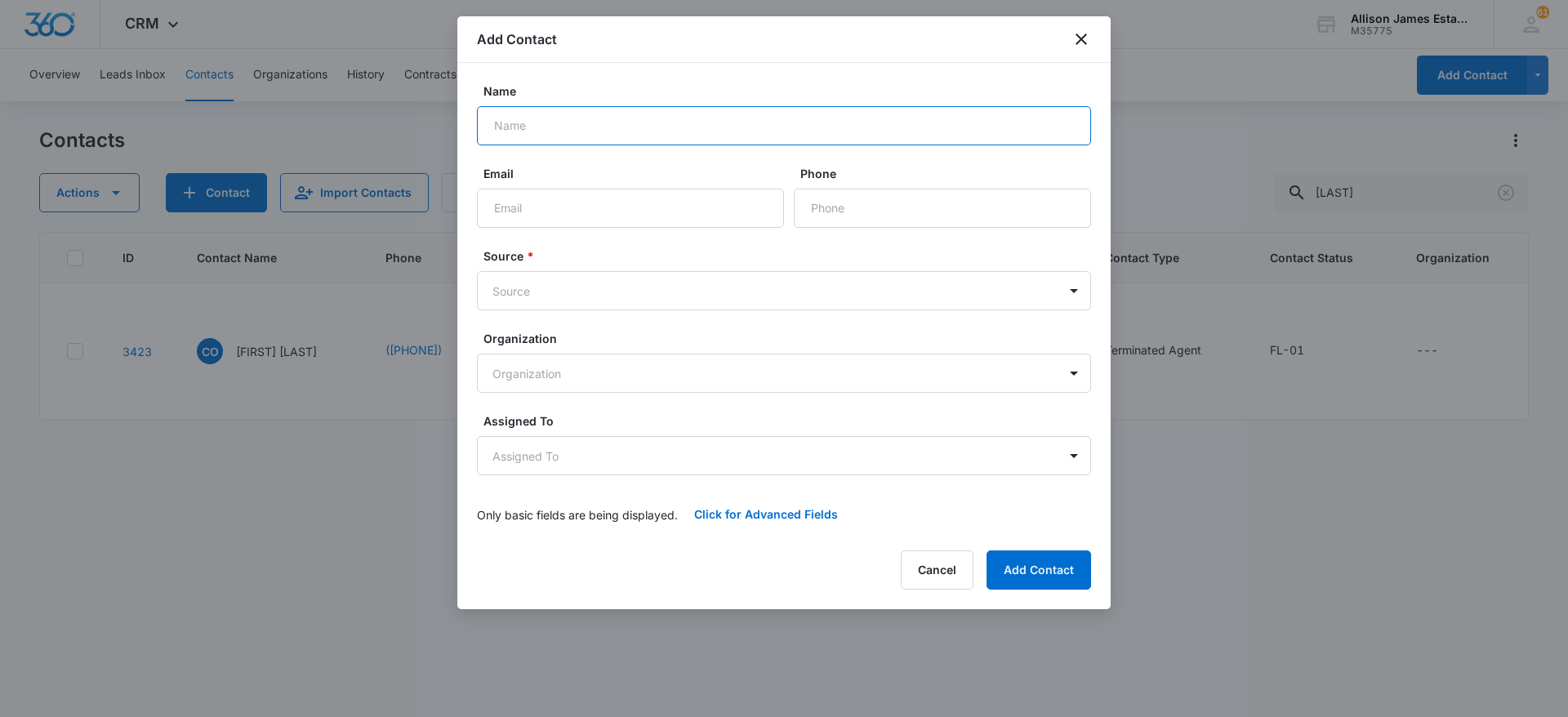 paste on "[FIRST] [LAST]" 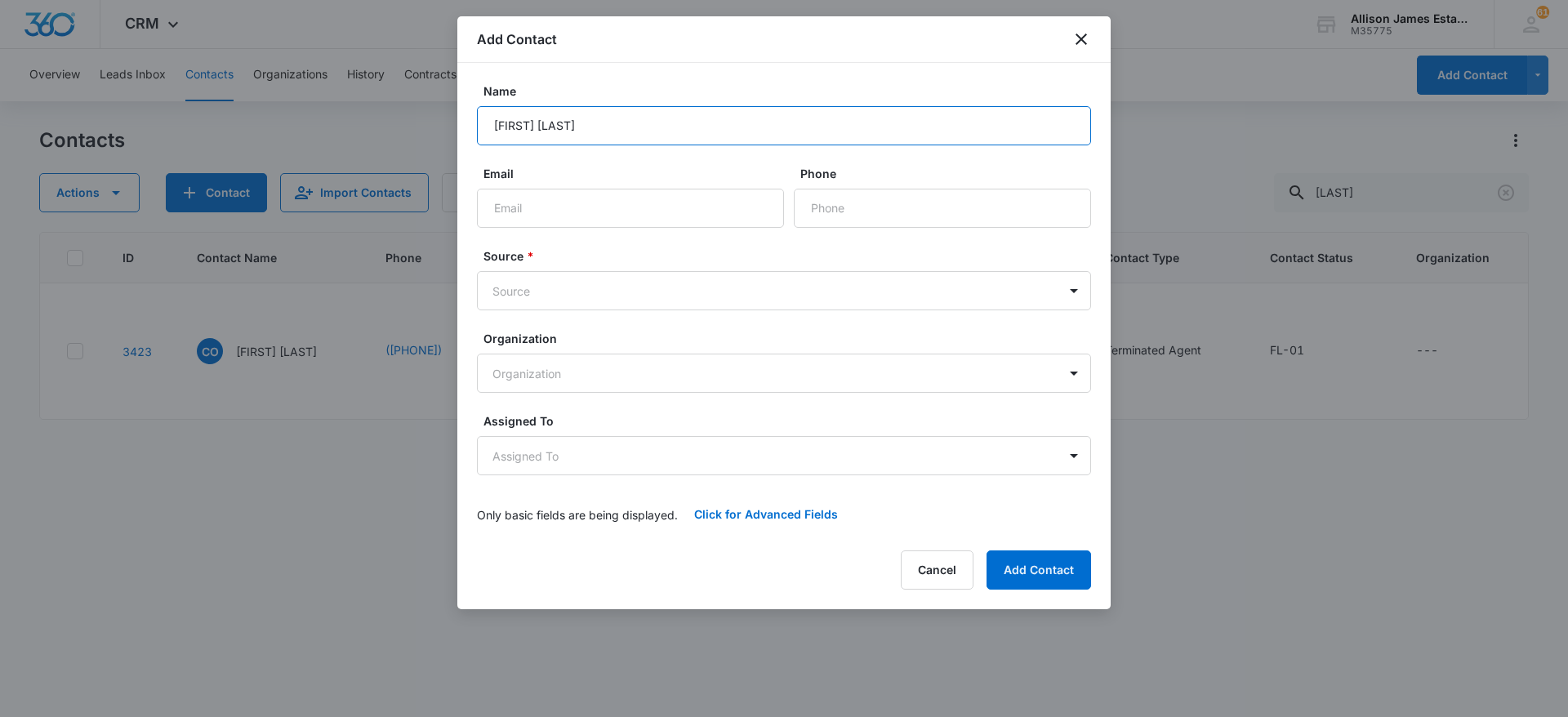 type on "[FIRST] [LAST]" 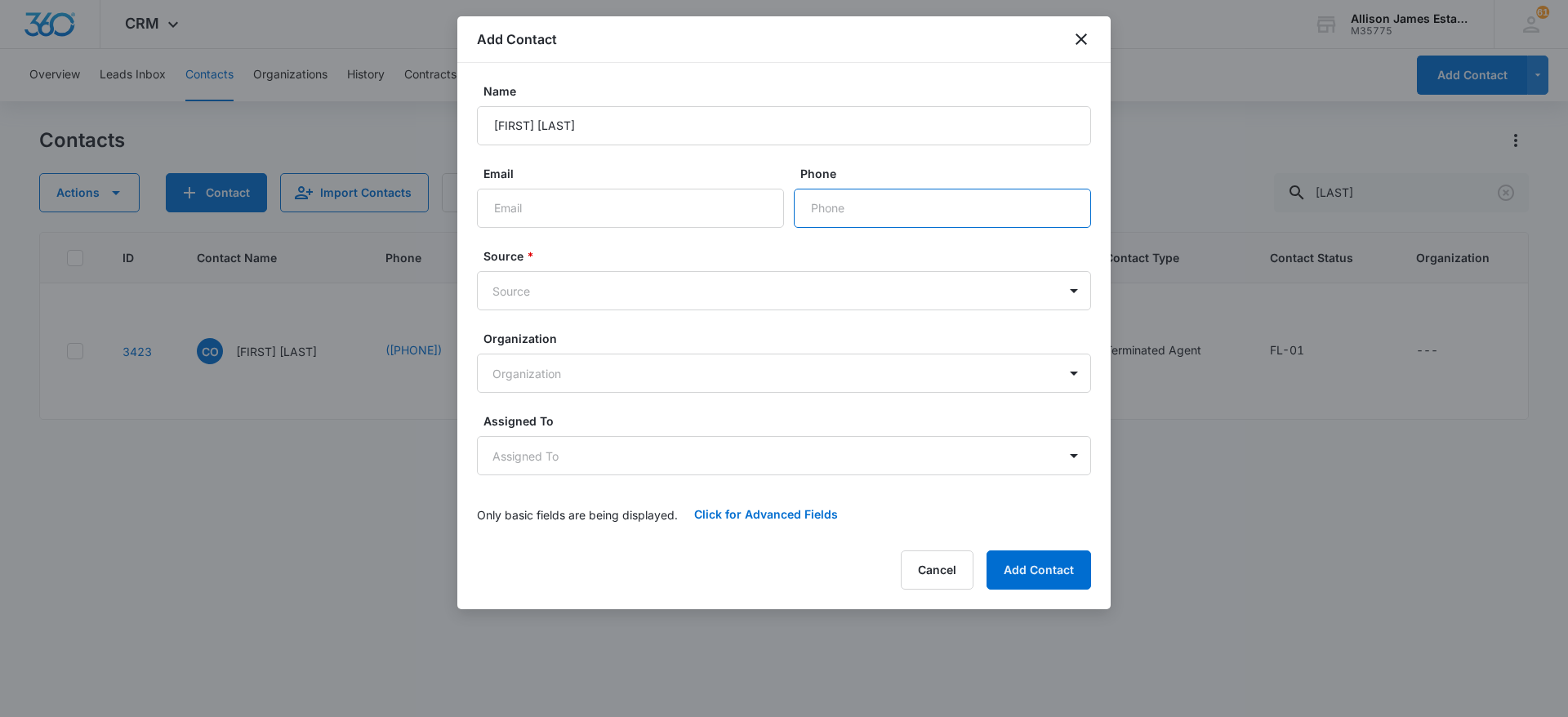 paste on "[PHONE]" 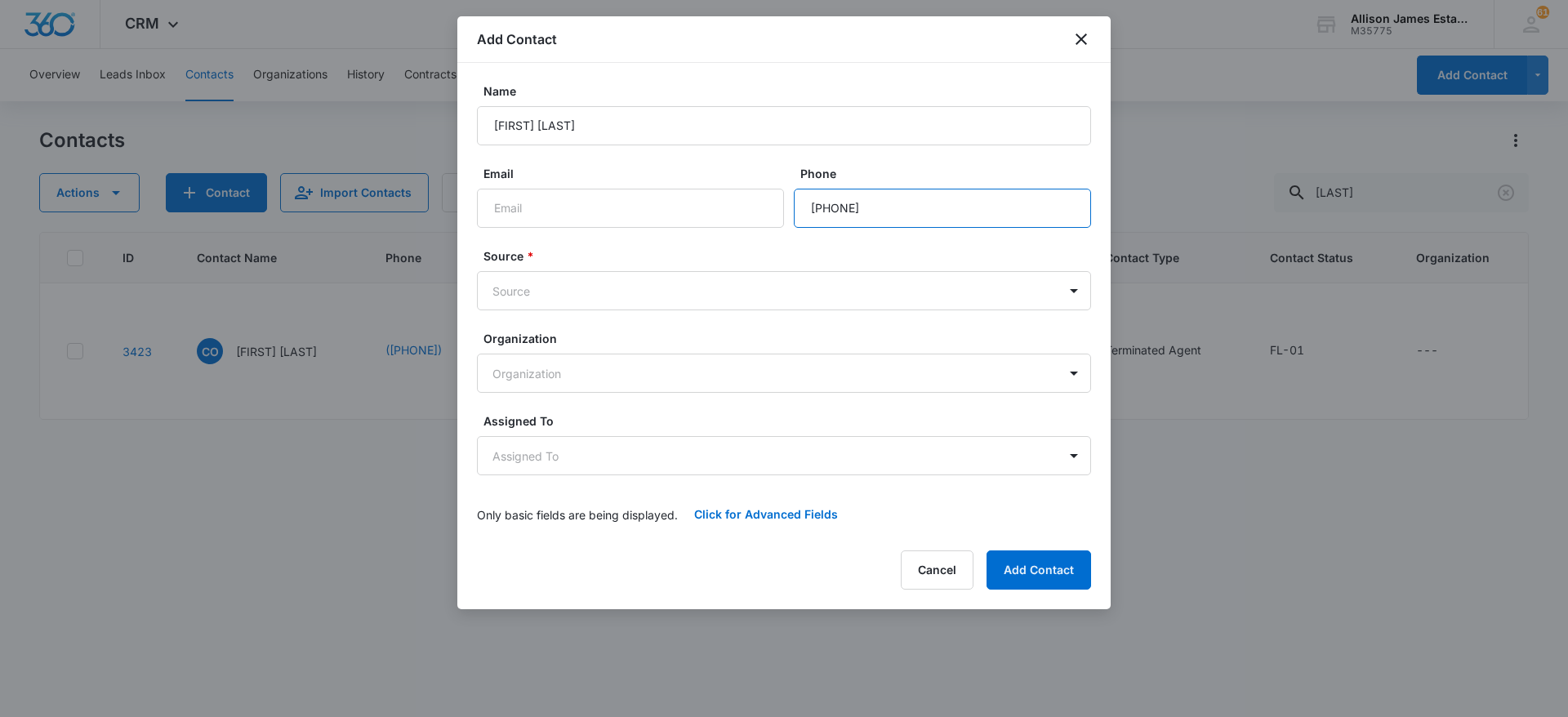 type on "[PHONE]" 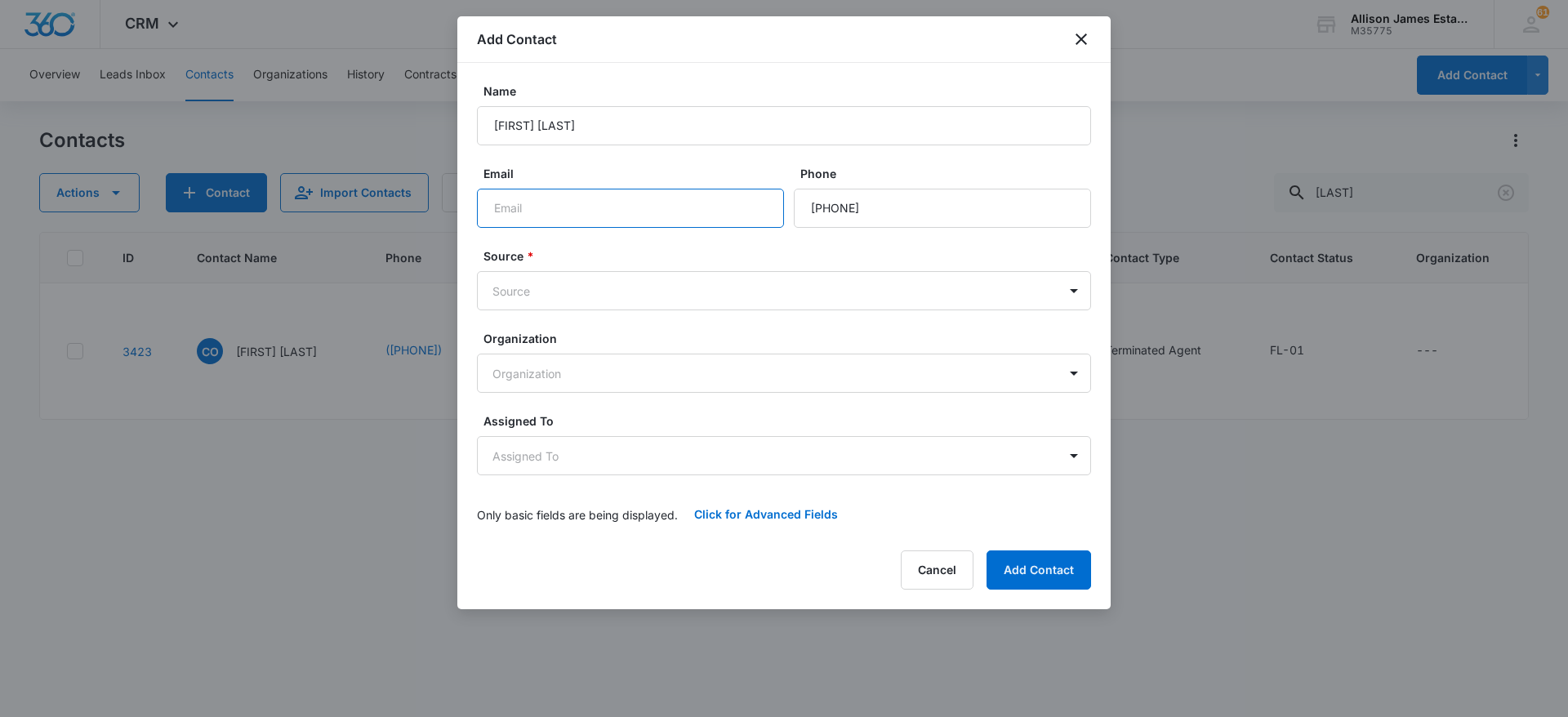 paste on "umuchem@[EXAMPLE]" 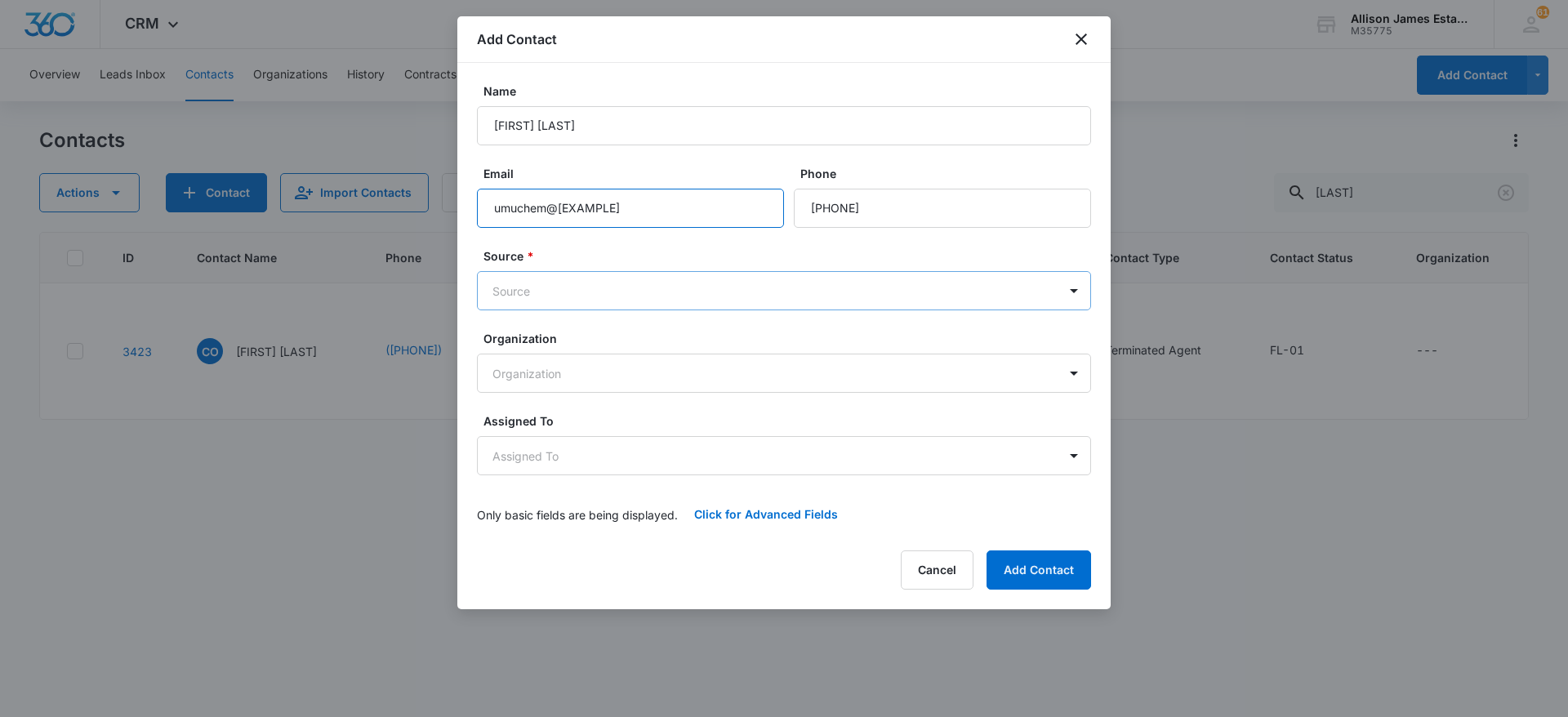 type on "umuchem@[EXAMPLE]" 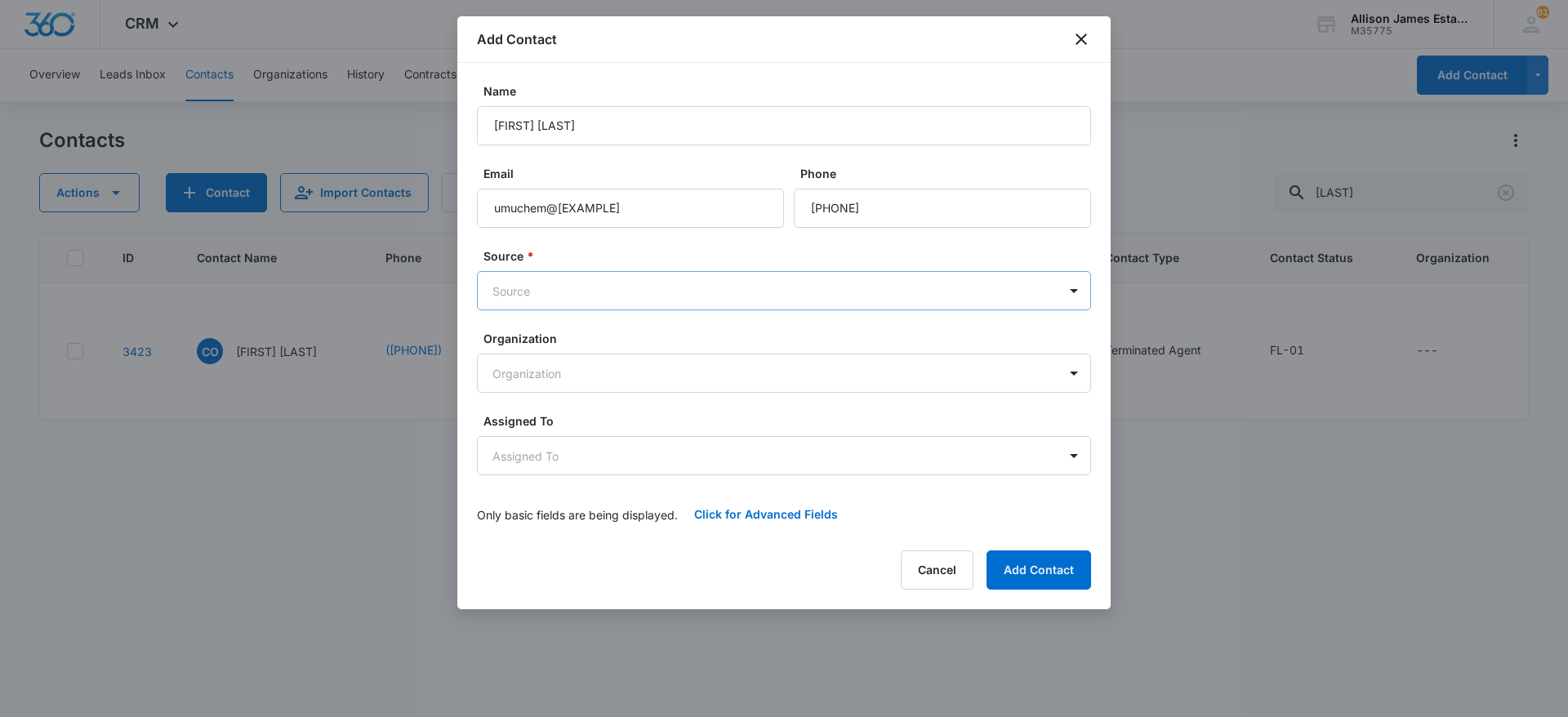 click on "CRM Apps Websites CRM Email Social Brand [FIRST] [LAST] Estates and Homes  M35775 Your Accounts View All 61 RV [FIRST] [LAST] [EMAIL] My Profile 61 Notifications Support Logout Terms & Conditions   •   Privacy Policy Overview Leads Inbox Contacts Organizations History Contracts Pending Projects Tasks Calendar Lists Reports Settings Add Contact Contacts Actions Contact Import Contacts Filters [LAST] ID Contact Name Phone Email Last History Assigned To Contact Type Contact Status Organization Address 3423 CO [FIRST] [LAST] ([PHONE]) [EMAIL] Apr 23, 2025 by [FIRST] [LAST] Successfully removed from list 'Florida Leads (ALL)'. View More Add History Recruiting Dept Terminated Agent FL-01 --- 850 NW Federal Hwy, Stuart, FL, 34994 Showing   1-1   of   1
[FIRST] [LAST] Estates and Homes - CRM Contacts - Marketing 360® Add Contact Name [FIRST] [LAST] Email [EMAIL] Phone Source * Source Organization Organization Assigned To Assigned To Click for Advanced Fields Cancel" at bounding box center (784, 358) 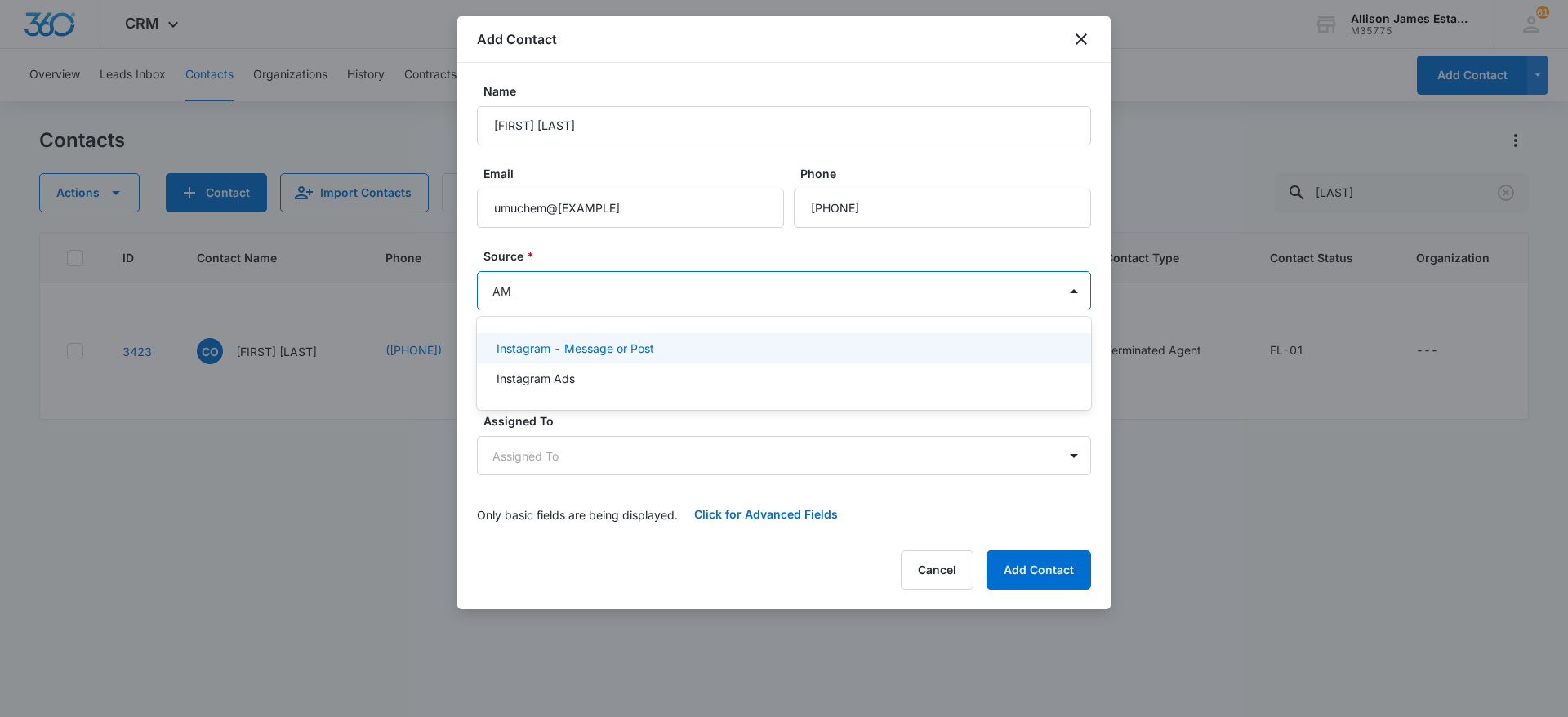 type on "A" 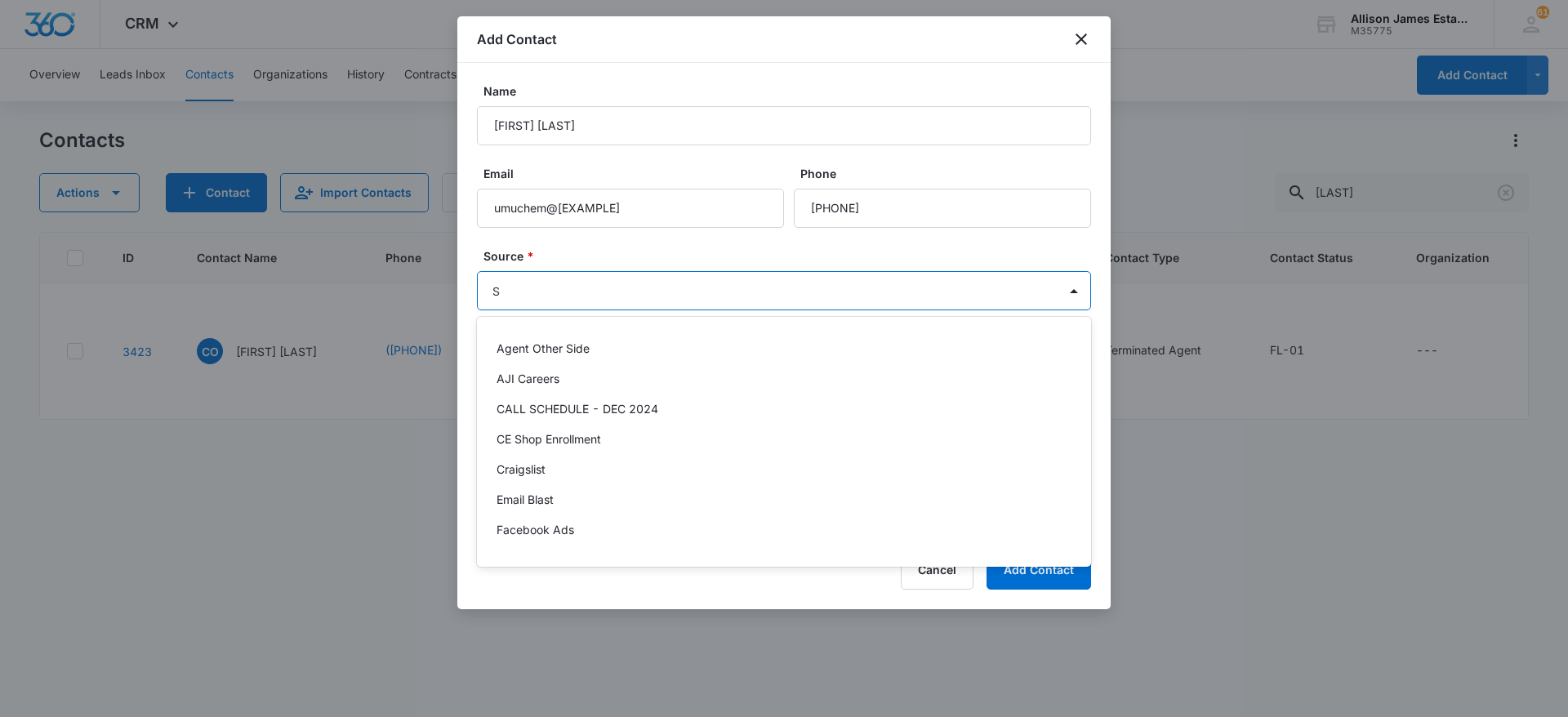 type on "SM" 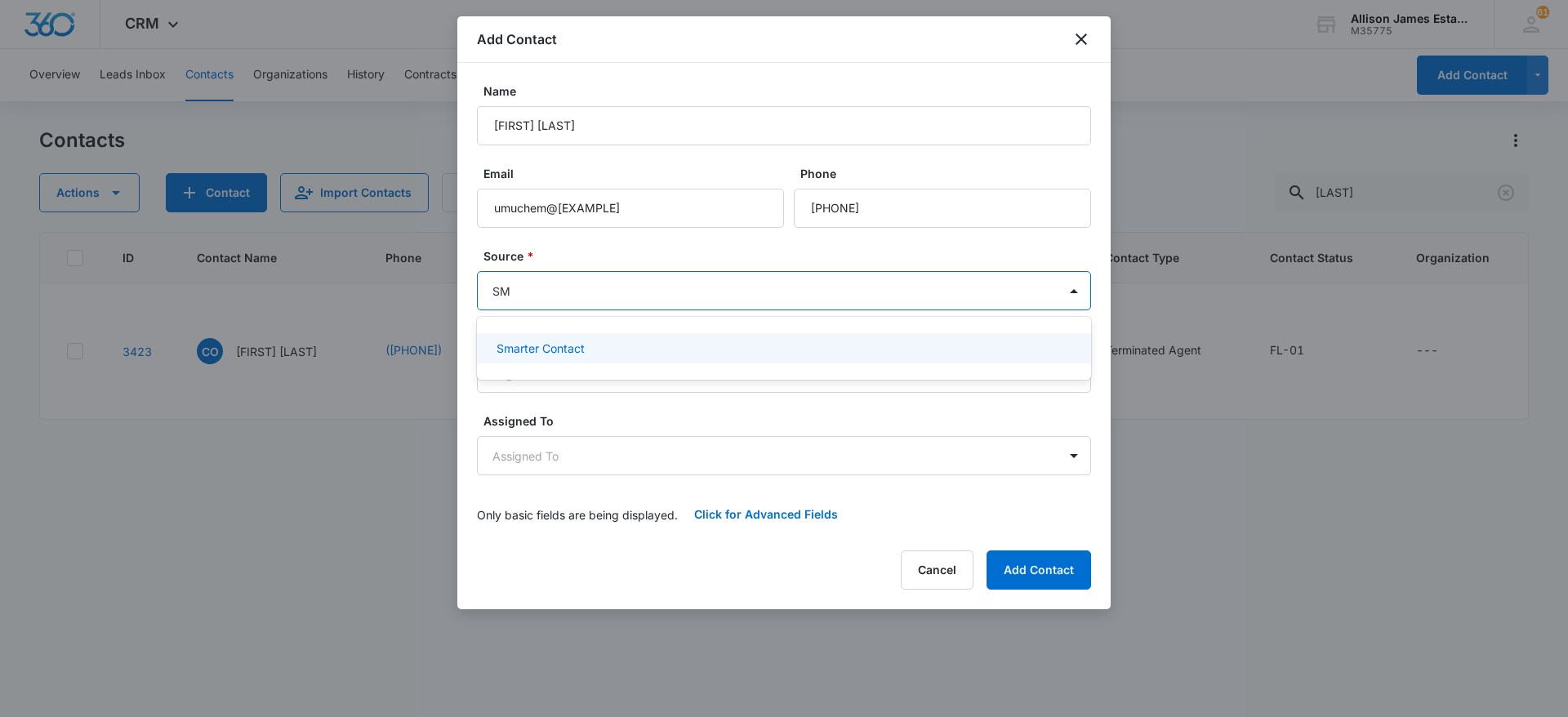 click on "Smarter Contact" at bounding box center (782, 348) 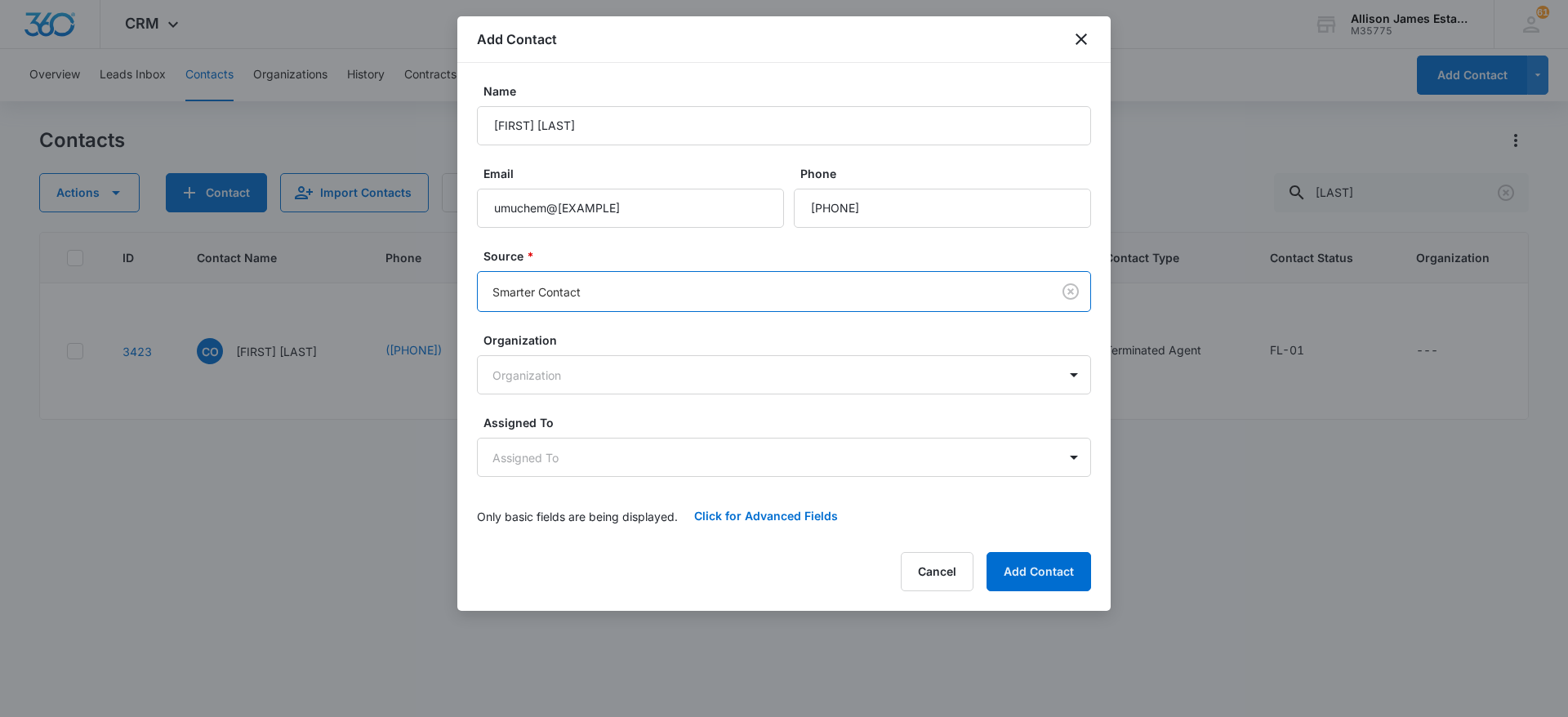 type 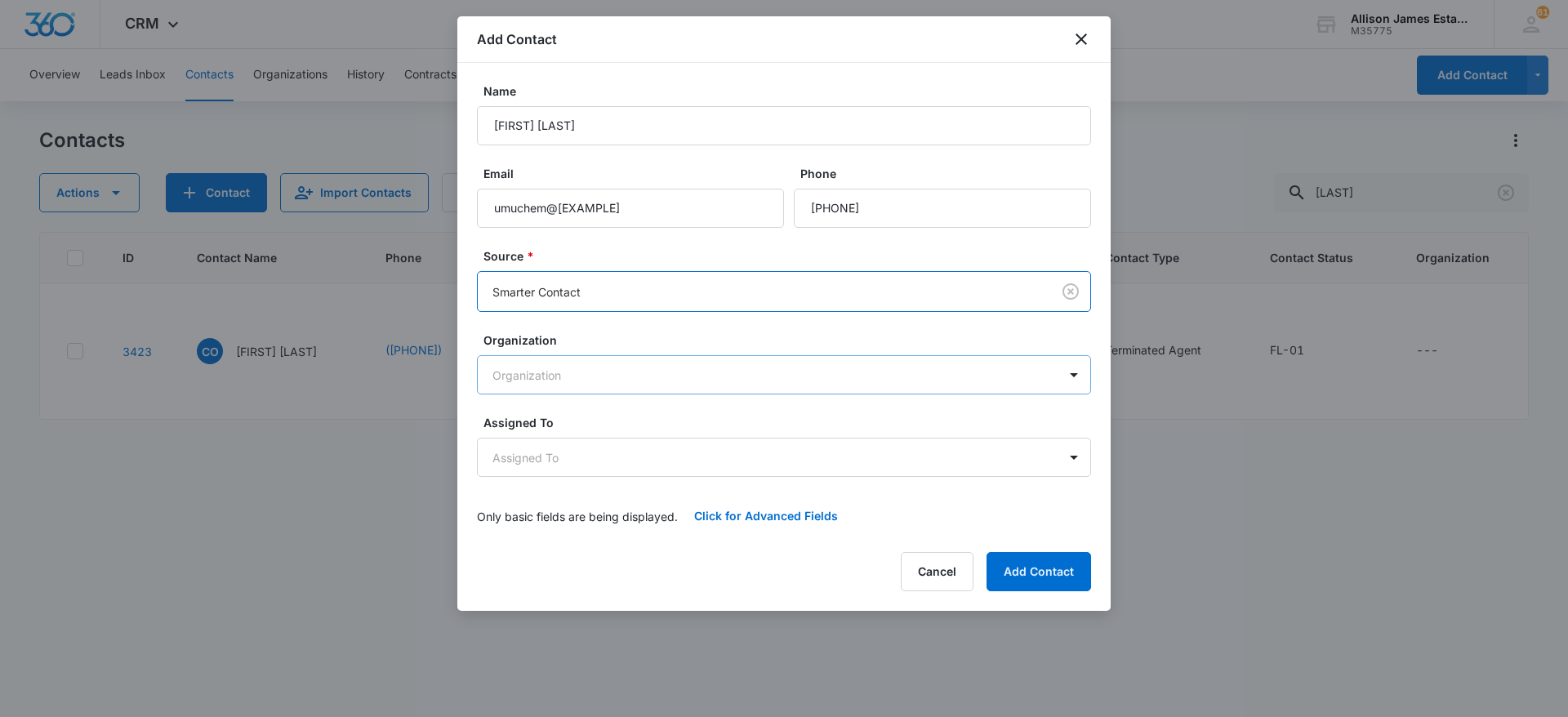 click on "CRM Apps Websites CRM Email Social Brand [FIRST] [LAST] Estates and Homes  M35775 Your Accounts View All 61 RV [FIRST] [LAST] info@[EMAIL] My Profile 61 Notifications Support Logout Terms & Conditions   •   Privacy Policy Overview Leads Inbox Contacts Organizations History Contracts Pending Projects Tasks Calendar Lists Reports Settings Add Contact Contacts Actions Contact Import Contacts Filters [LAST] ID Contact Name Phone Email Last History Assigned To Contact Type Contact Status Organization Address 3423 CO [FIRST] [LAST] ([PHONE]) [MONTH] [DAY], [YEAR] by [FIRST] [LAST] Successfully removed from list 'Florida Leads (ALL)'. View More Add History Recruiting Dept Terminated Agent FL-01 ---
[FIRST] [LAST] Estates and Homes - CRM Contacts - Marketing 360® Add Contact Name [FIRST] [LAST] Email [USER]@[EMAIL] Phone Source * option Smarter Contact, selected. Smarter Contact Organization Organization Assigned To" at bounding box center (784, 358) 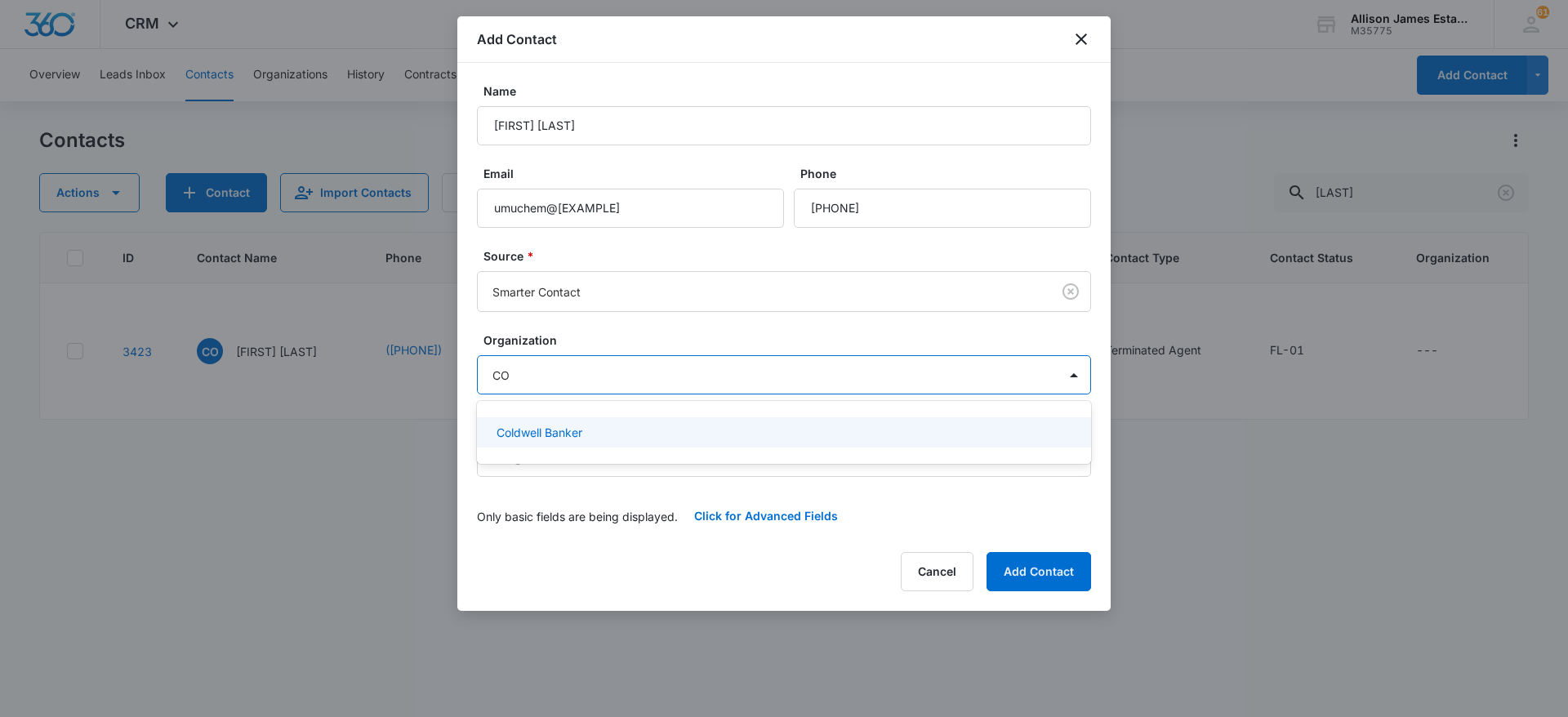 click at bounding box center [784, 358] 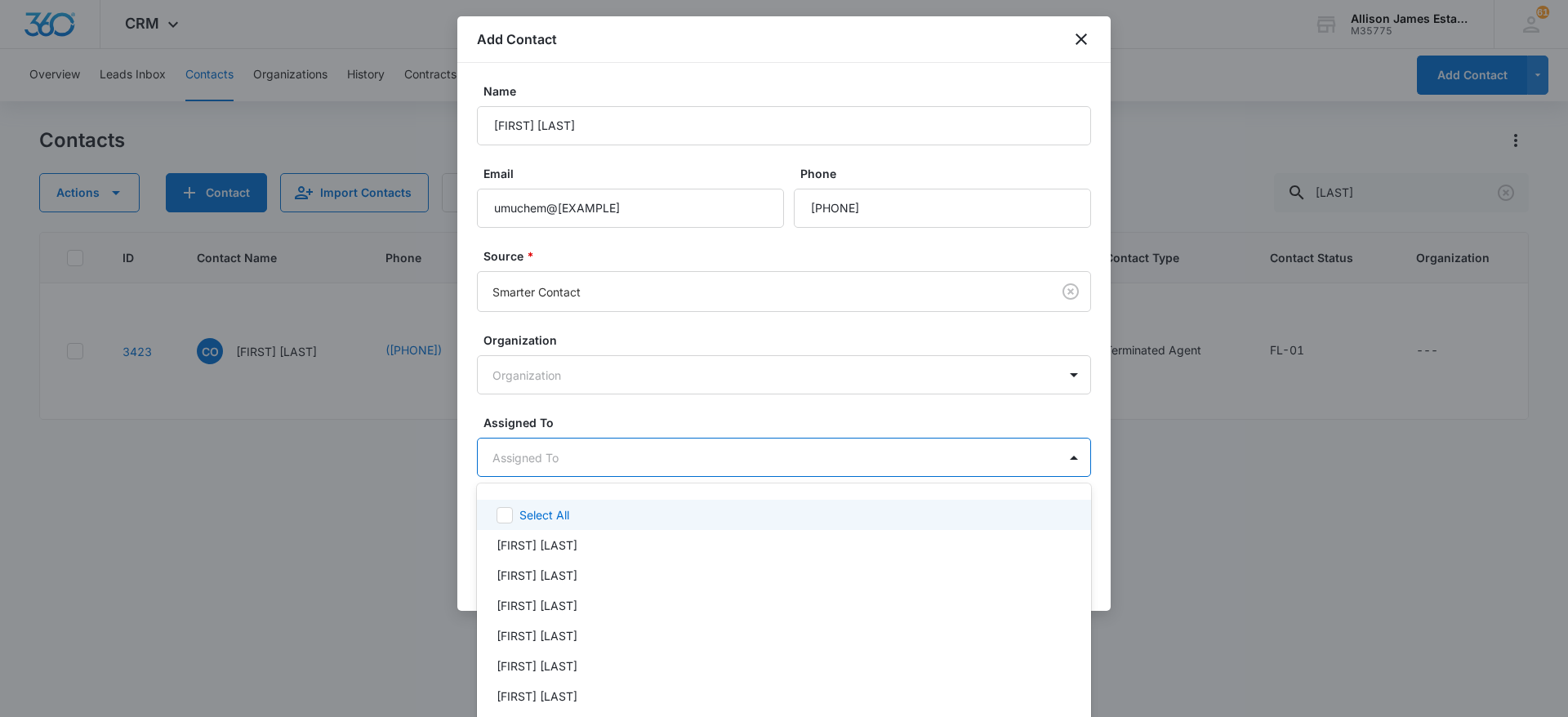 click on "CRM Apps Websites CRM Email Social Brand [FIRST] [LAST] Estates and Homes  M35775 Your Accounts View All 61 RV [FIRST] [LAST] [EMAIL] My Profile 61 Notifications Support Logout Terms & Conditions   •   Privacy Policy Overview Leads Inbox Contacts Organizations History Contracts Pending Projects Tasks Calendar Lists Reports Settings Add Contact Contacts Actions Contact Import Contacts Filters [LAST] ID Contact Name Phone Email Last History Assigned To Contact Type Contact Status Organization Address 3423 CO [FIRST] [LAST] ([PHONE]) [EMAIL] Apr 23, 2025 by [FIRST] [LAST] Successfully removed from list 'Florida Leads (ALL)'. View More Add History Recruiting Dept Terminated Agent FL-01 --- 850 NW Federal Hwy, Stuart, FL, 34994 Showing   1-1   of   1
[FIRST] [LAST] Estates and Homes - CRM Contacts - Marketing 360® Add Contact Name [FIRST] [LAST] Email [EMAIL] Phone Source * Smarter Contact Organization Organization Assigned To 26 results available. Assigned To" at bounding box center (784, 358) 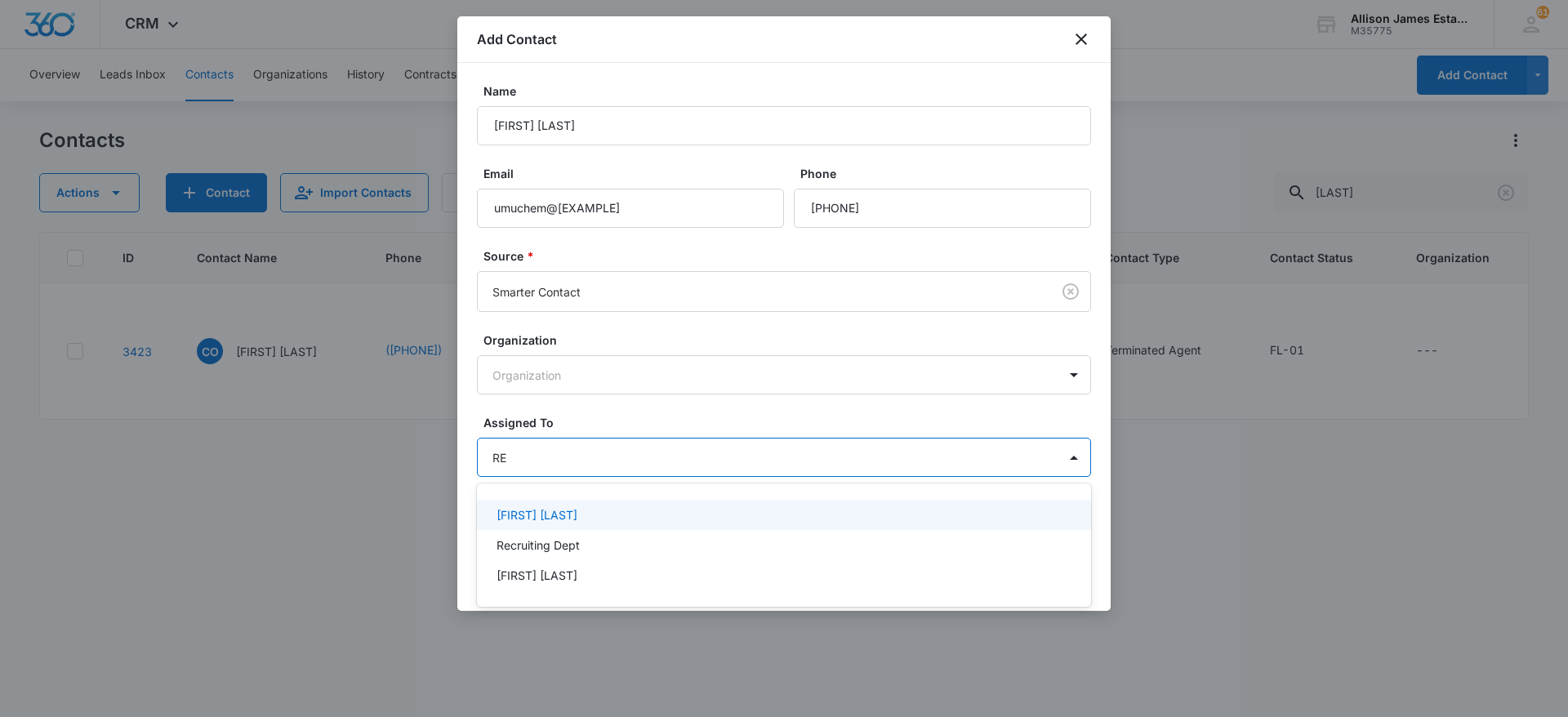 type on "REC" 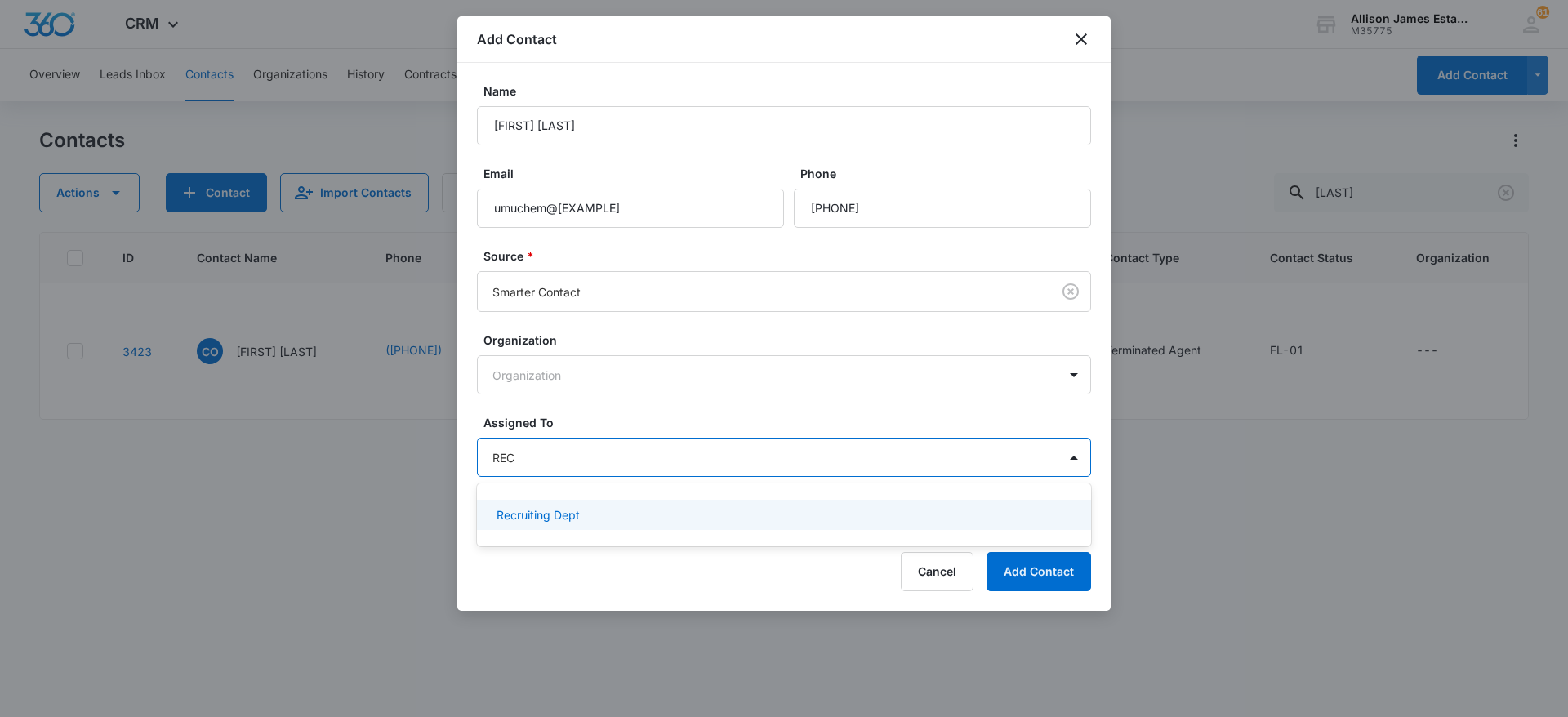 click on "Recruiting Dept" at bounding box center [782, 514] 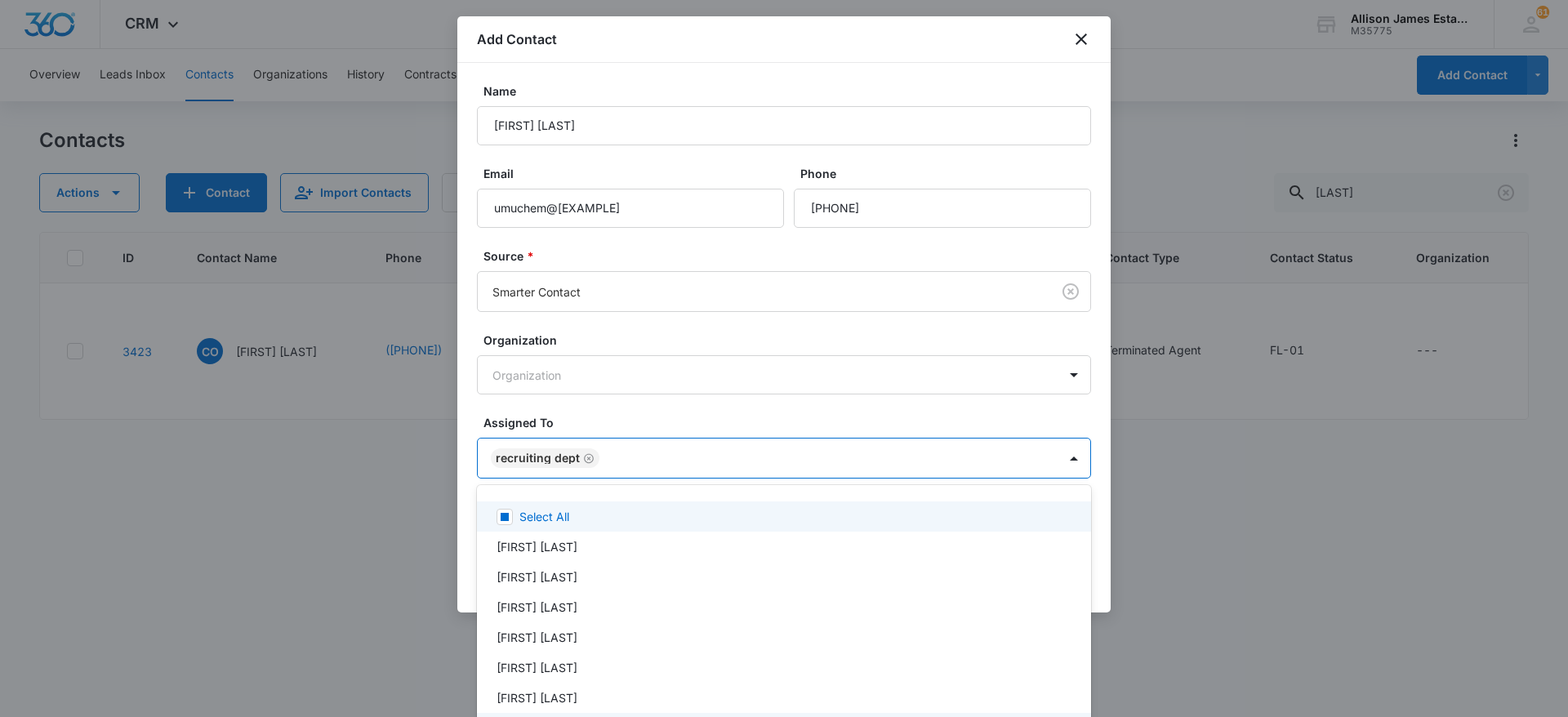 click at bounding box center [784, 358] 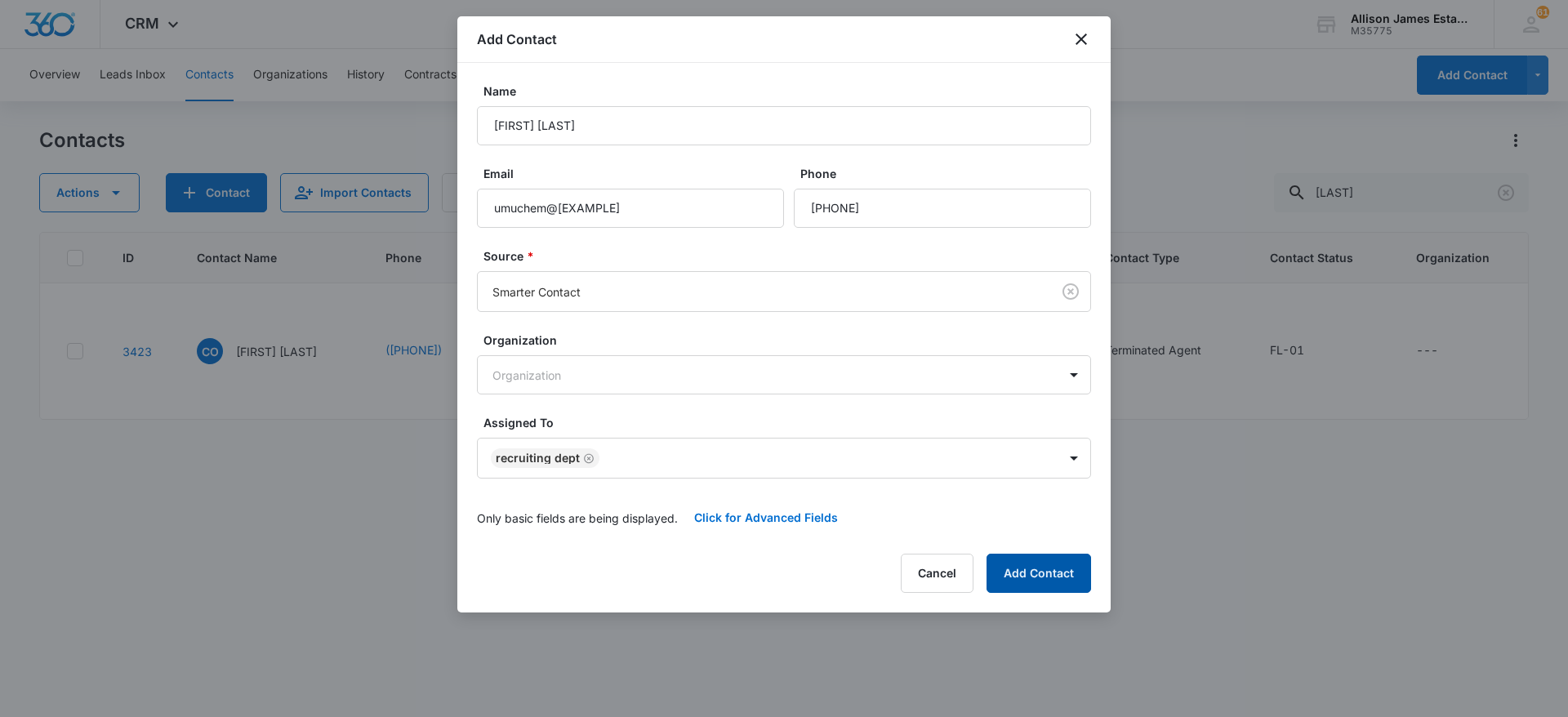 click on "Add Contact" at bounding box center [1039, 573] 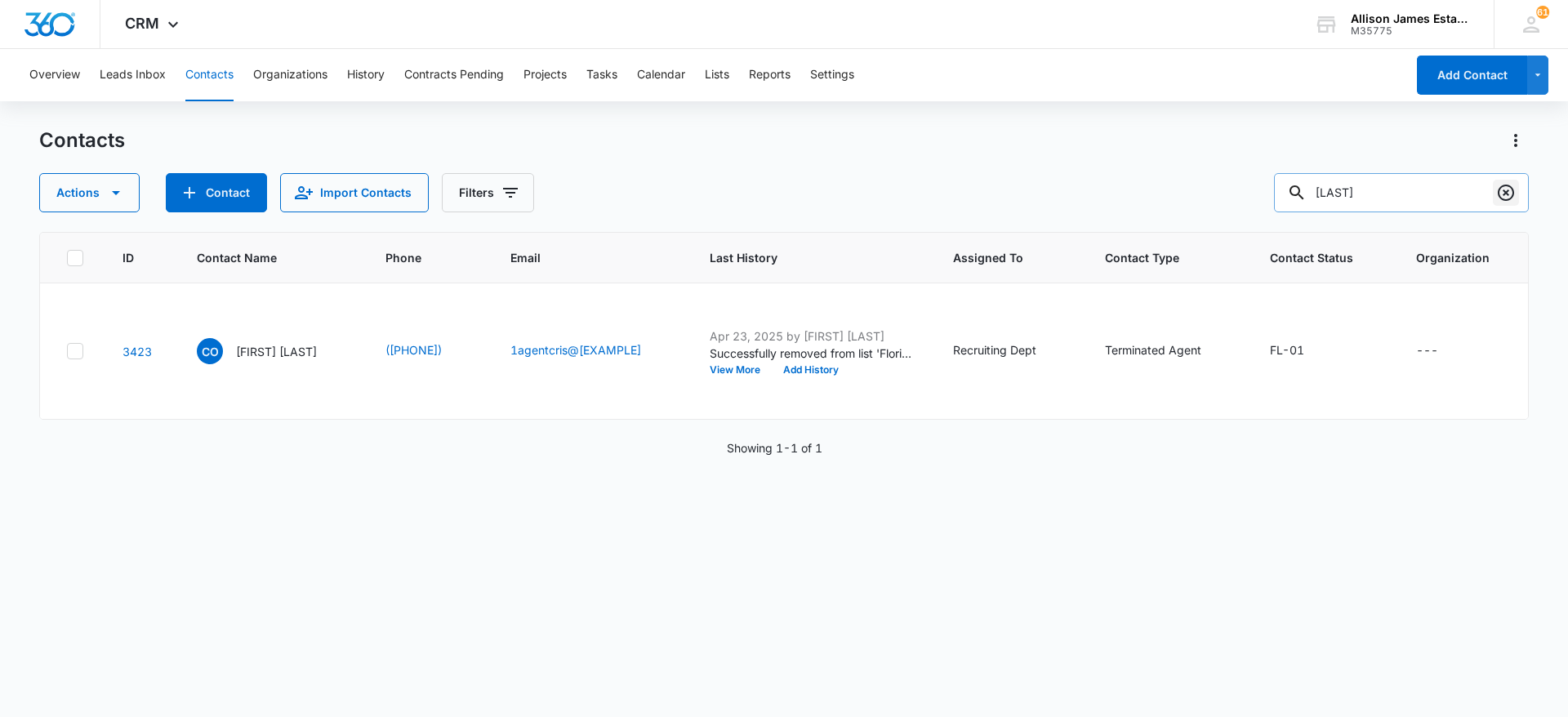 click 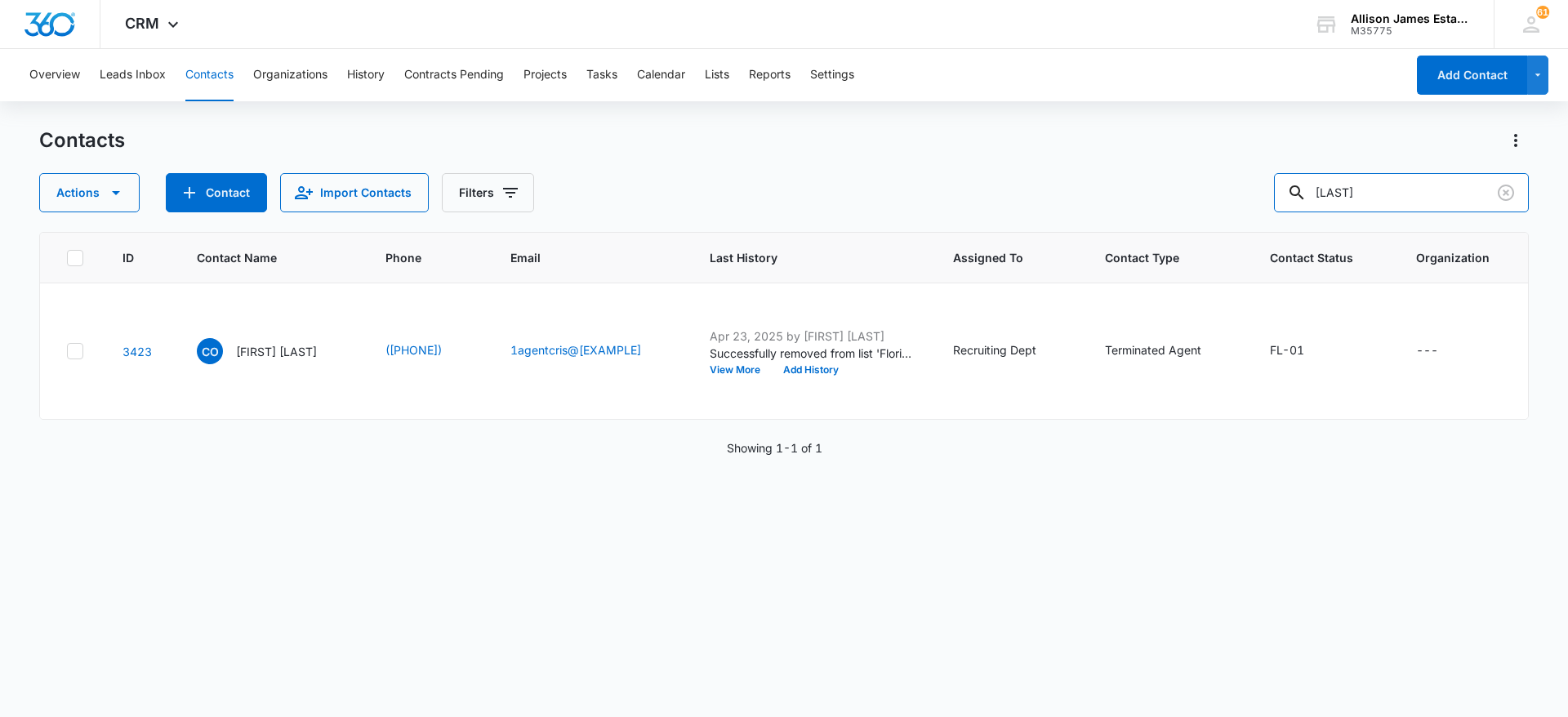 type 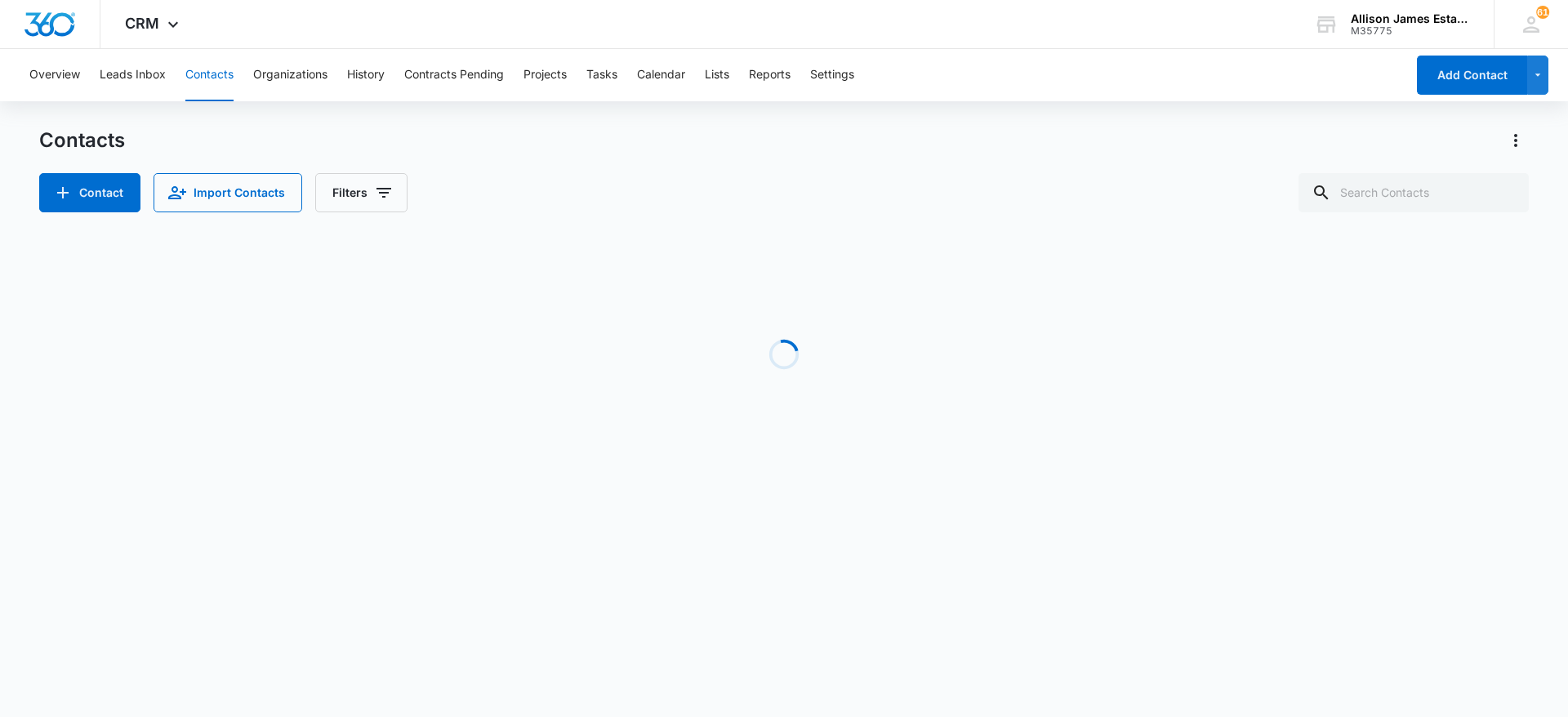 click on "Contacts" at bounding box center (209, 75) 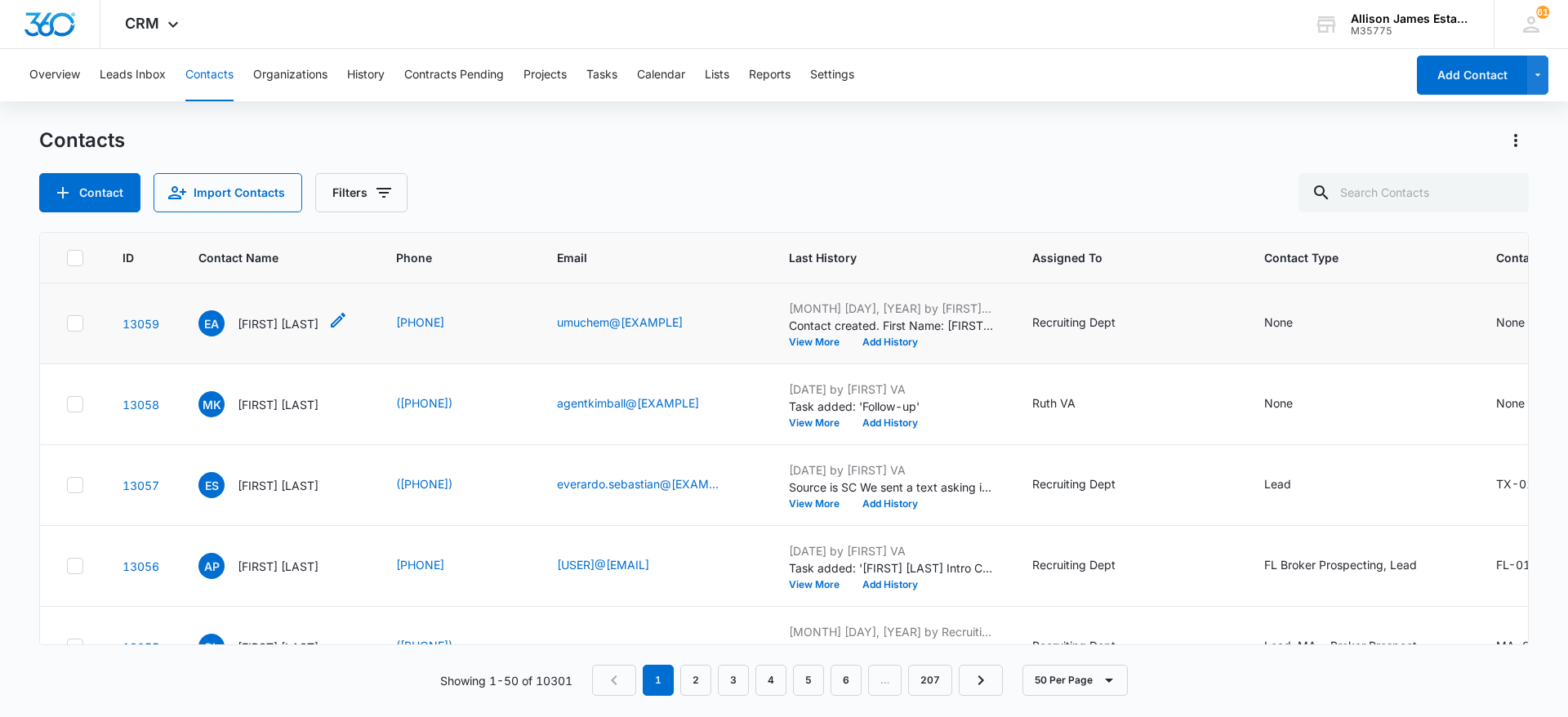 click on "[FIRST] [LAST]" at bounding box center (278, 323) 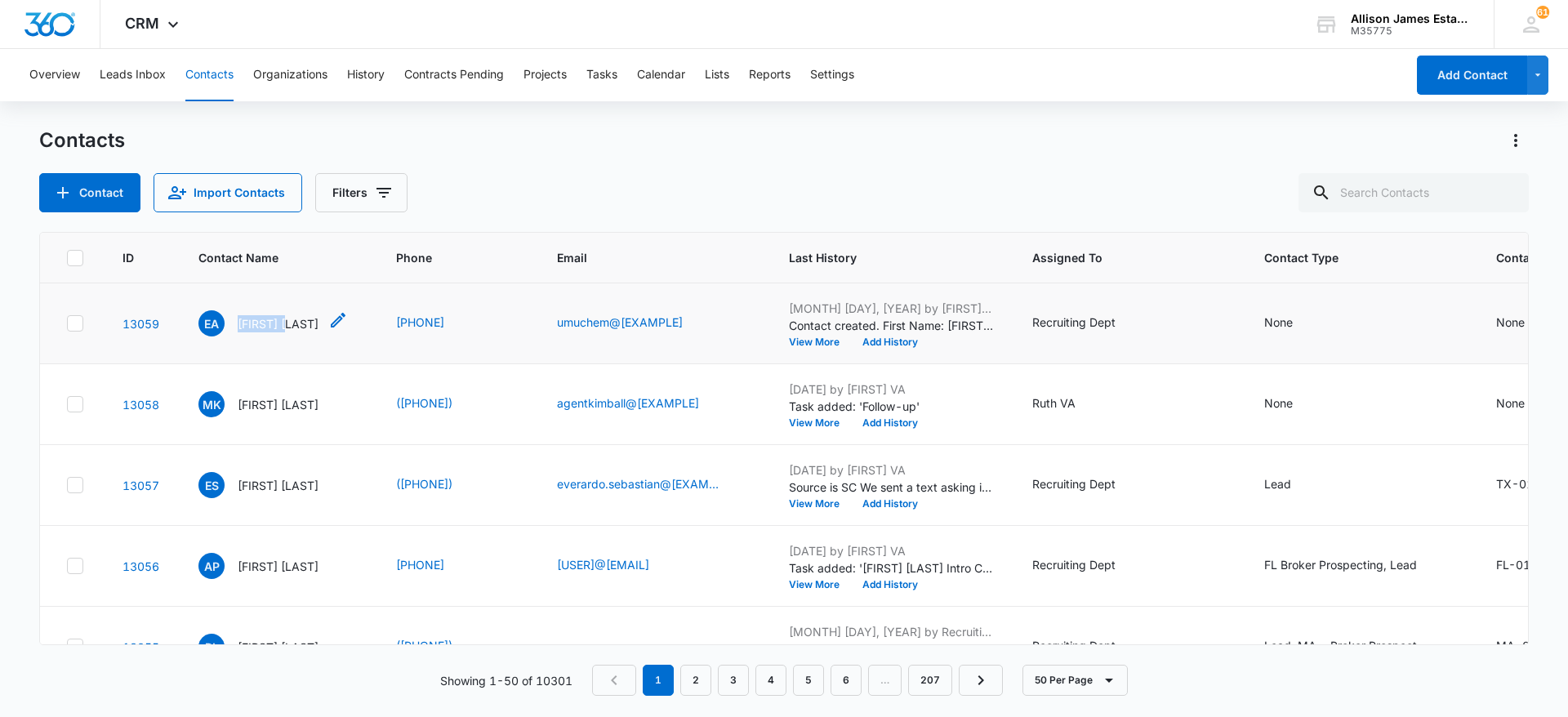 click on "[FIRST] [LAST]" at bounding box center (278, 323) 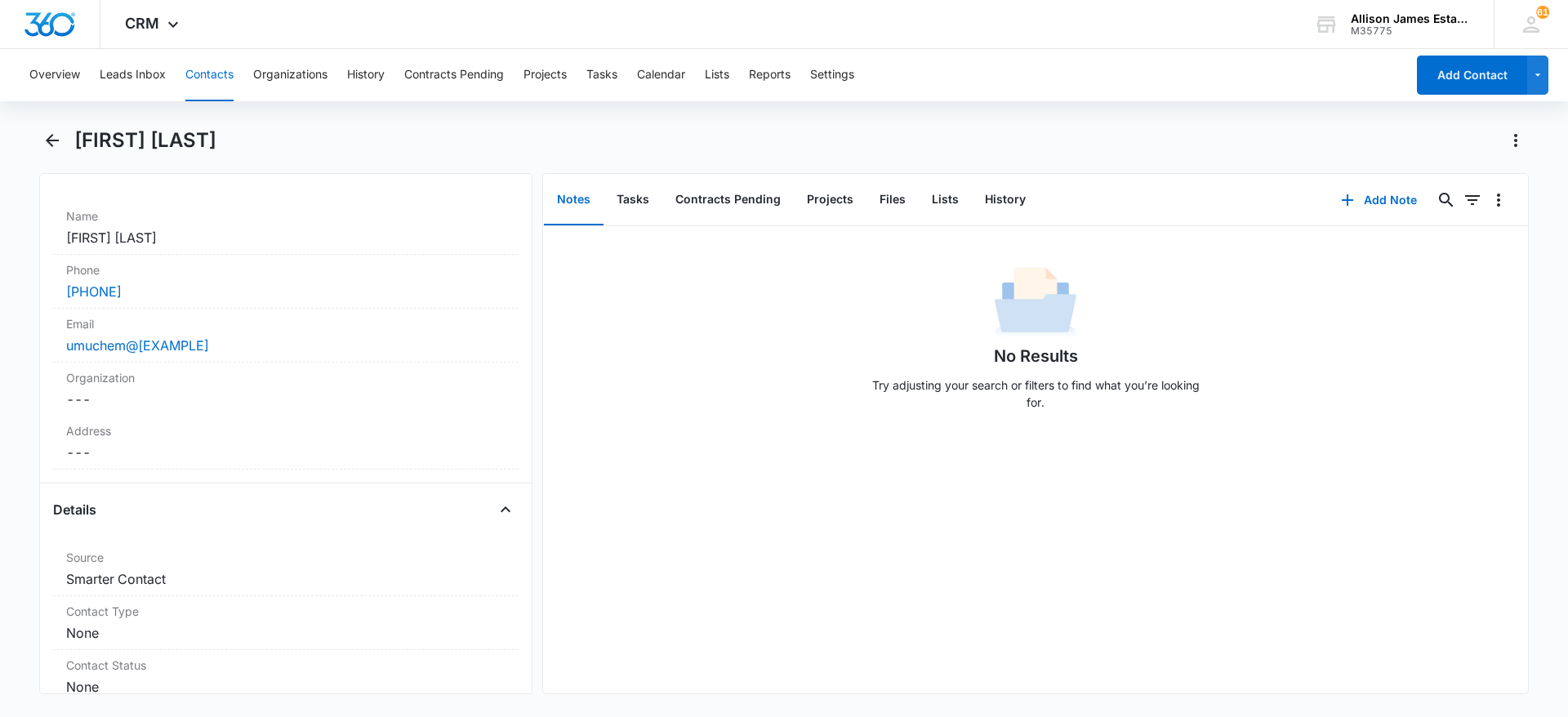 scroll, scrollTop: 490, scrollLeft: 0, axis: vertical 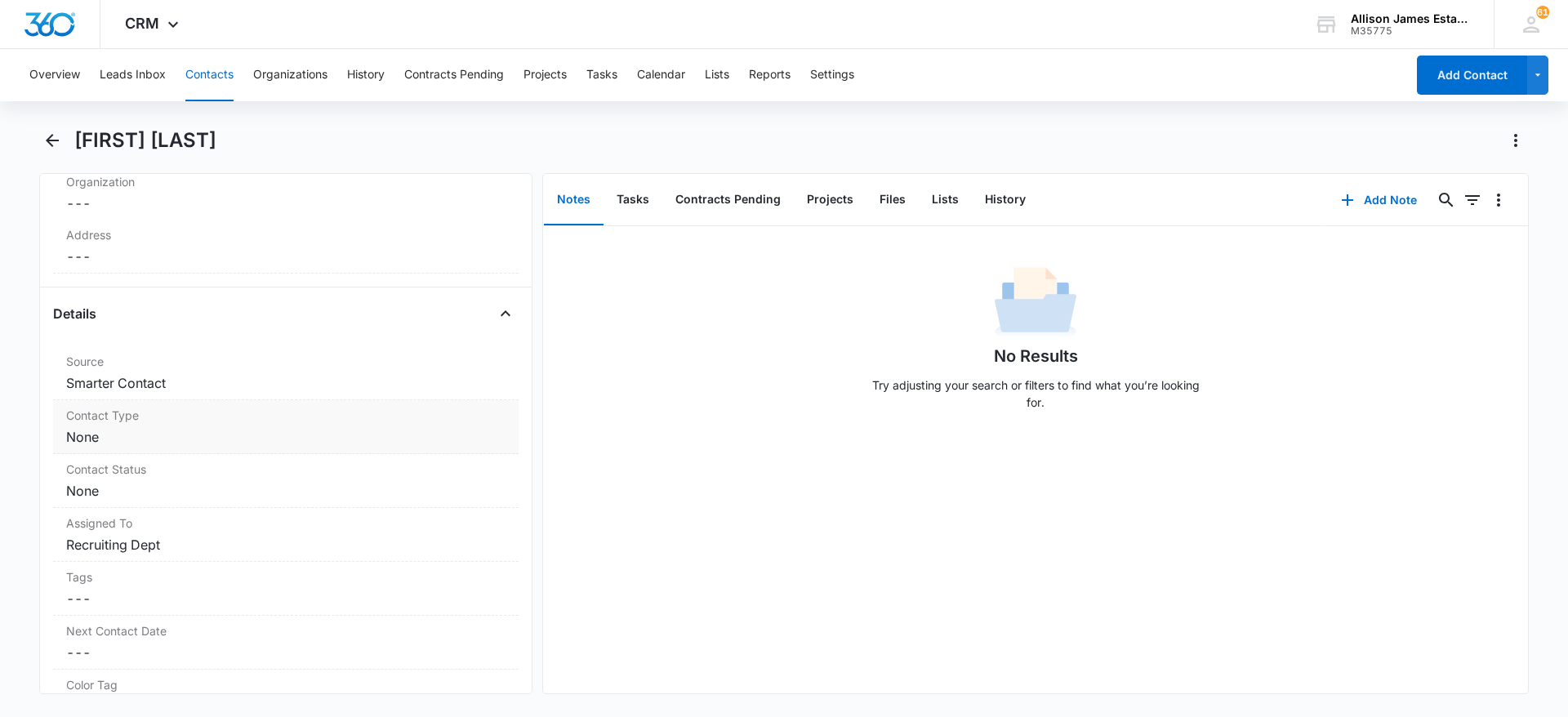 click on "Cancel Save Changes None" at bounding box center [286, 437] 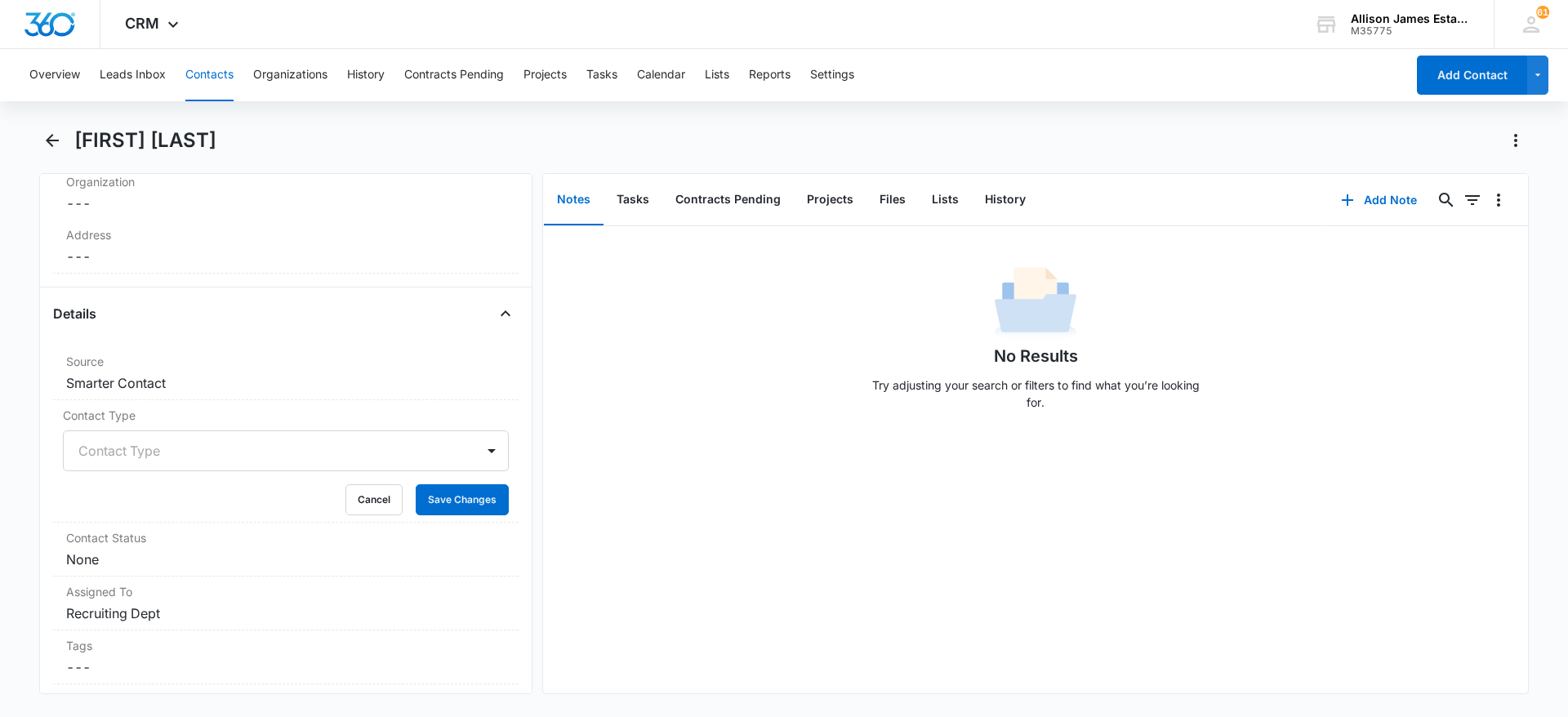 click at bounding box center [266, 451] 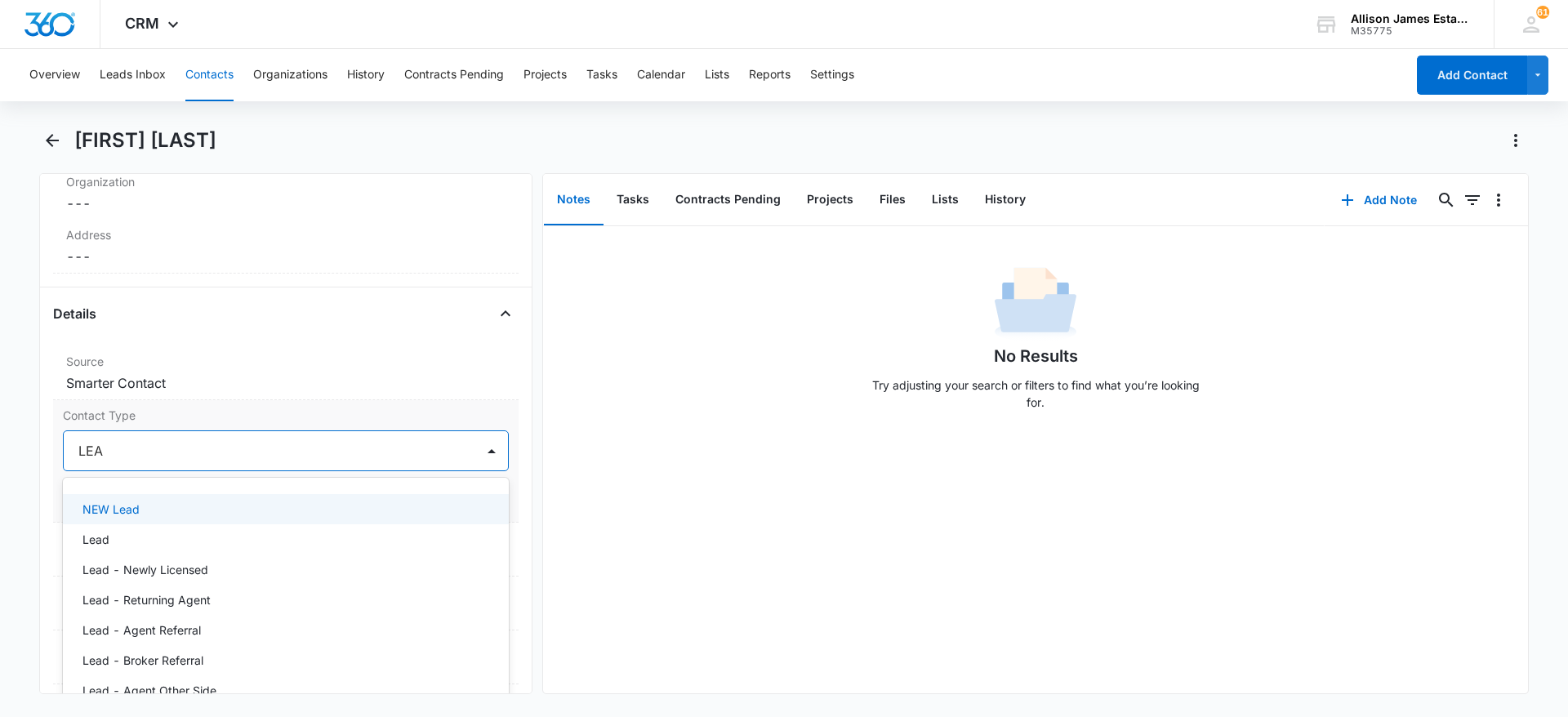 type on "LEAD" 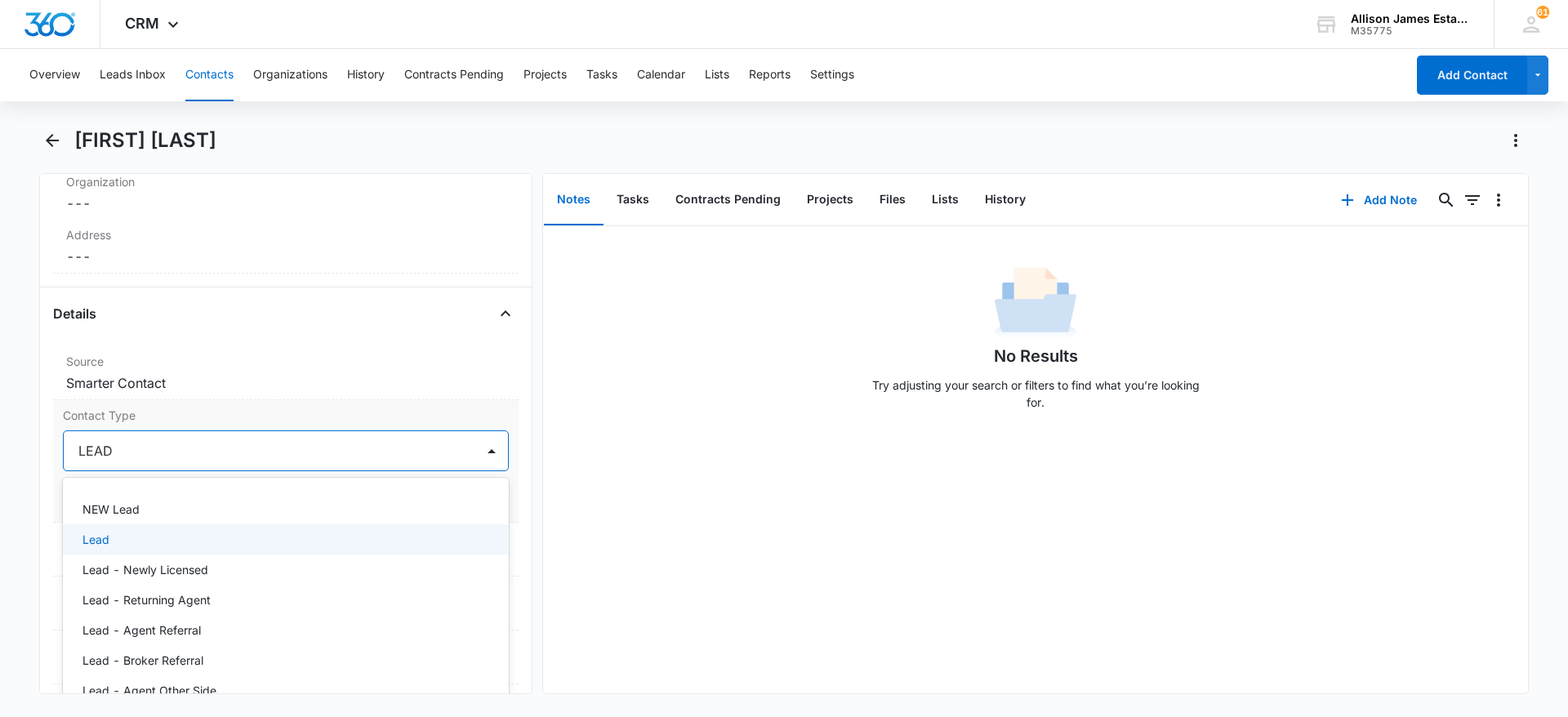 click on "Lead" at bounding box center (286, 539) 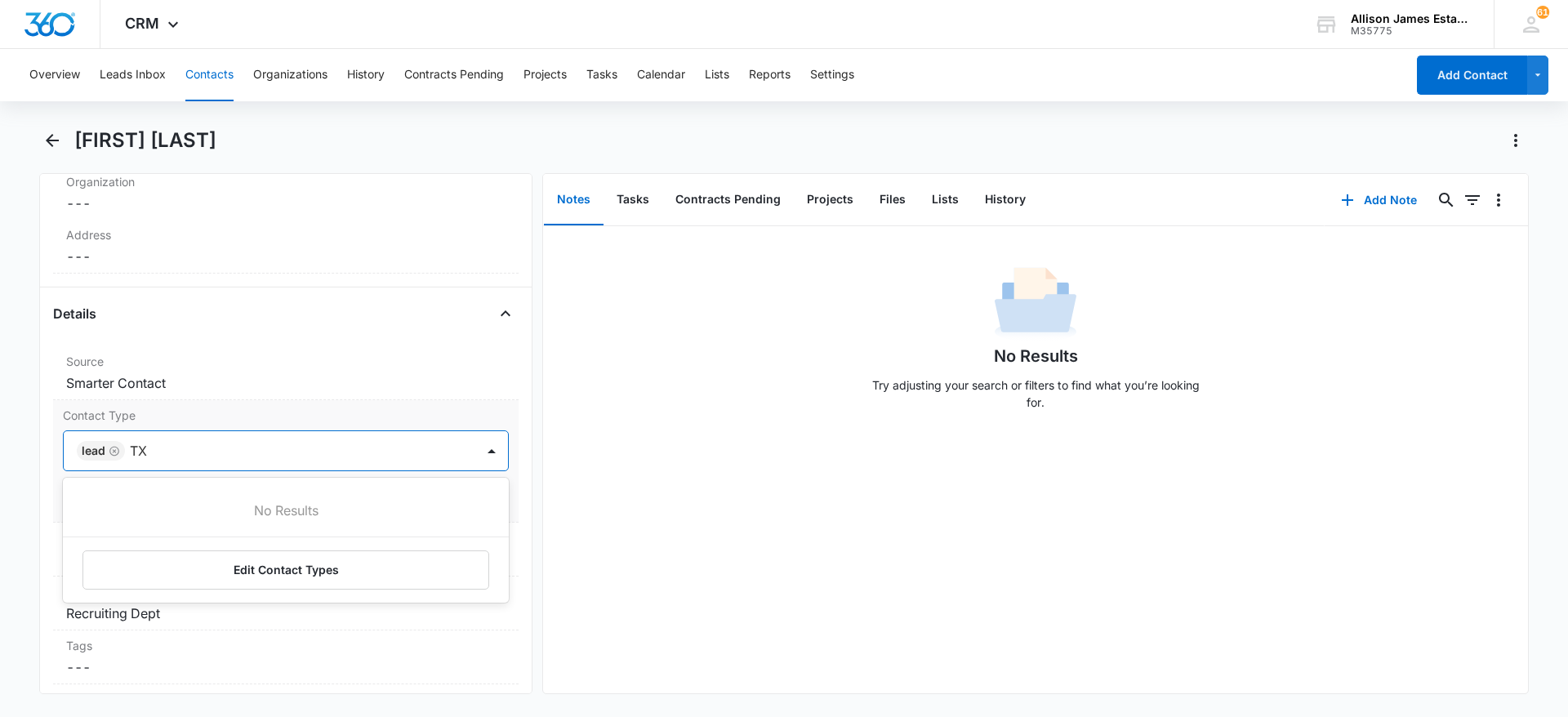 type on "T" 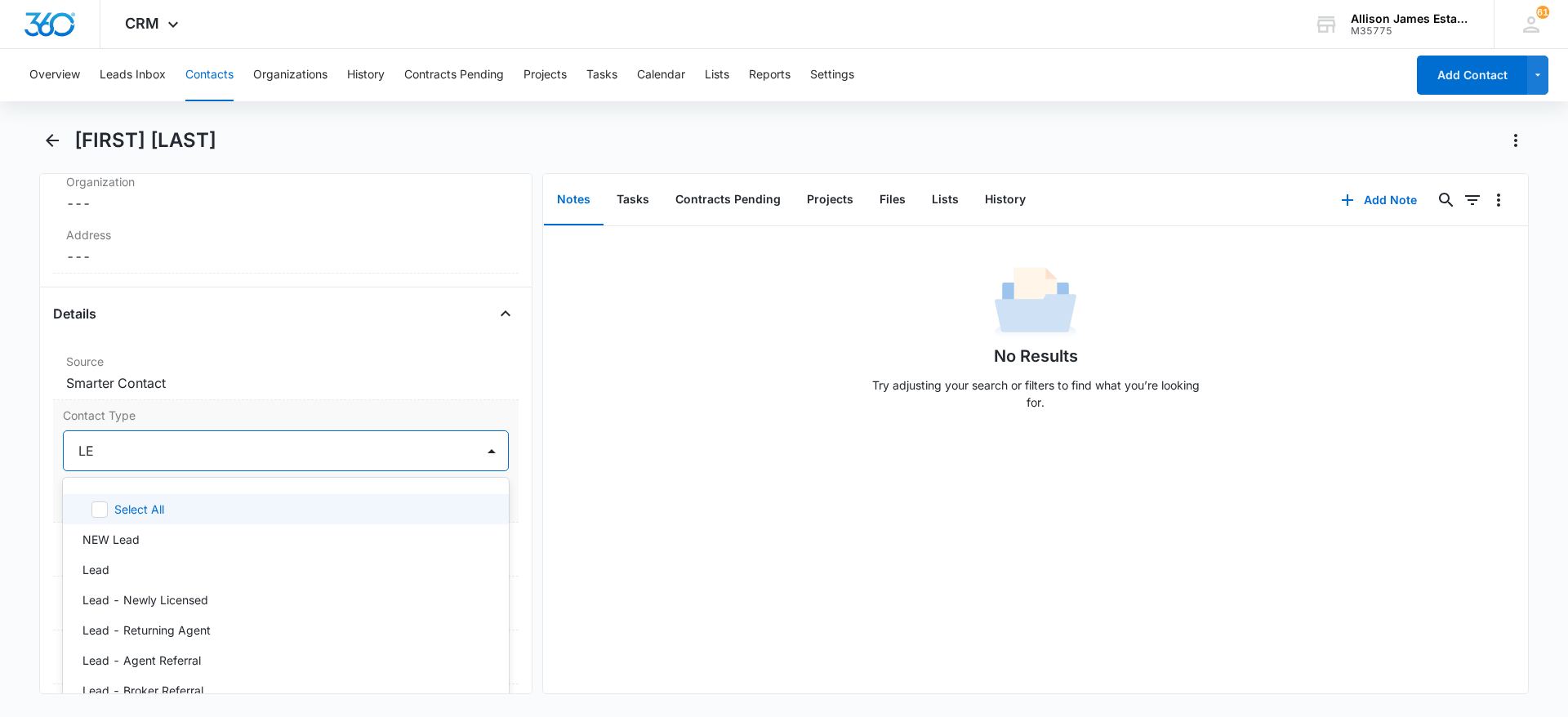 type on "LEA" 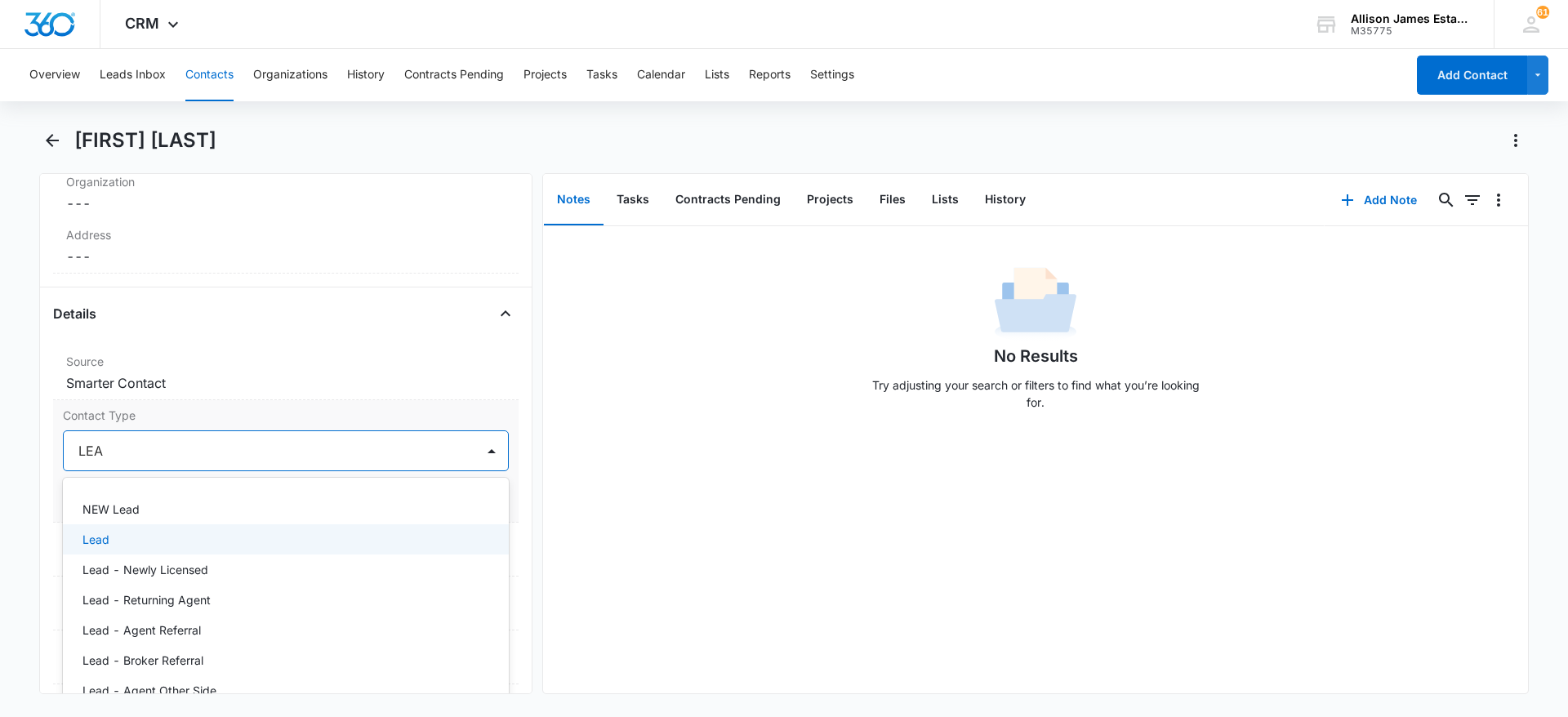 click on "Lead" at bounding box center [286, 539] 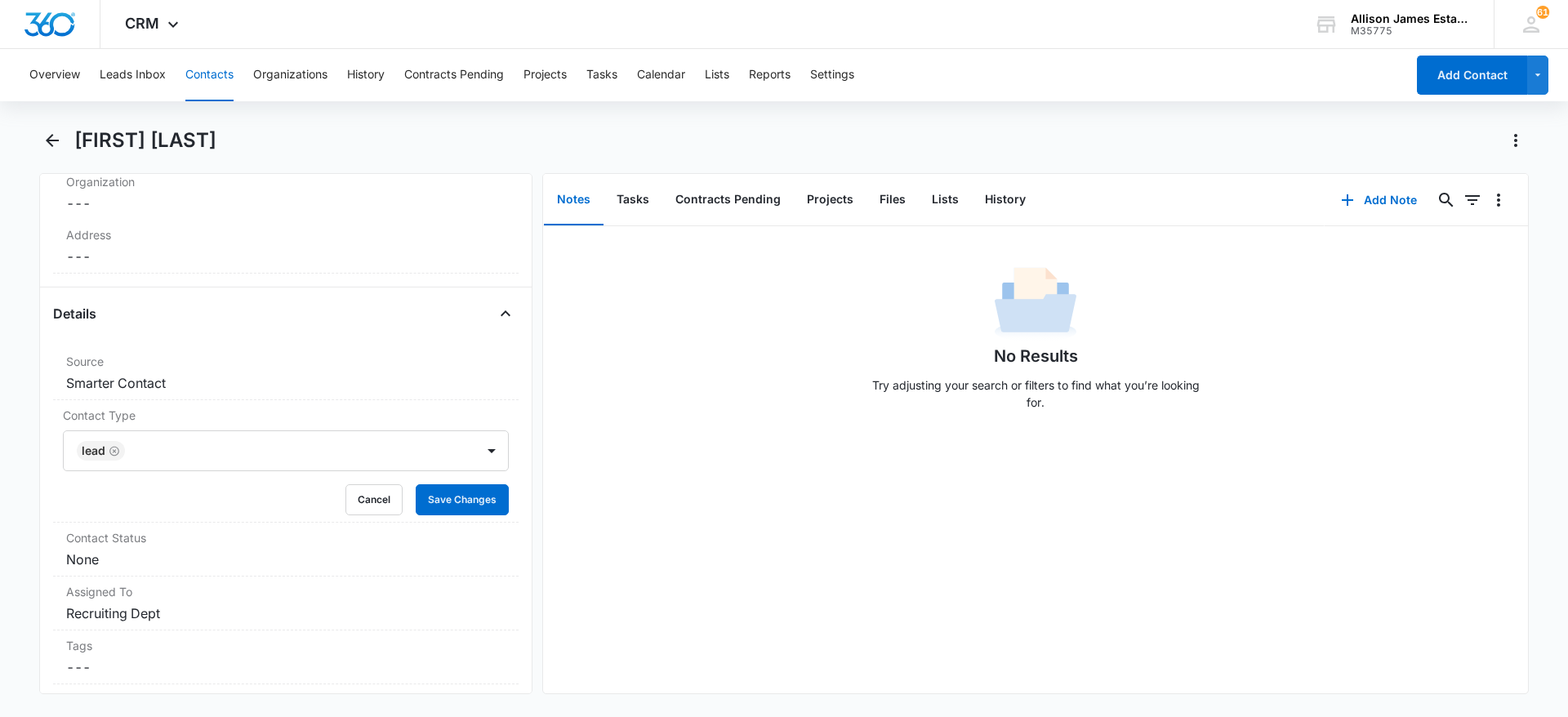 click on "No Results Try adjusting your search or filters to find what you’re looking for." at bounding box center (1036, 460) 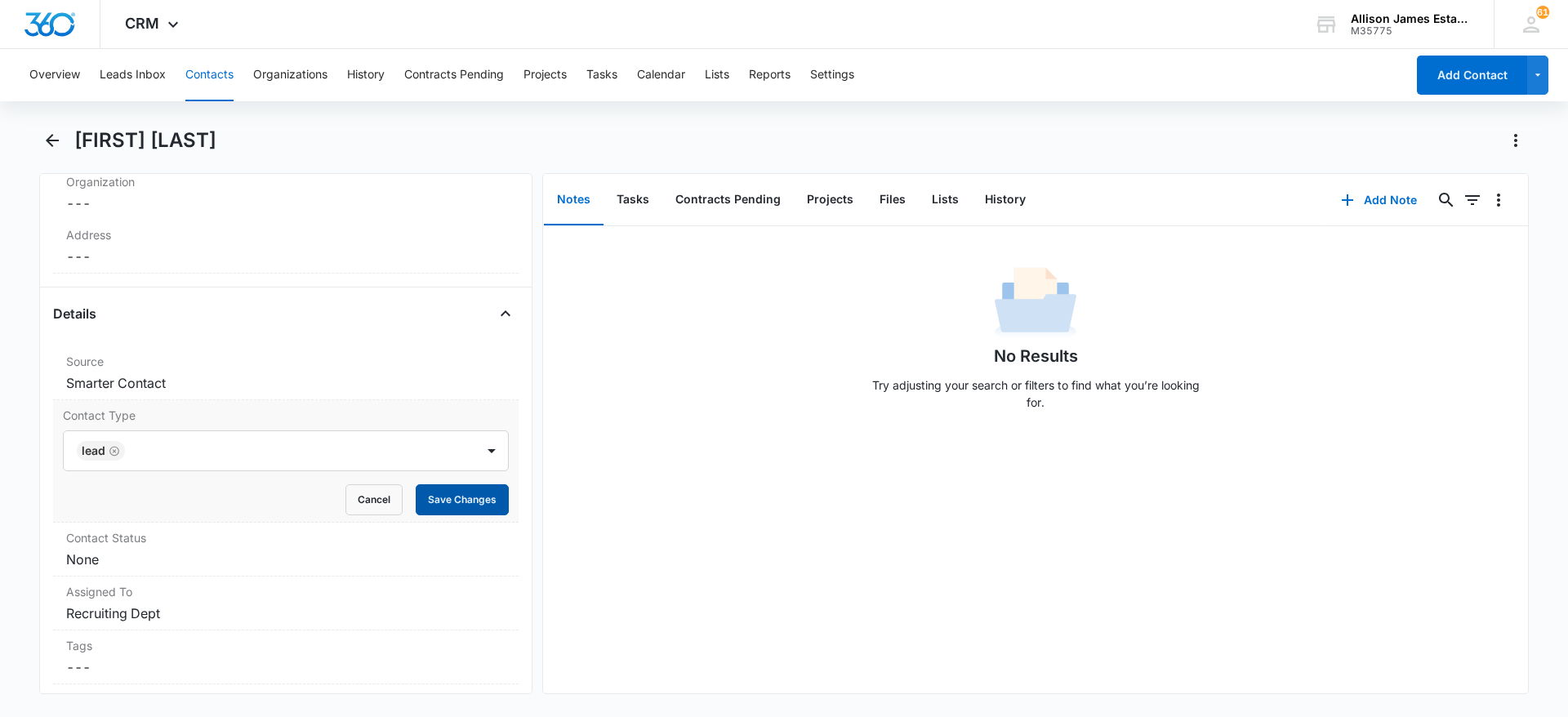 click on "Save Changes" at bounding box center [462, 500] 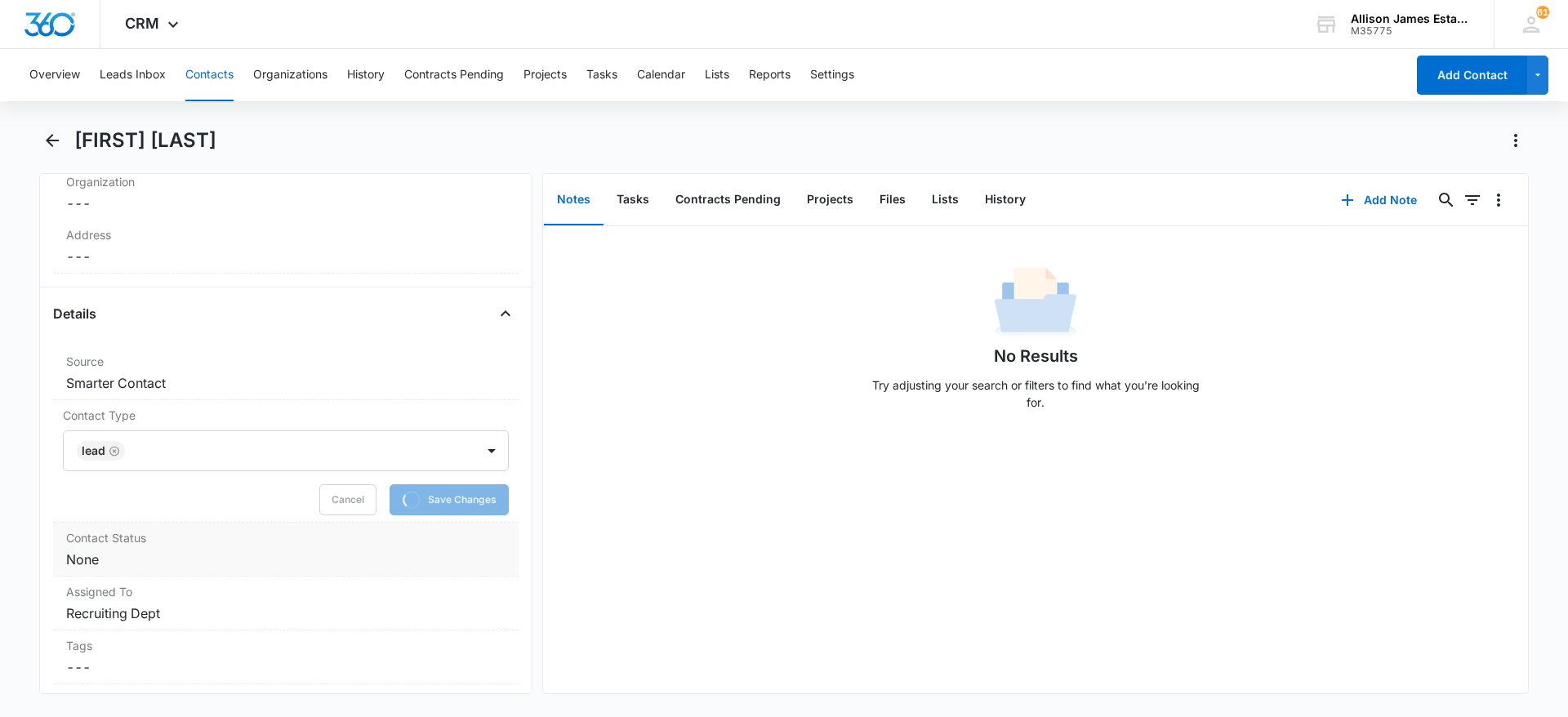 click on "Contact Status Cancel Save Changes None" at bounding box center [286, 550] 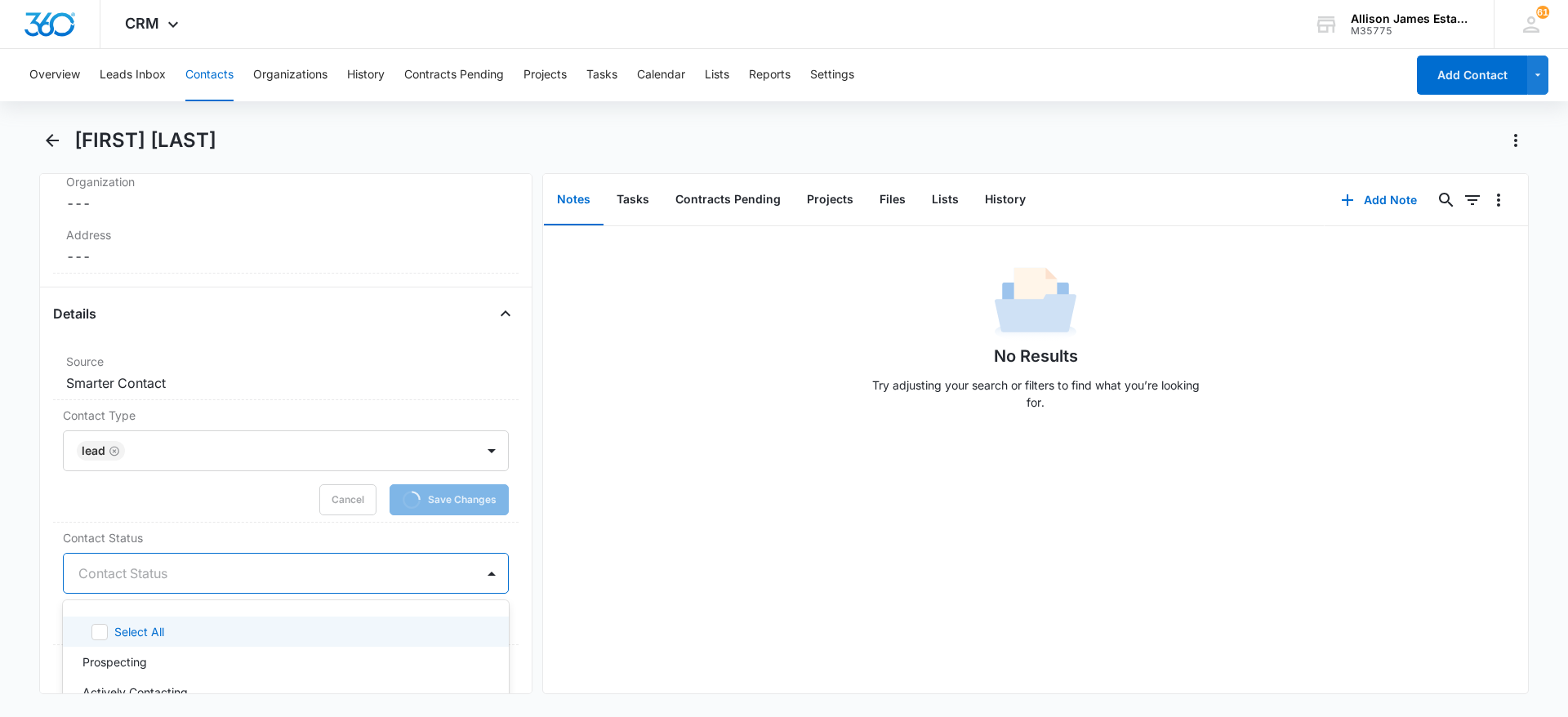 click at bounding box center (266, 573) 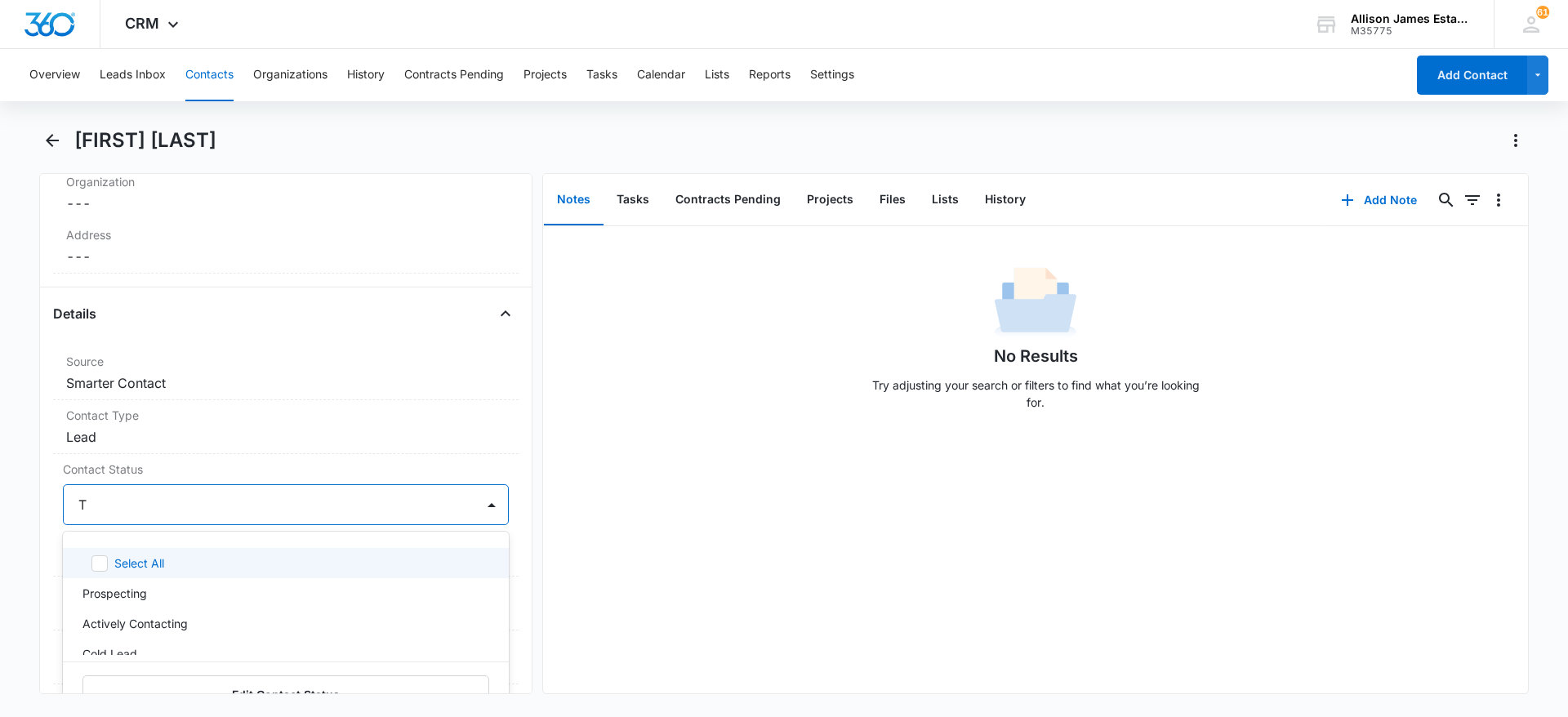 type on "TX" 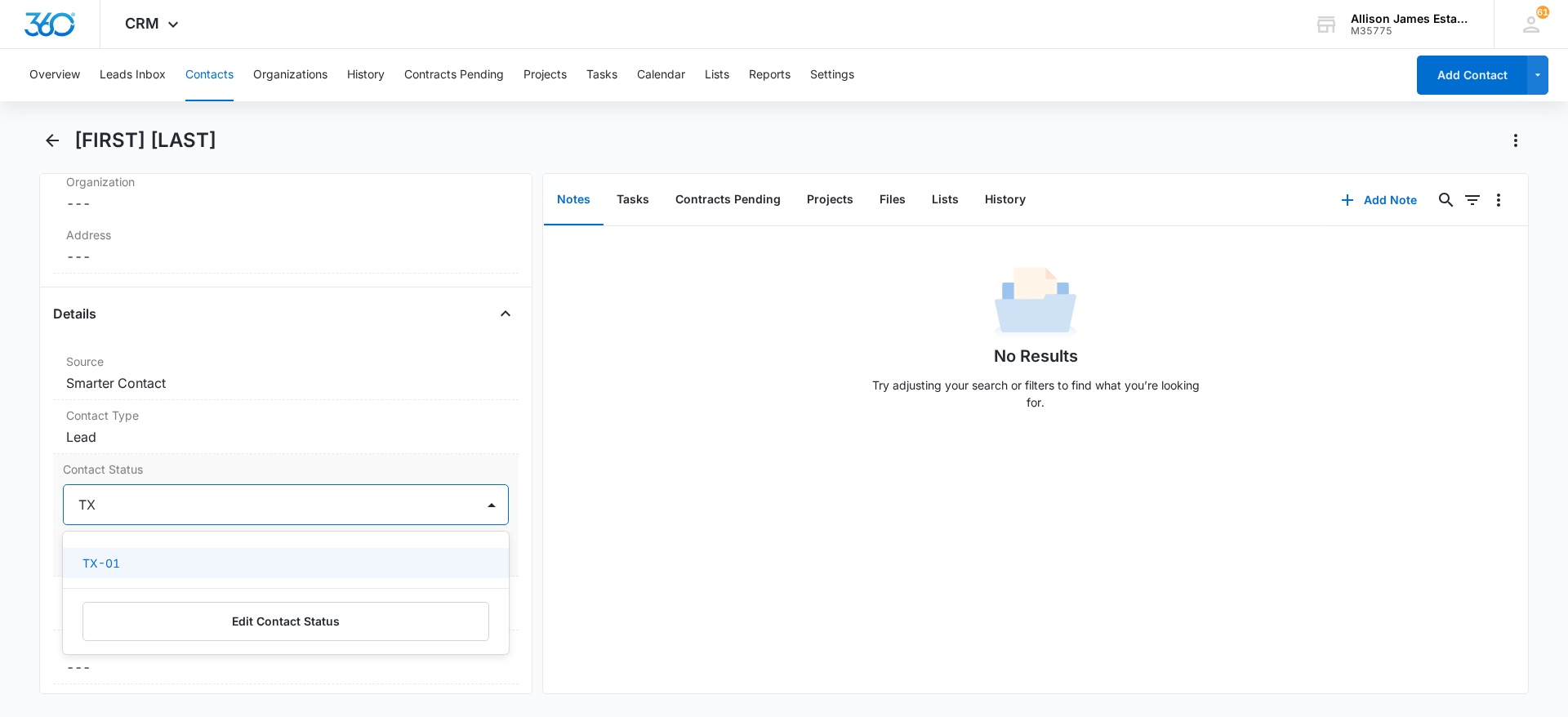 click on "TX-01" at bounding box center [284, 563] 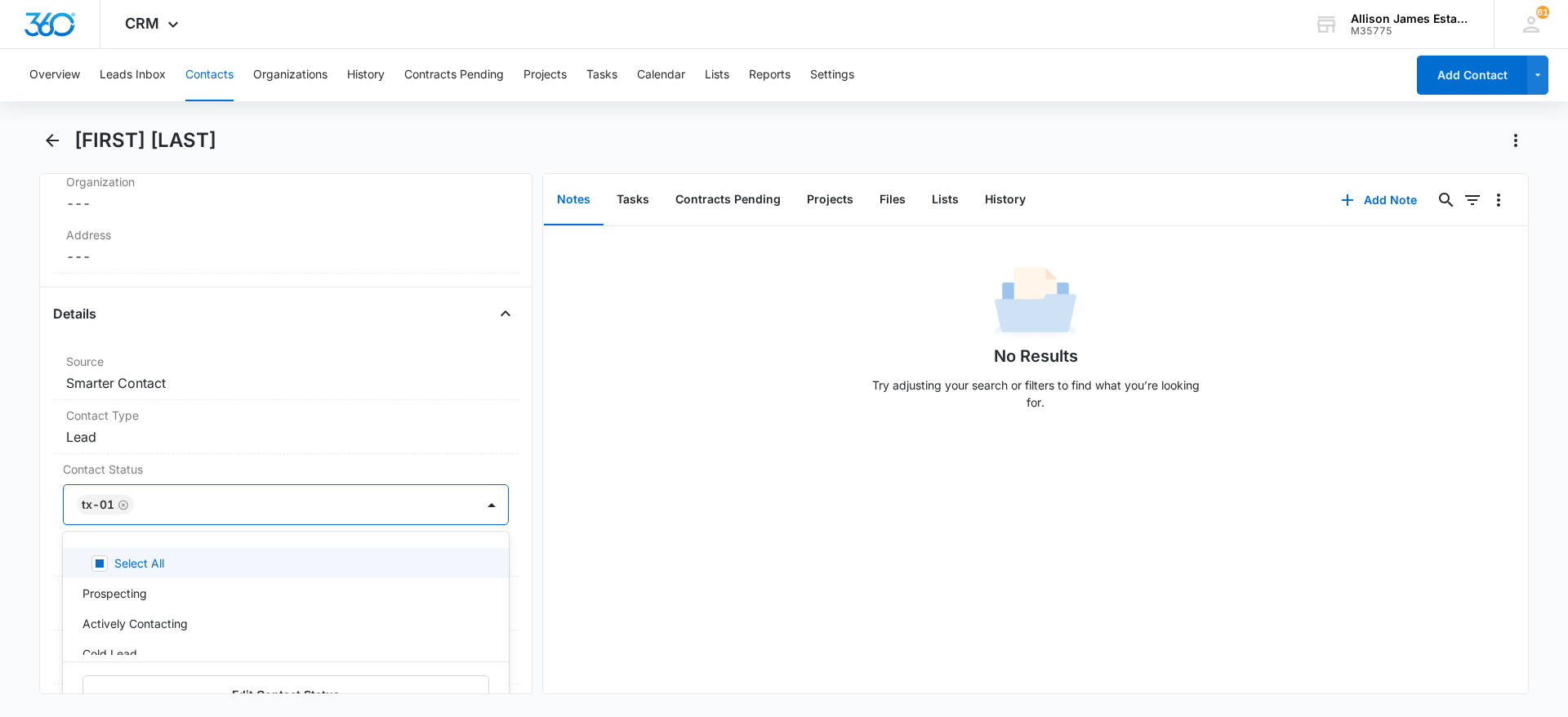click on "No Results Try adjusting your search or filters to find what you’re looking for." at bounding box center [1036, 460] 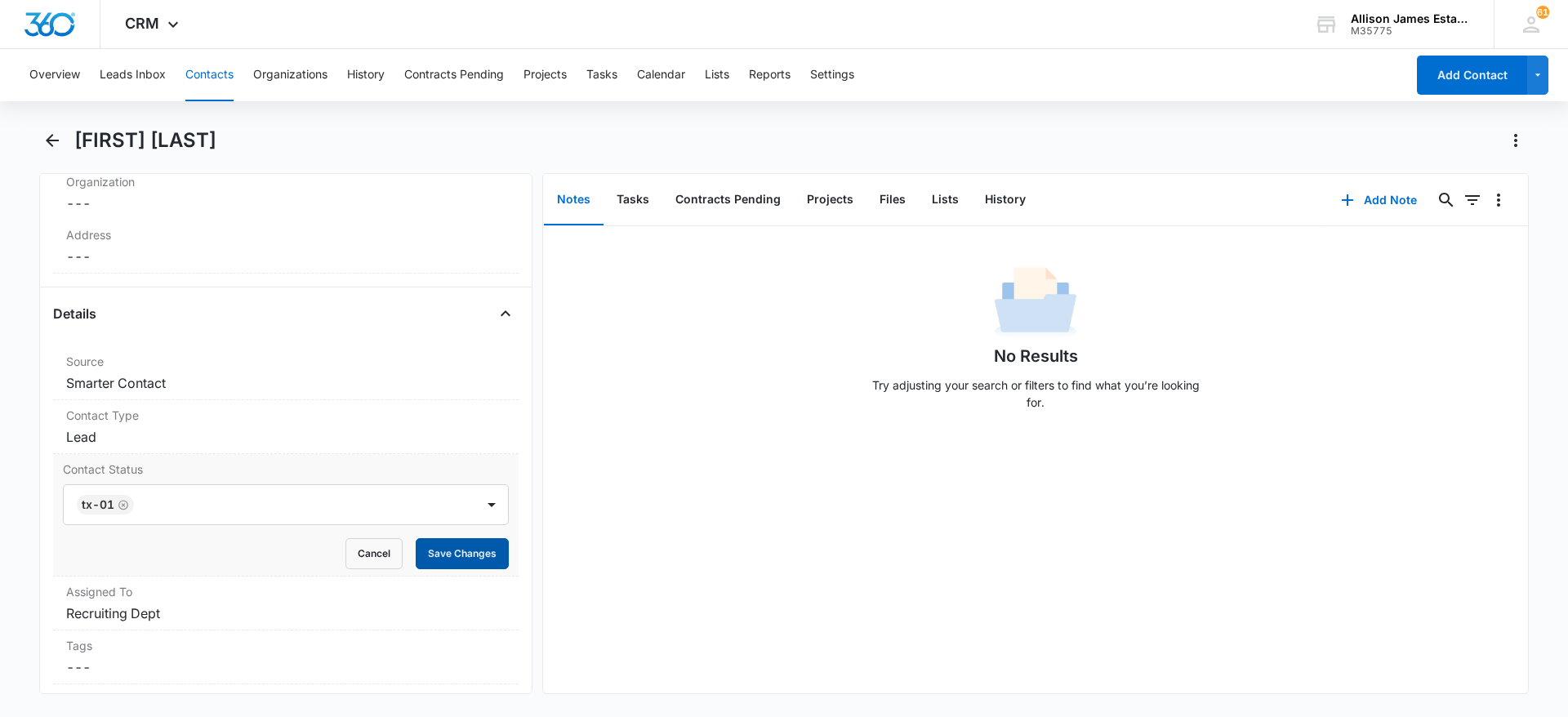 click on "Save Changes" at bounding box center (462, 554) 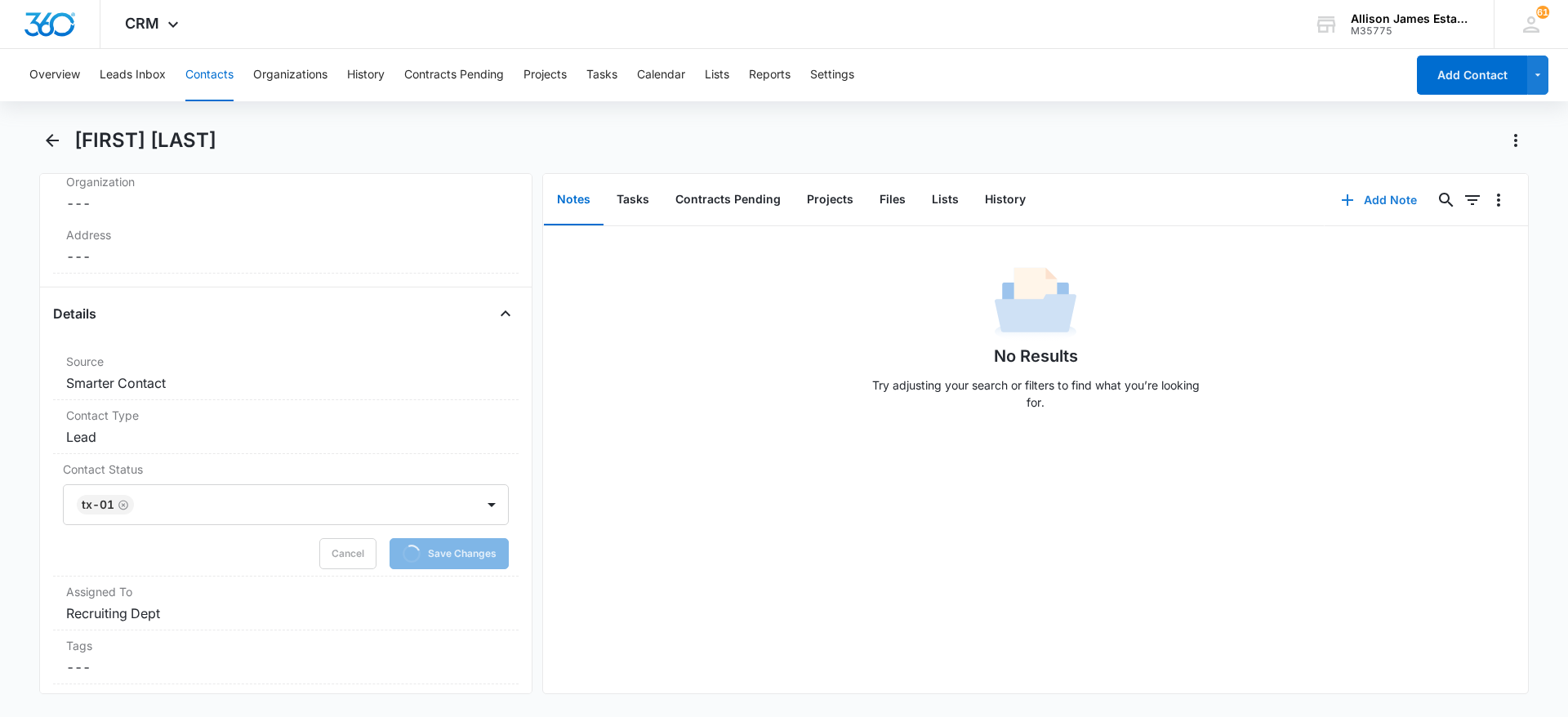 click on "Add Note" at bounding box center (1379, 200) 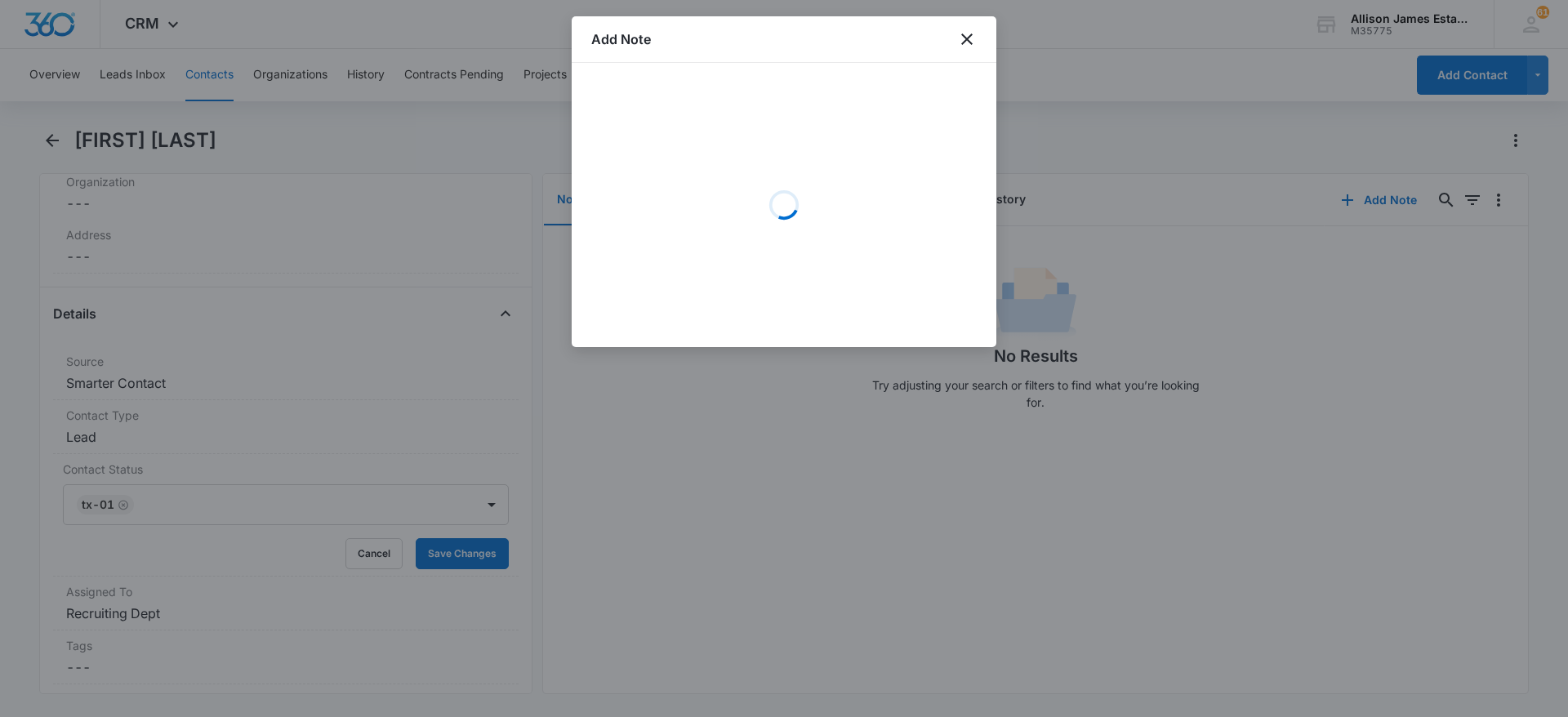 click at bounding box center (784, 358) 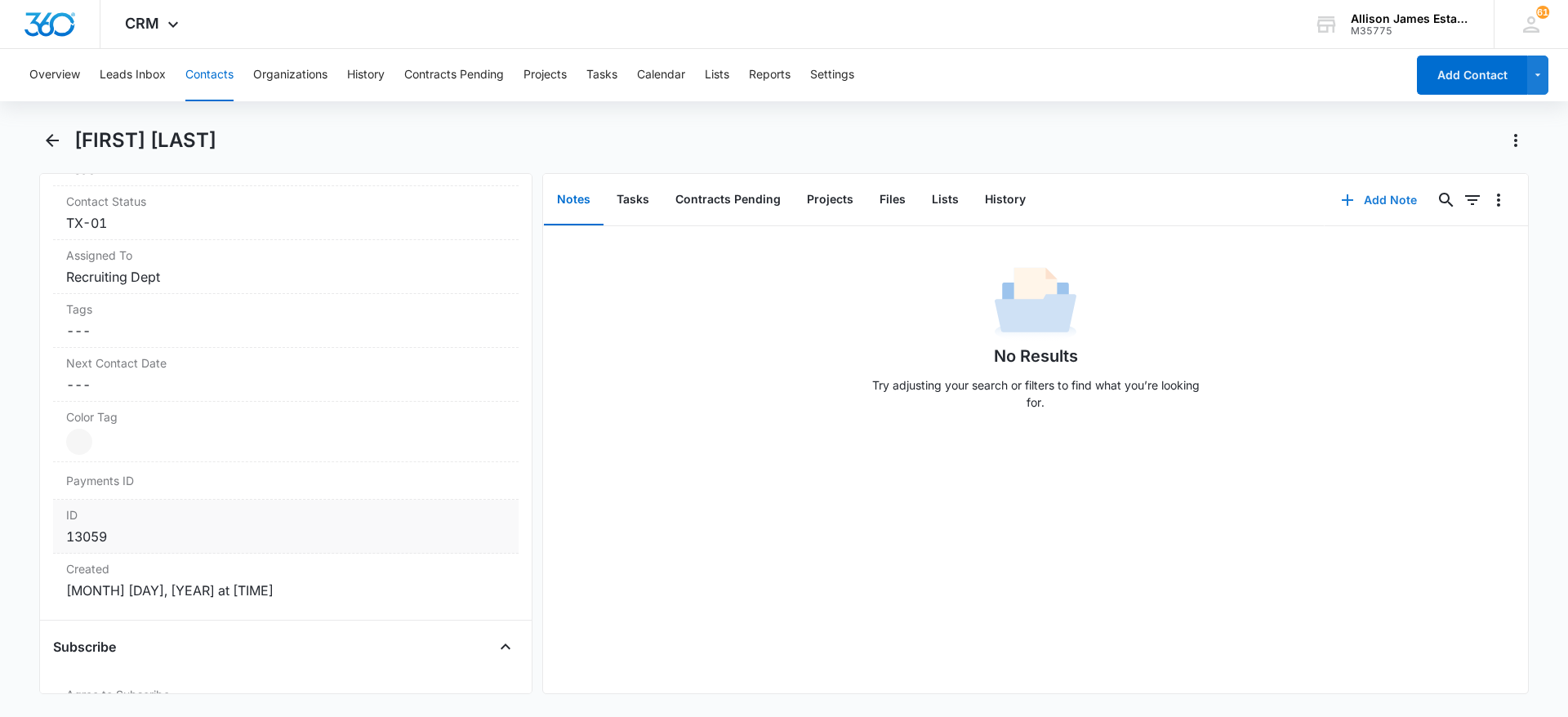 scroll, scrollTop: 857, scrollLeft: 0, axis: vertical 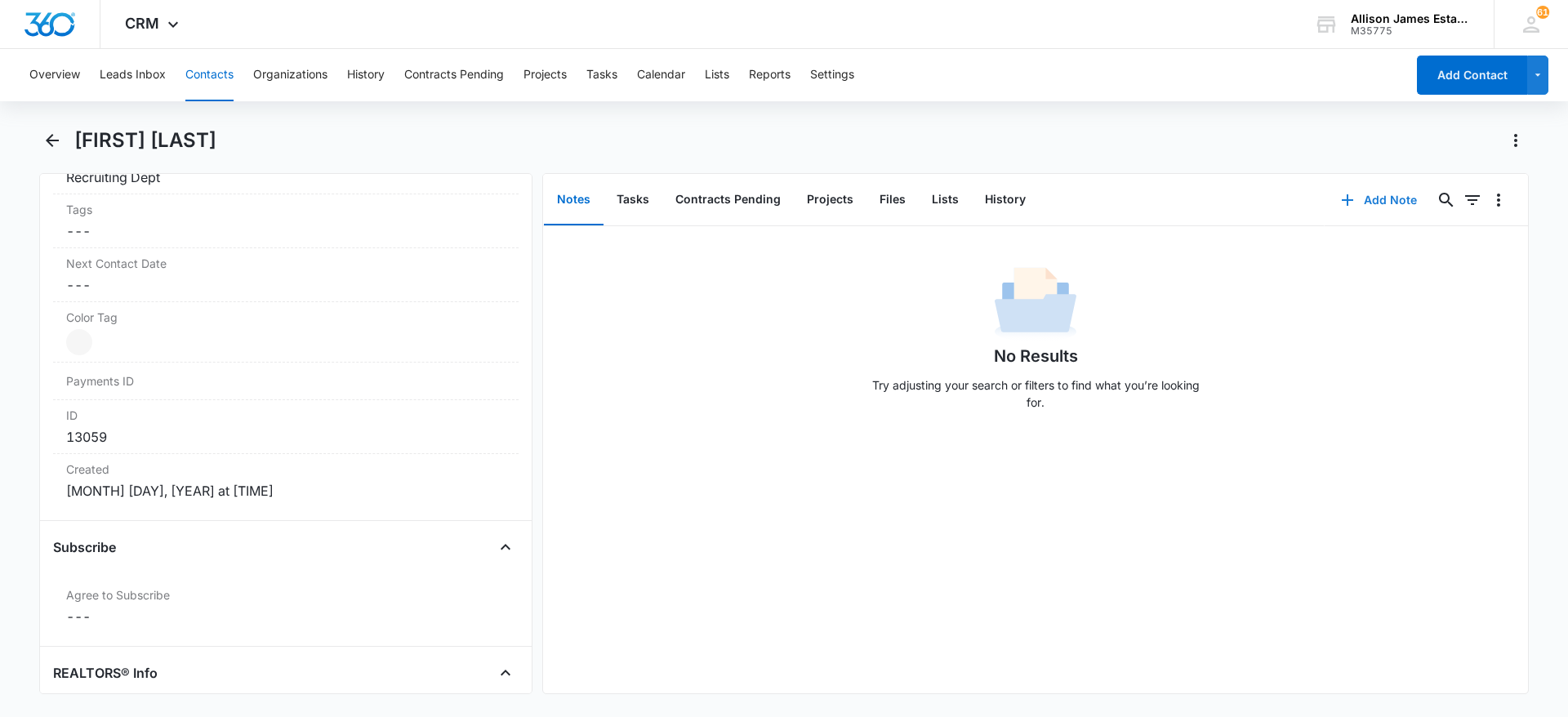 click on "Add Note" at bounding box center (1379, 200) 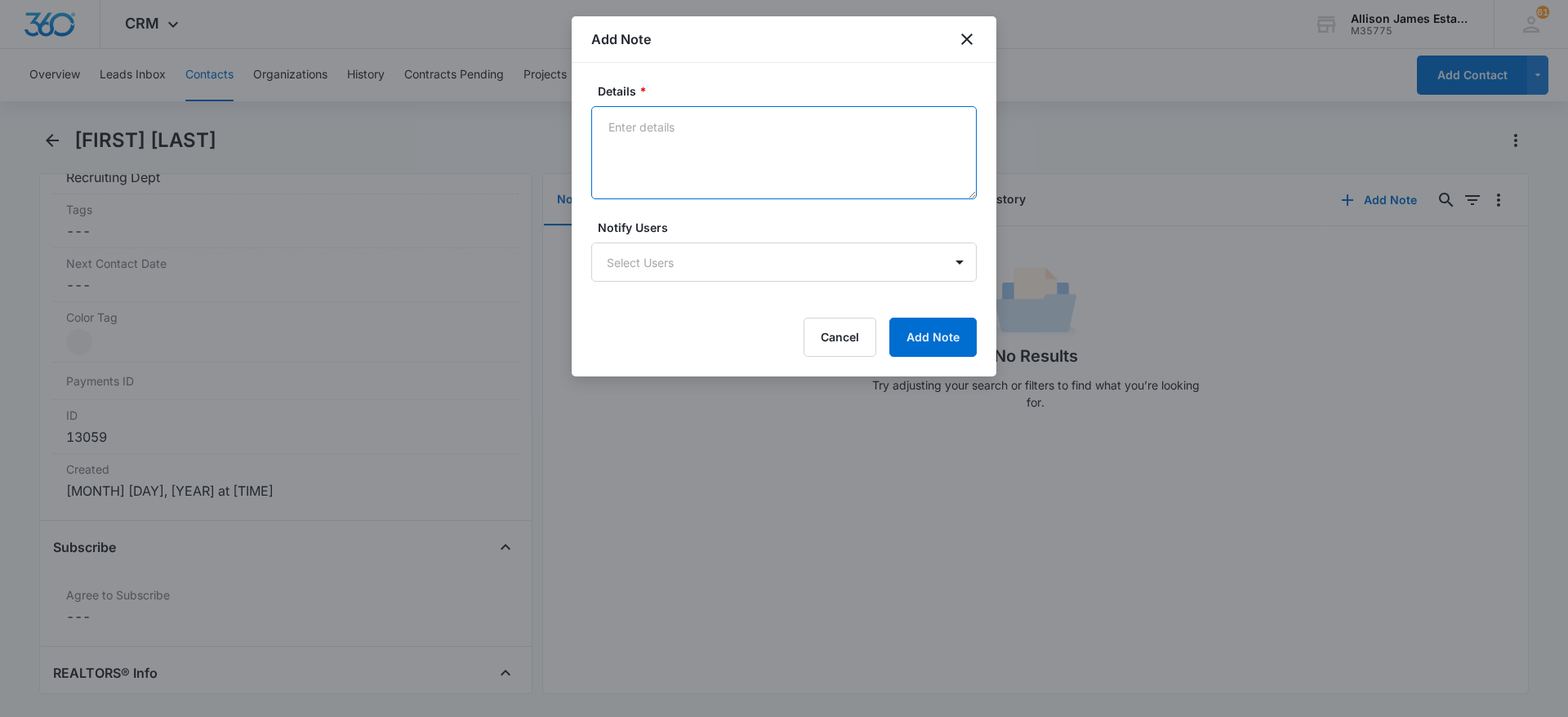 click on "Details *" at bounding box center [784, 153] 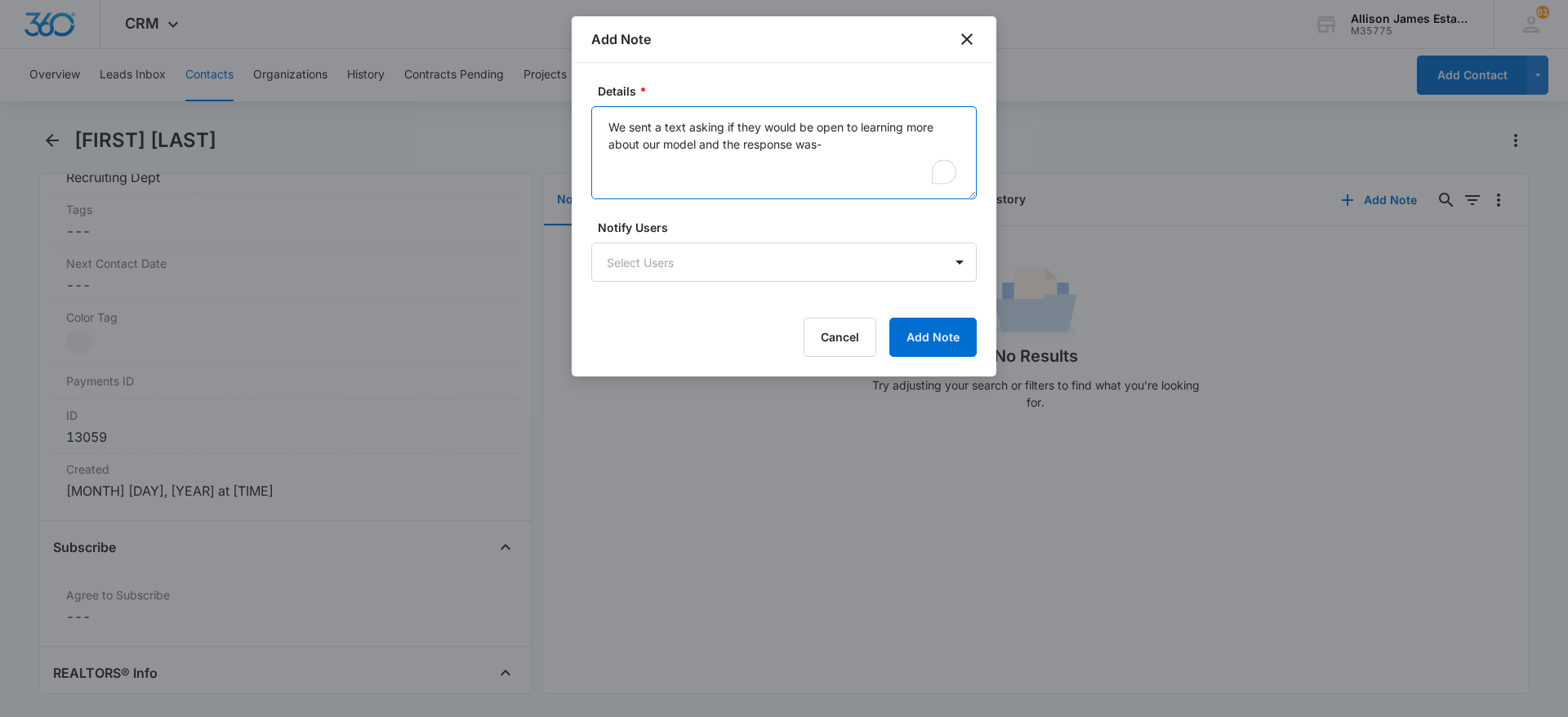 paste on "Today" 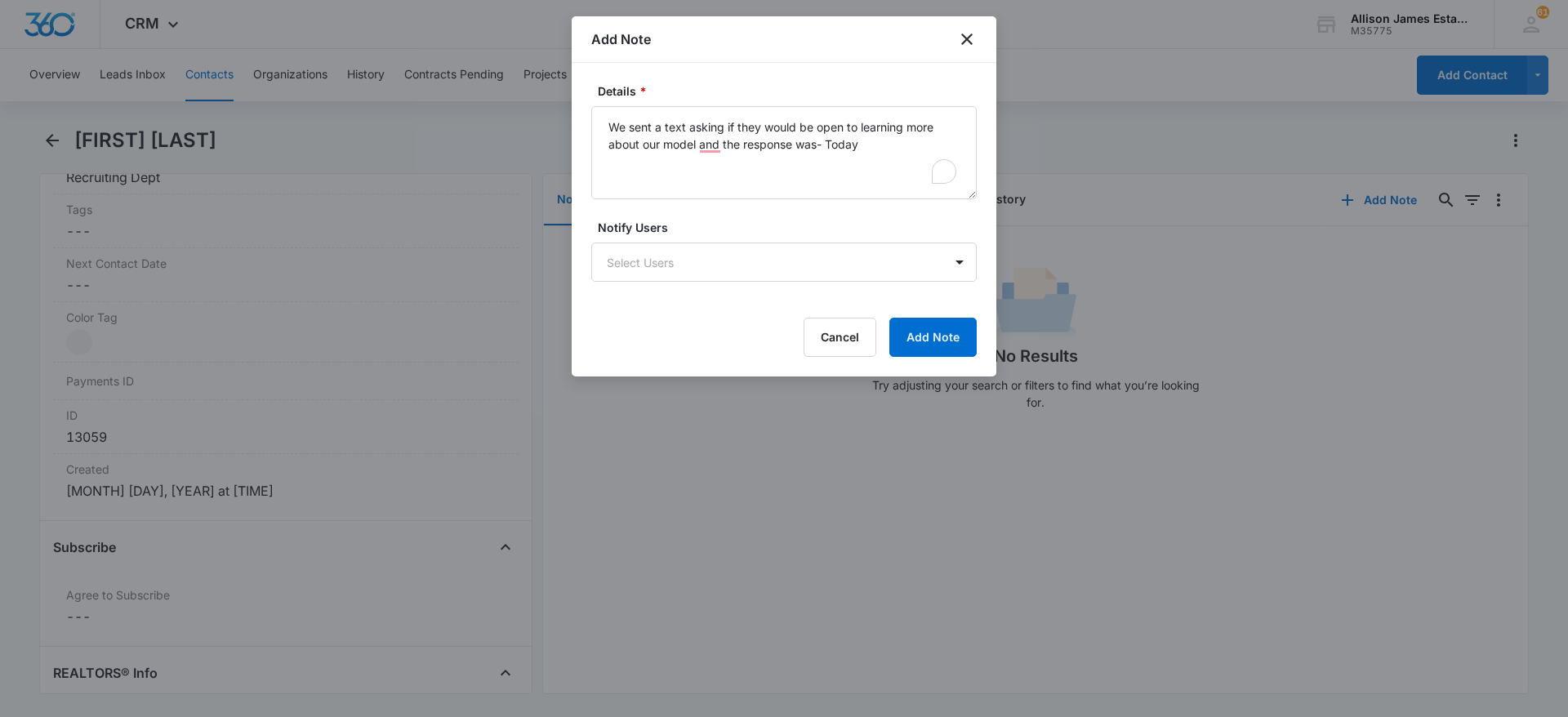 click on "Details *" at bounding box center [791, 91] 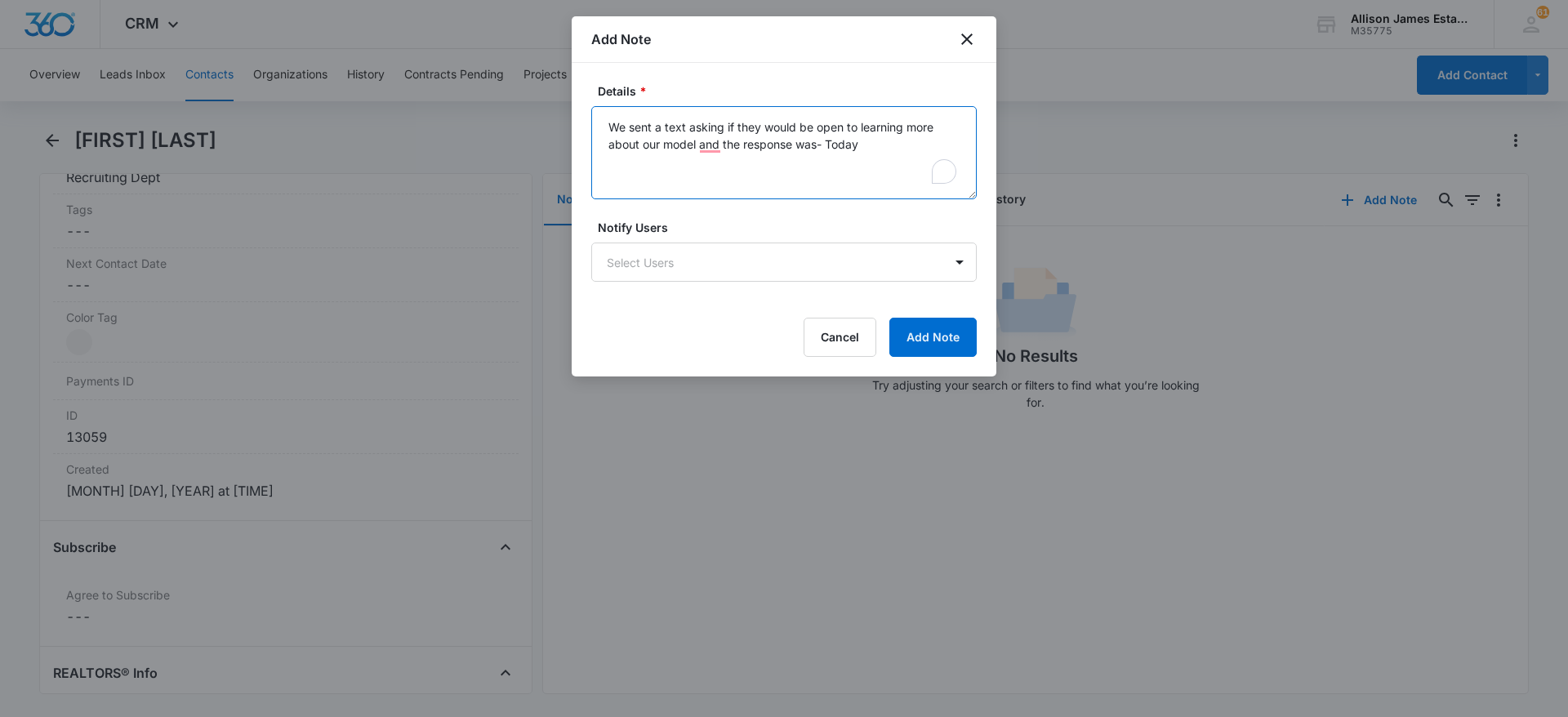 click on "We sent a text asking if they would be open to learning more about our model and the response was- Today" at bounding box center (784, 153) 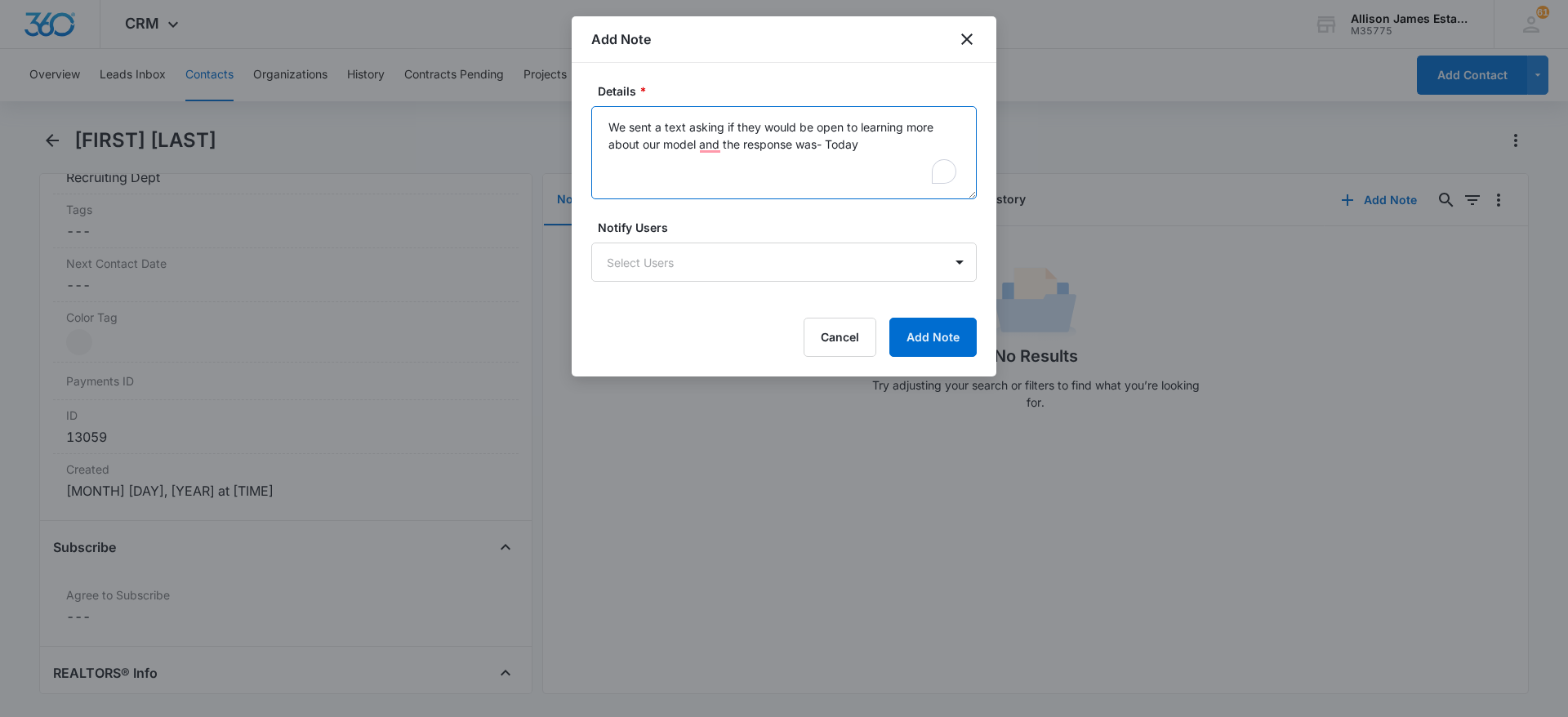 click on "We sent a text asking if they would be open to learning more about our model and the response was- Today" at bounding box center (784, 153) 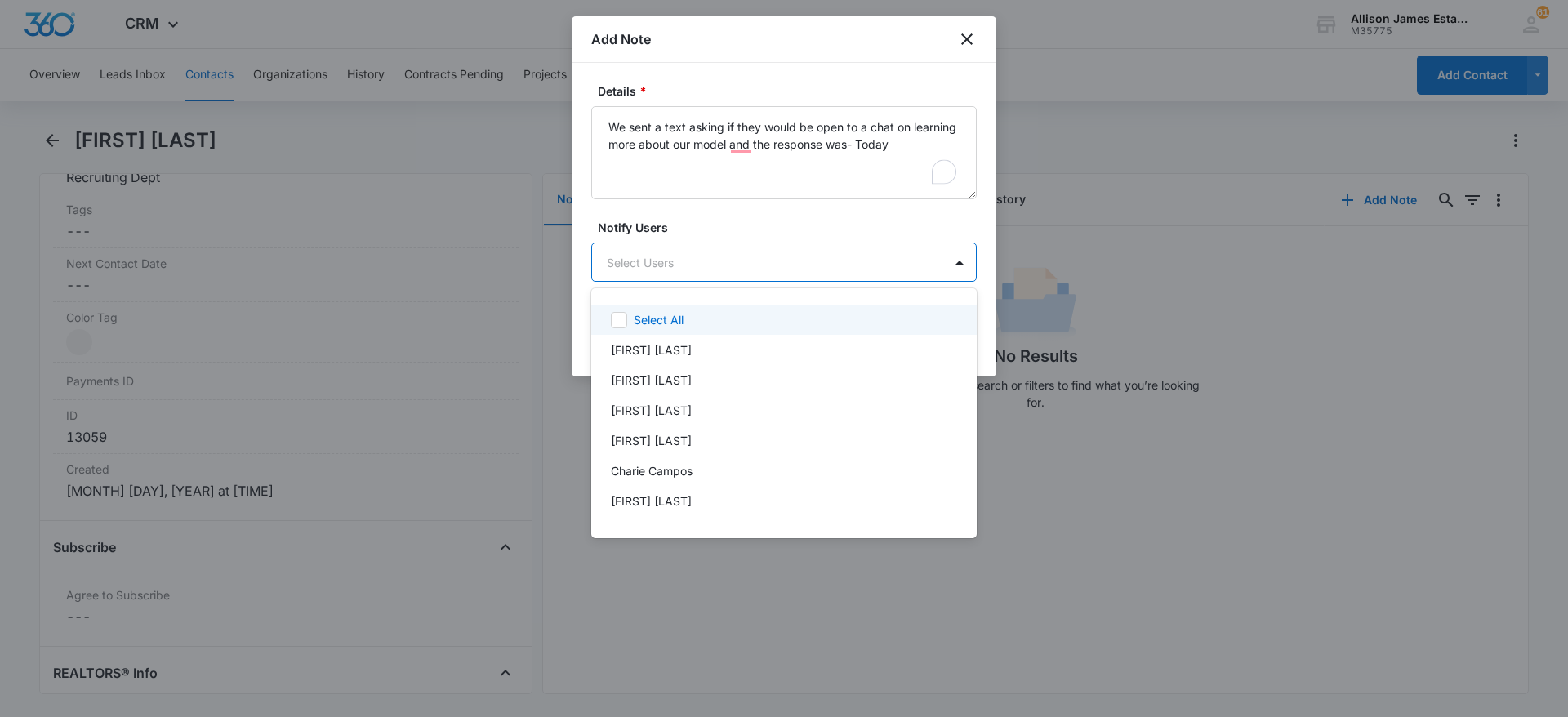 click on "CRM Apps Websites CRM Email Social Brand [FIRST] [LAST] Estates and Homes  M35775 Your Accounts View All 61 RV [FIRST] [LAST] [EMAIL] My Profile 61 Notifications Support Logout Terms & Conditions   •   Privacy Policy Overview Leads Inbox Contacts Organizations History Contracts Pending Projects Tasks Calendar Lists Reports Settings Add Contact [FIRST] [LAST] Remove EA [FIRST] [LAST] Contact Info Name Cancel Save Changes [FIRST] [LAST] Phone Cancel Save Changes ([PHONE]) Email Cancel Save Changes [EMAIL] Organization Cancel Save Changes --- Address Cancel Save Changes --- Details Source Cancel Save Changes Smarter Contact Contact Type Cancel Save Changes Lead Contact Status Cancel Save Changes TX-01 Assigned To Cancel Save Changes Recruiting Dept Tags Cancel Save Changes --- Next Contact Date Cancel Save Changes --- Color Tag Current Color: Cancel Save Changes Payments ID ID 13058 Created Aug 6, 2025 at 10:32am Subscribe Agree to Subscribe Cancel Save Changes --- REALTORS® Info" at bounding box center (784, 358) 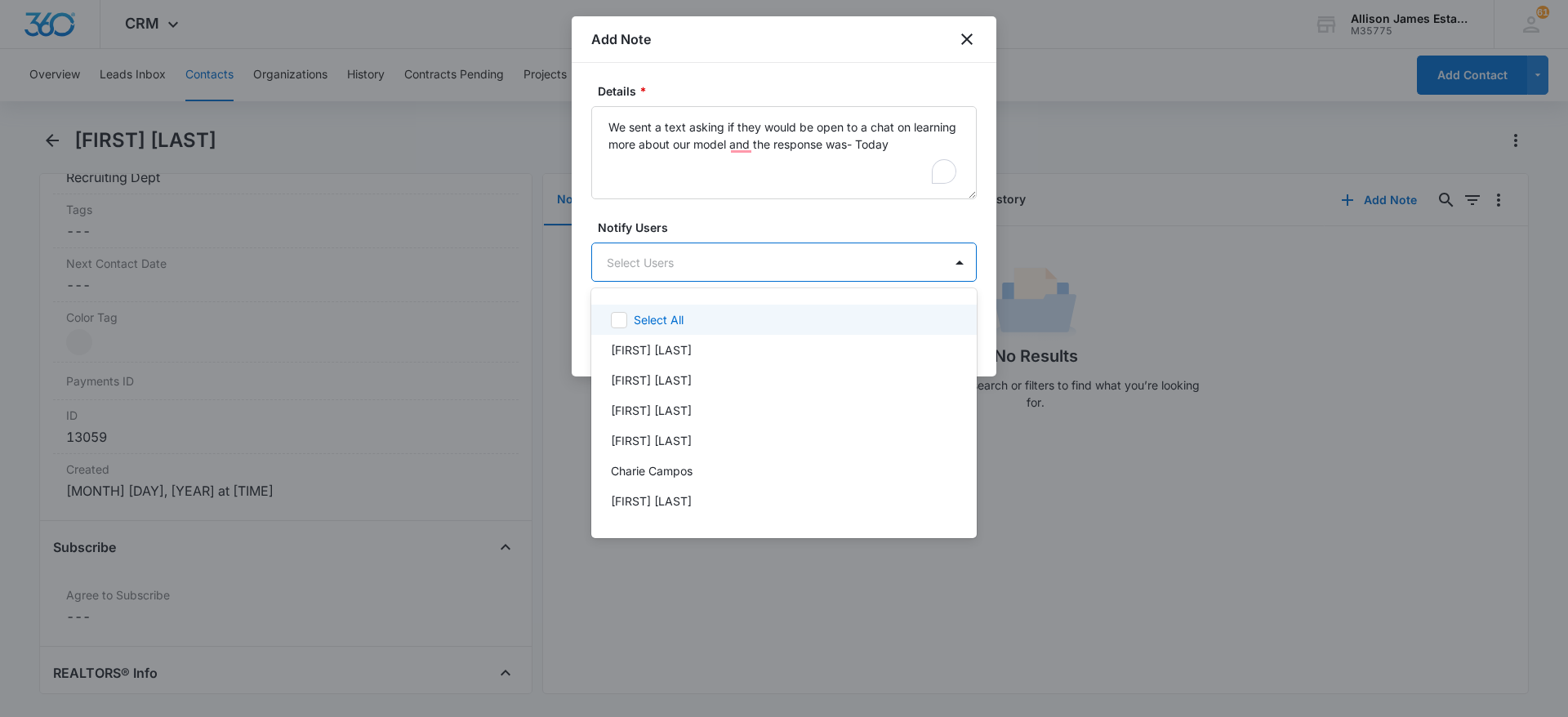 click at bounding box center (784, 358) 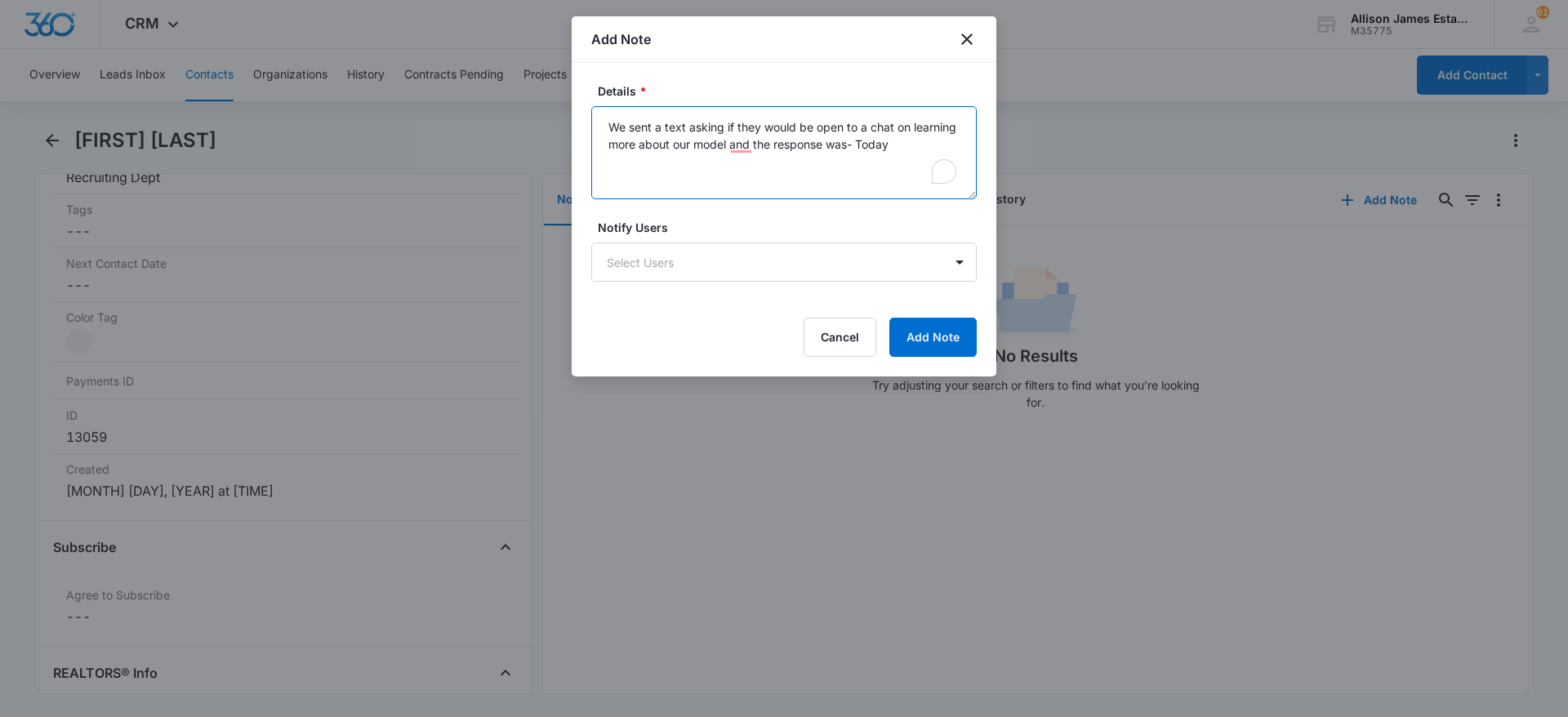 click on "We sent a text asking if they would be open to a chat on learning more about our model and the response was- Today" at bounding box center (784, 153) 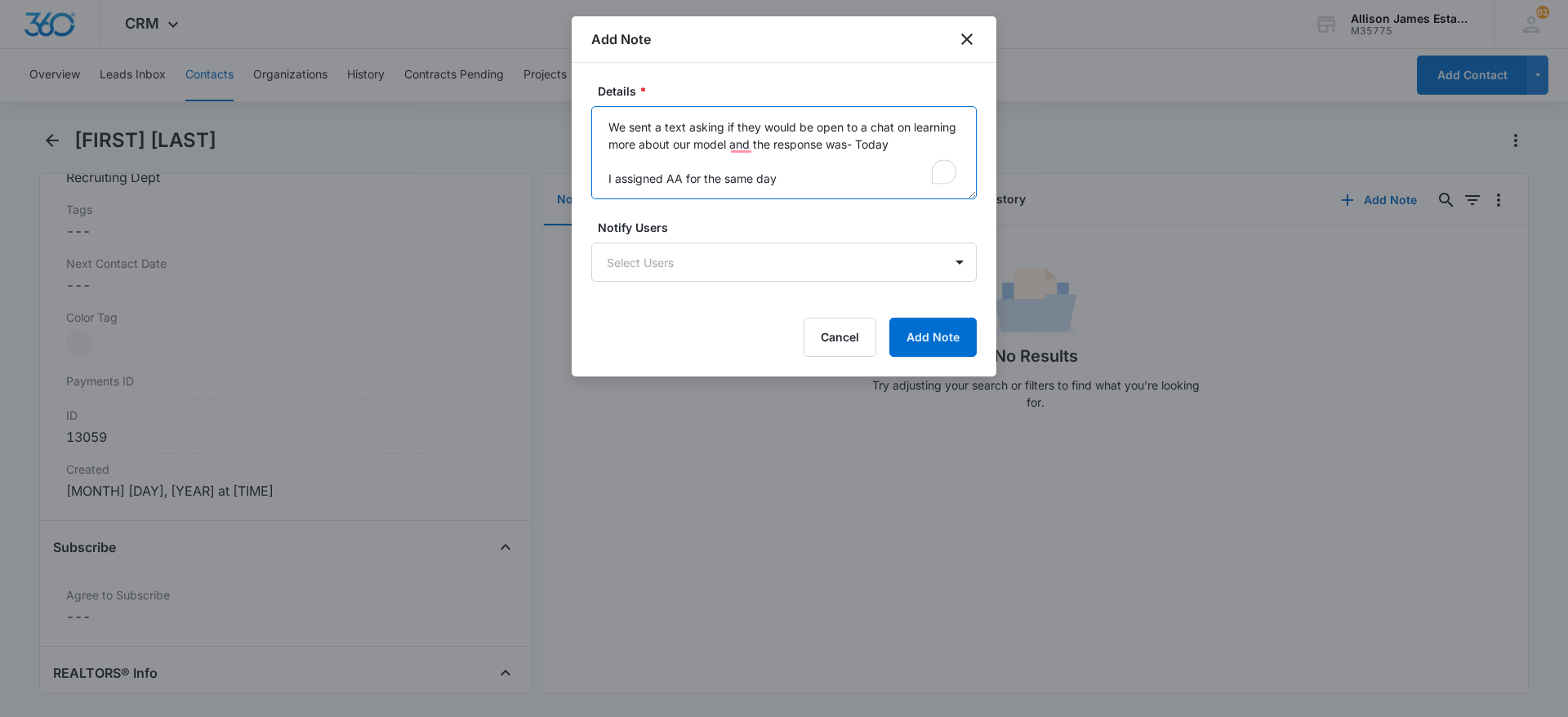click on "We sent a text asking if they would be open to a chat on learning more about our model and the response was- Today
I assigned AA for the same day" at bounding box center (784, 153) 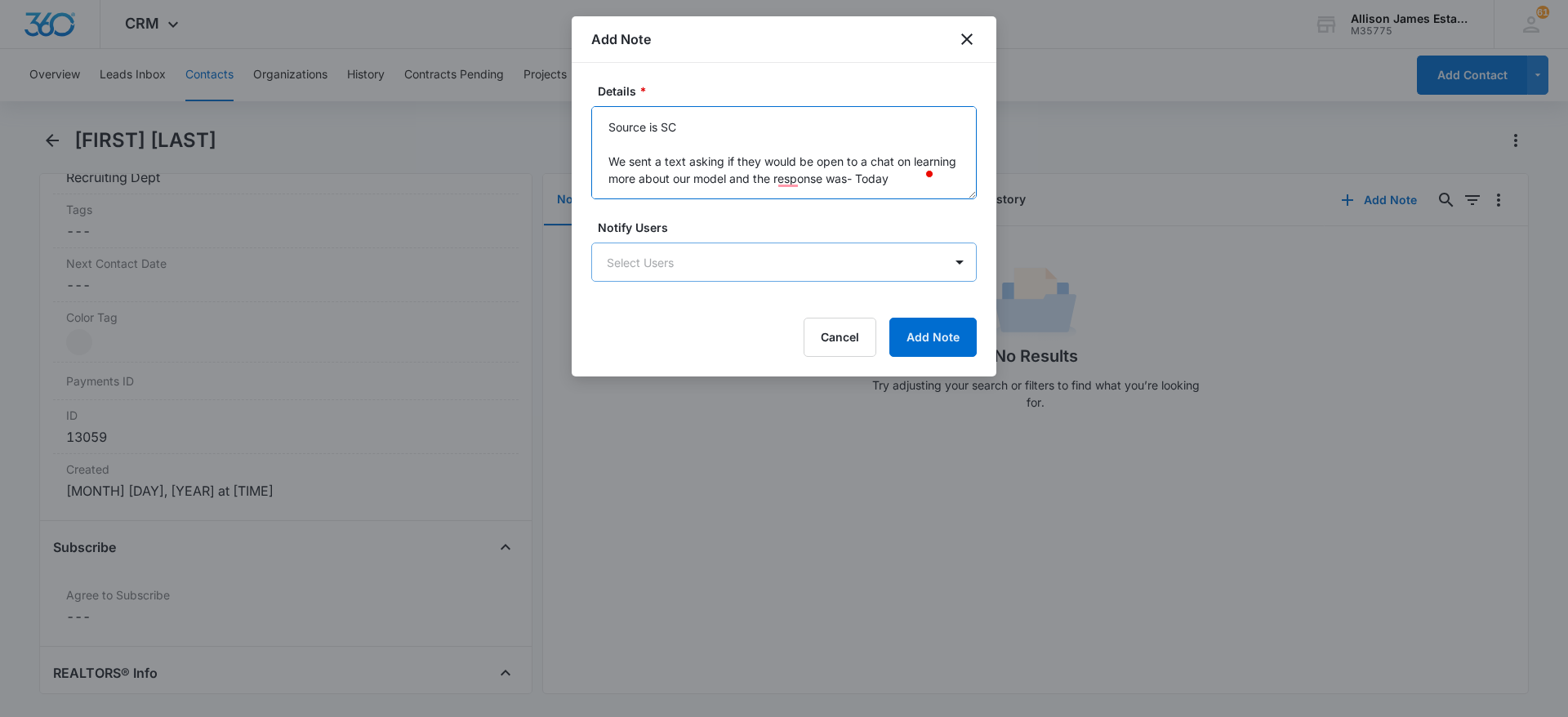 type on "Source is SC
We sent a text asking if they would be open to a chat on learning more about our model and the response was- Today
I assigned AA for the same day" 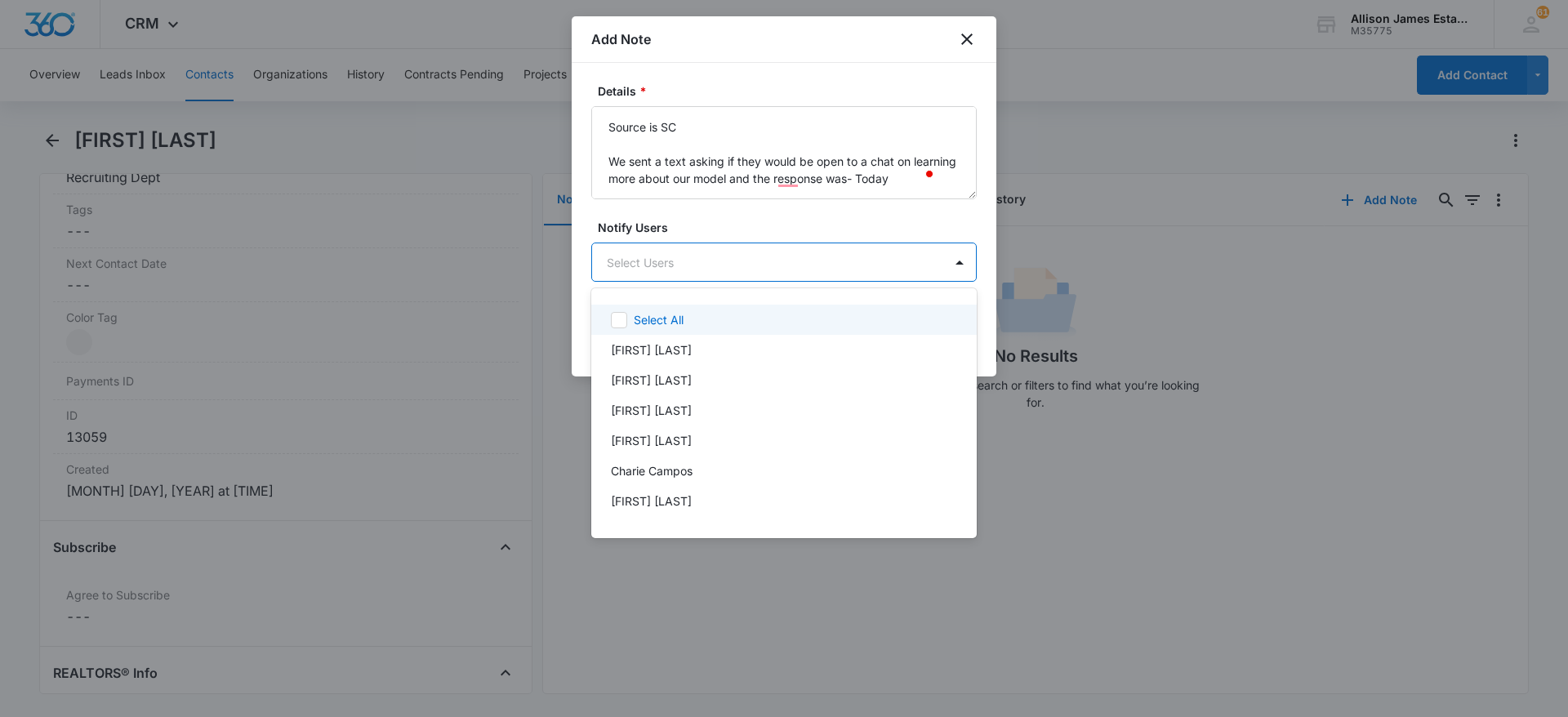 click on "CRM Apps Websites CRM Email Social Brand [FIRST] [LAST] Estates and Homes  M35775 Your Accounts View All 61 RV [FIRST] [LAST] [EMAIL] My Profile 61 Notifications Support Logout Terms & Conditions   •   Privacy Policy Overview Leads Inbox Contacts Organizations History Contracts Pending Projects Tasks Calendar Lists Reports Settings Add Contact [FIRST] [LAST] Remove EA [FIRST] [LAST] Contact Info Name Cancel Save Changes [FIRST] [LAST] Phone Cancel Save Changes ([PHONE]) Email Cancel Save Changes [EMAIL] Organization Cancel Save Changes --- Address Cancel Save Changes --- Details Source Cancel Save Changes Smarter Contact Contact Type Cancel Save Changes Lead Contact Status Cancel Save Changes TX-01 Assigned To Cancel Save Changes Recruiting Dept Tags Cancel Save Changes --- Next Contact Date Cancel Save Changes --- Color Tag Current Color: Cancel Save Changes Payments ID ID 13058 Created Aug 6, 2025 at 10:32am Subscribe Agree to Subscribe Cancel Save Changes --- REALTORS® Info" at bounding box center (784, 358) 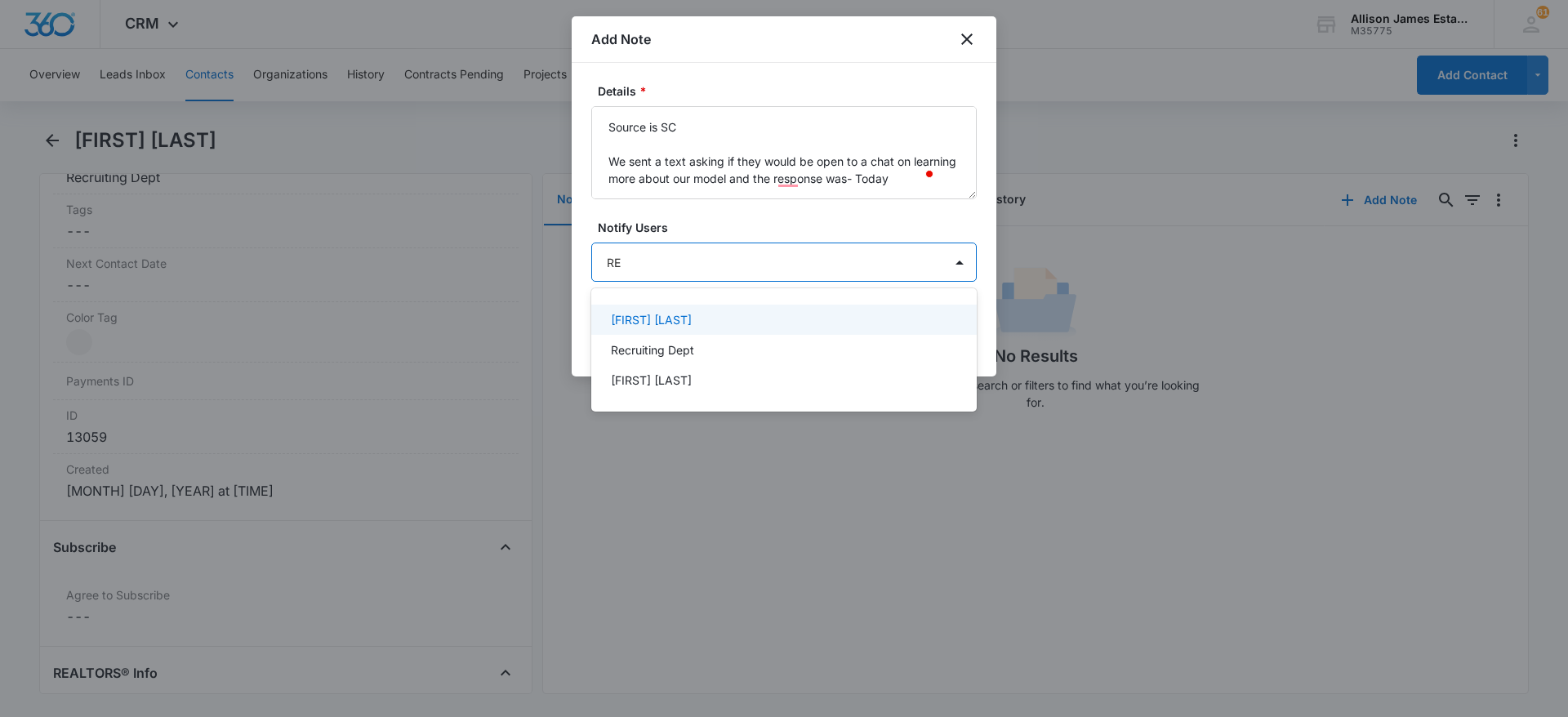 type on "REC" 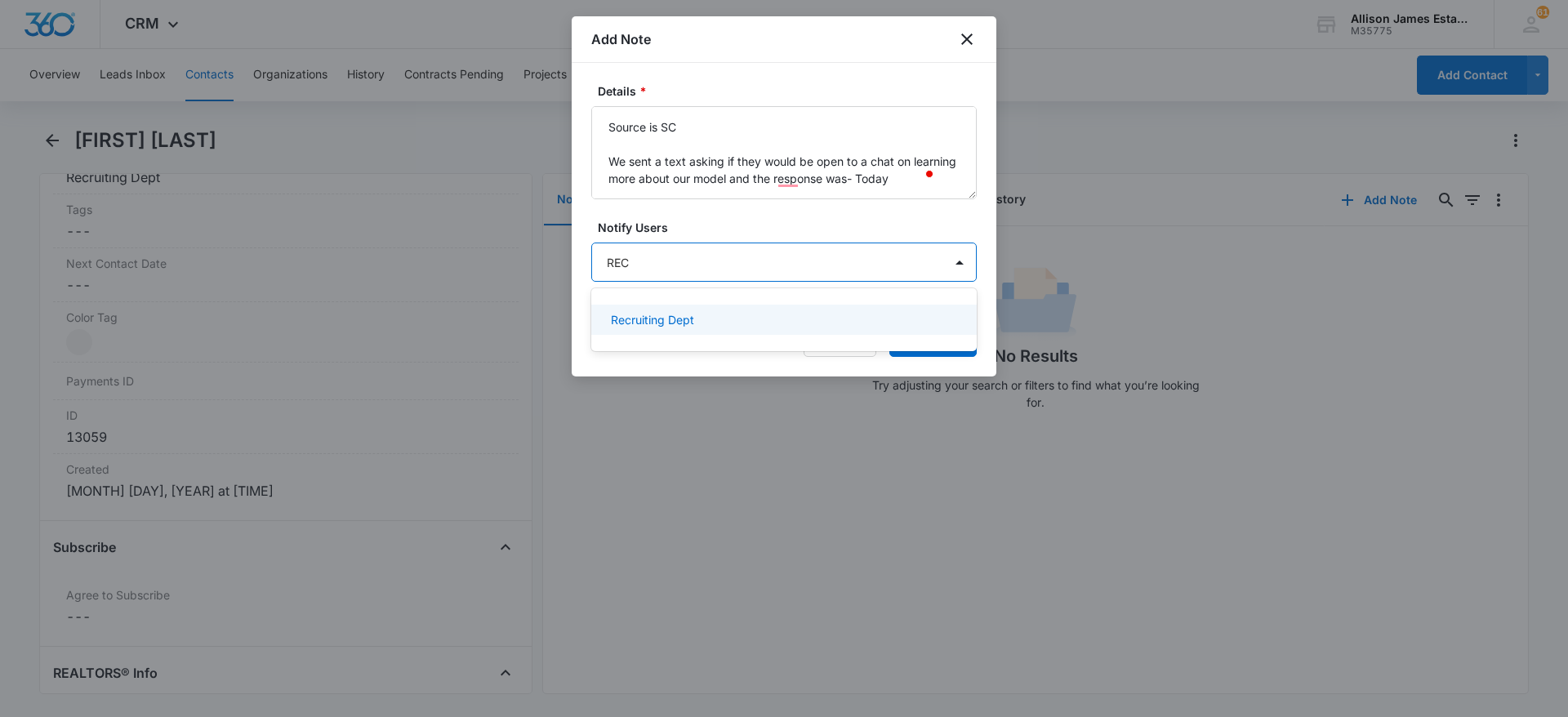 click on "Recruiting Dept" at bounding box center (782, 319) 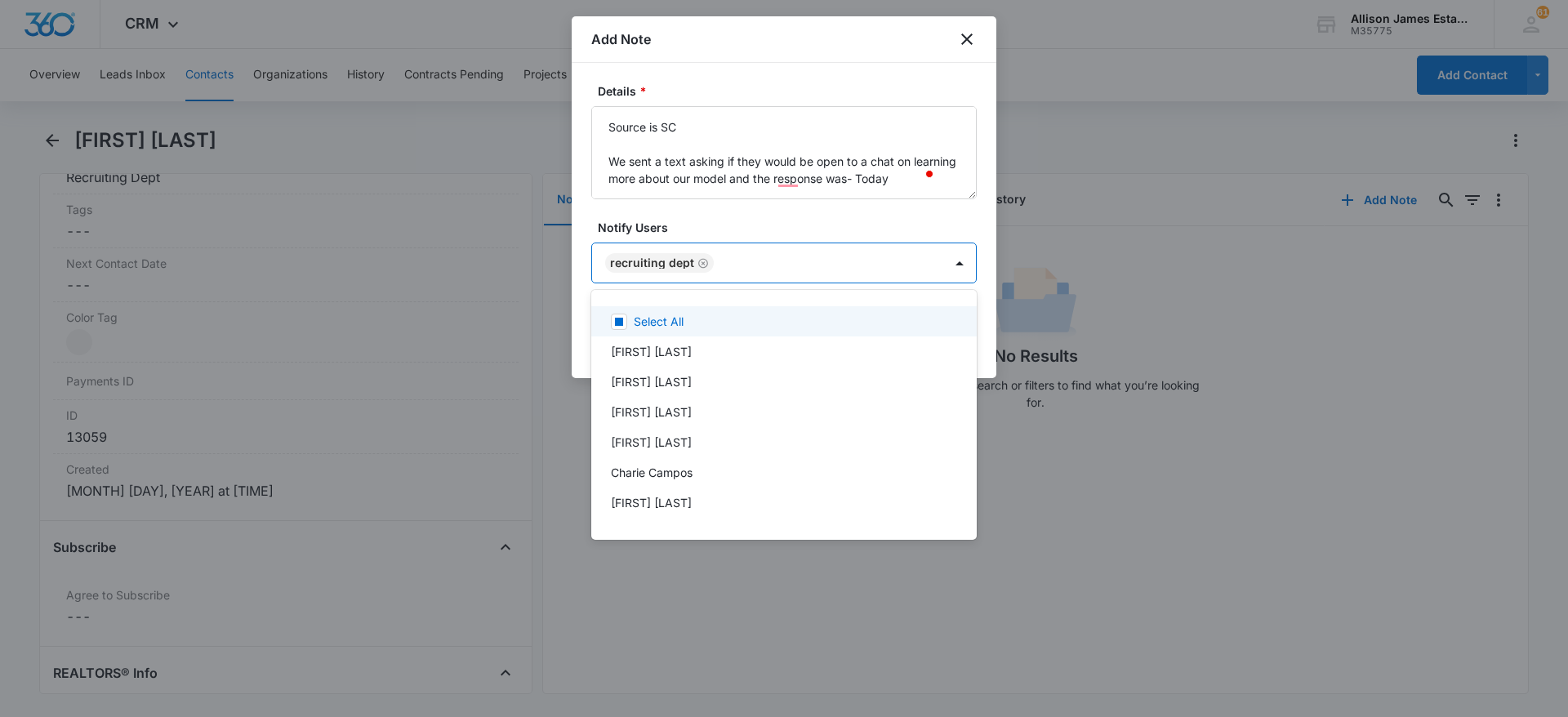 click at bounding box center [784, 358] 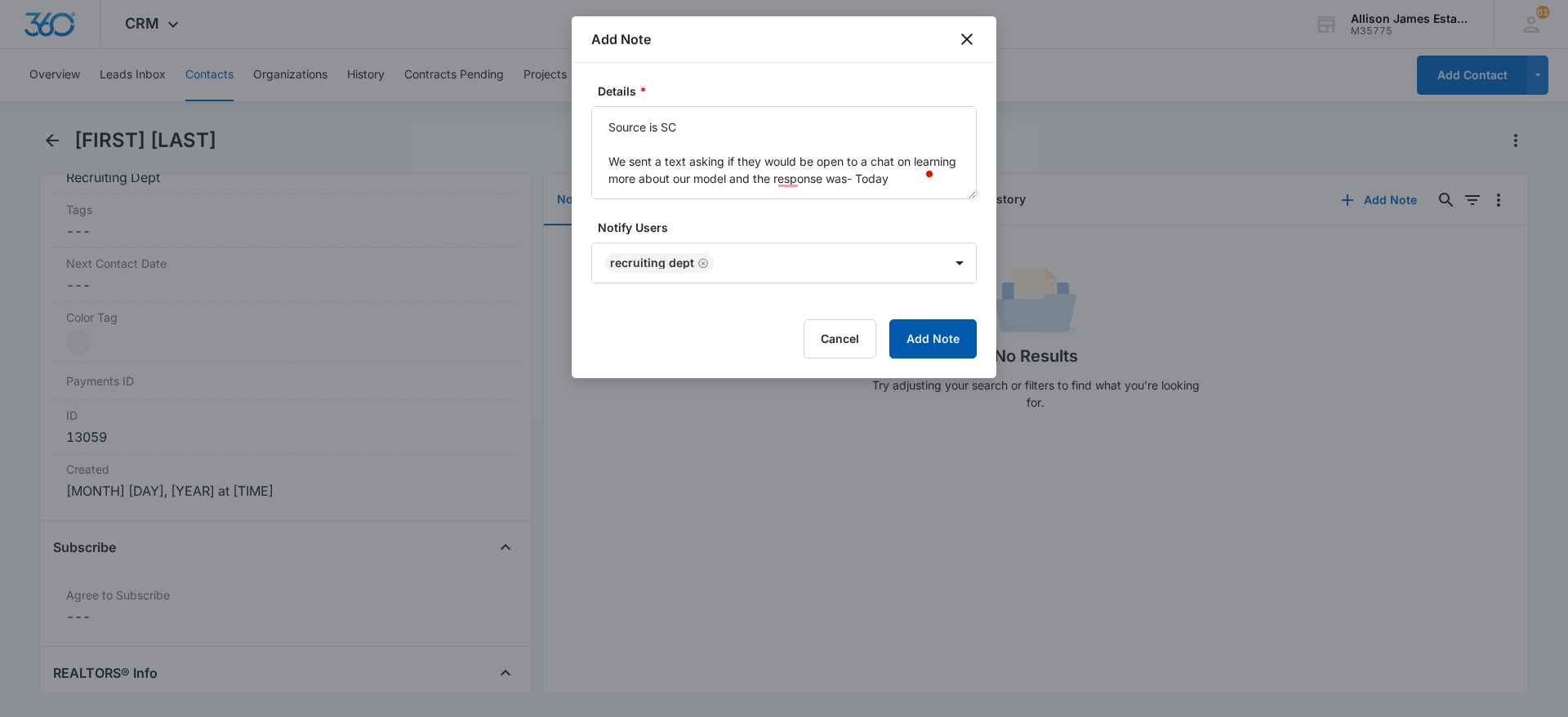 click on "Add Note" at bounding box center (933, 339) 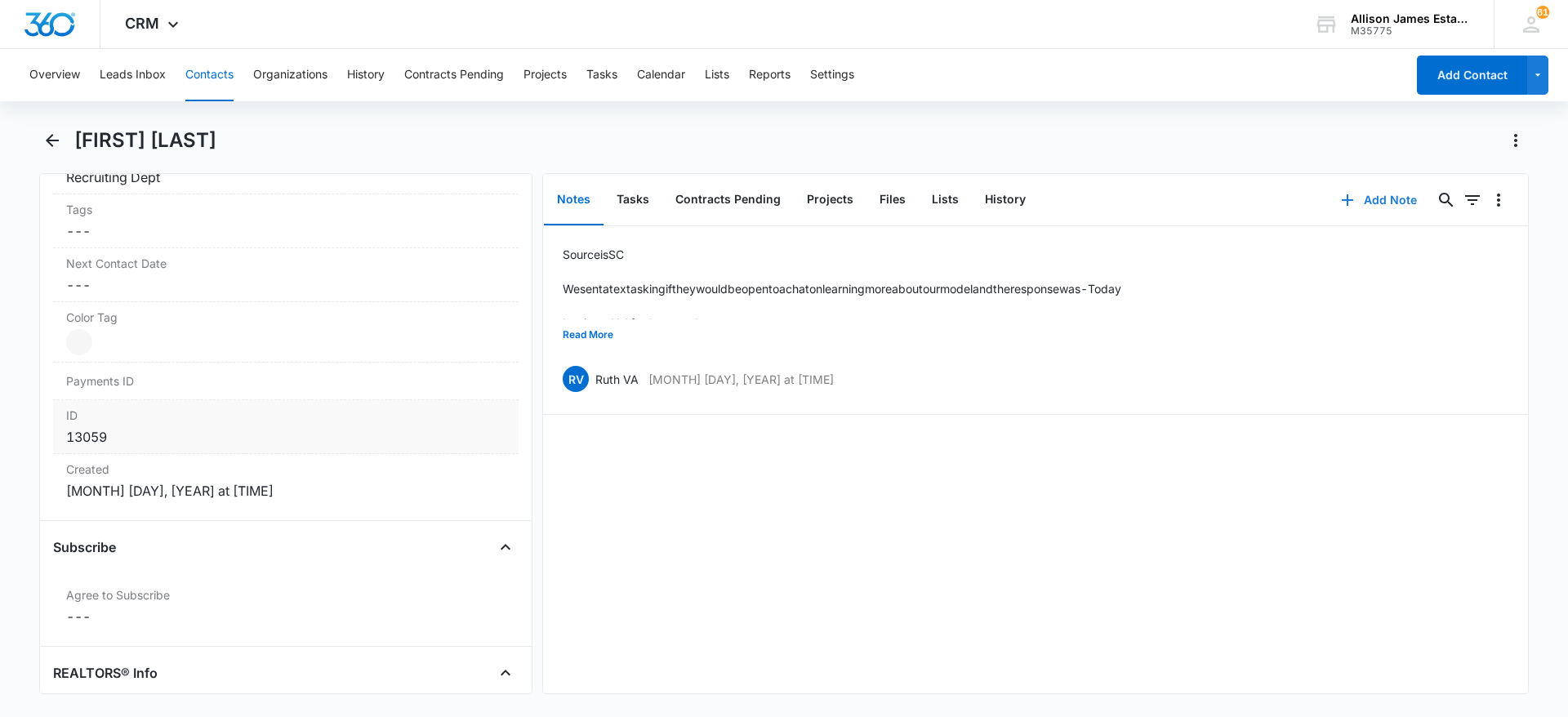 scroll, scrollTop: 1347, scrollLeft: 0, axis: vertical 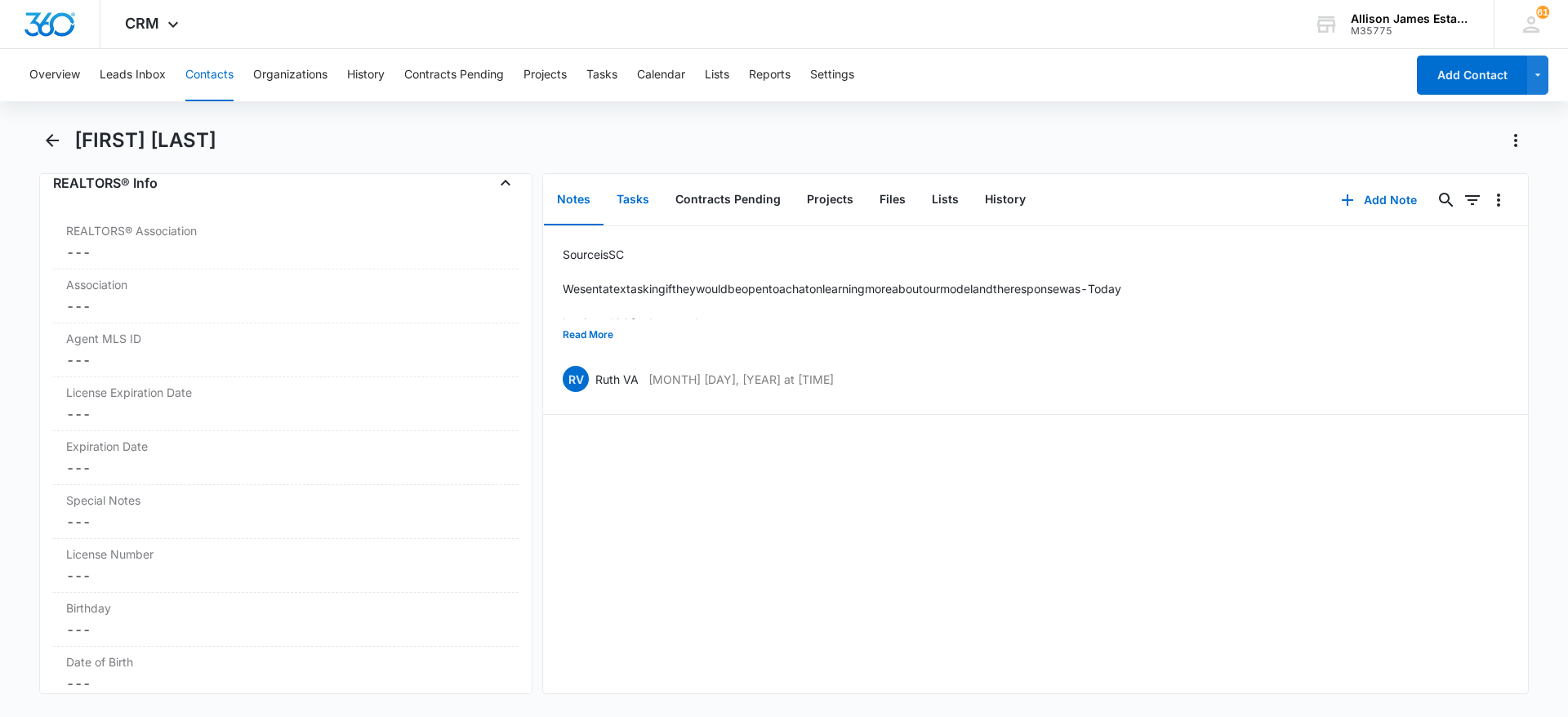 click on "Tasks" at bounding box center [633, 200] 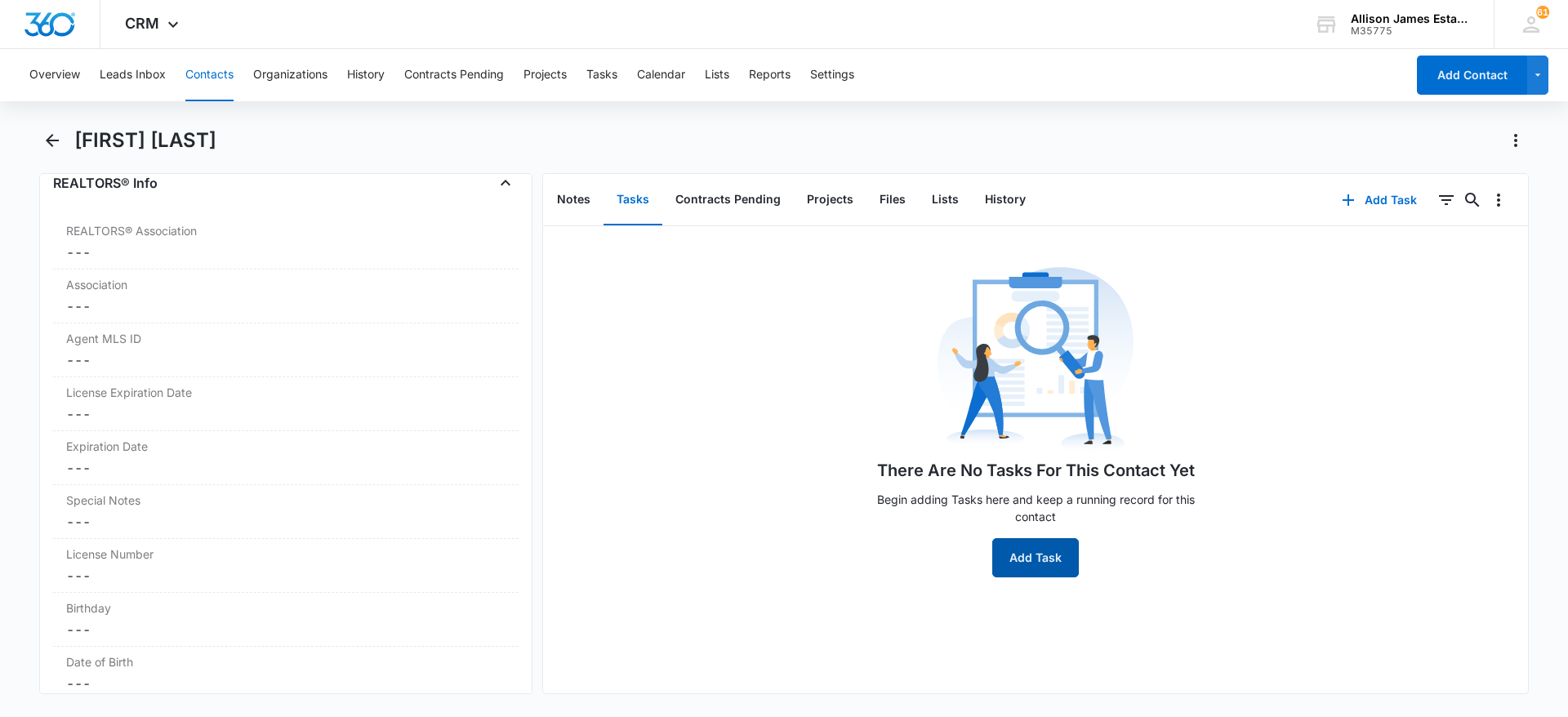 click on "Add Task" at bounding box center (1036, 558) 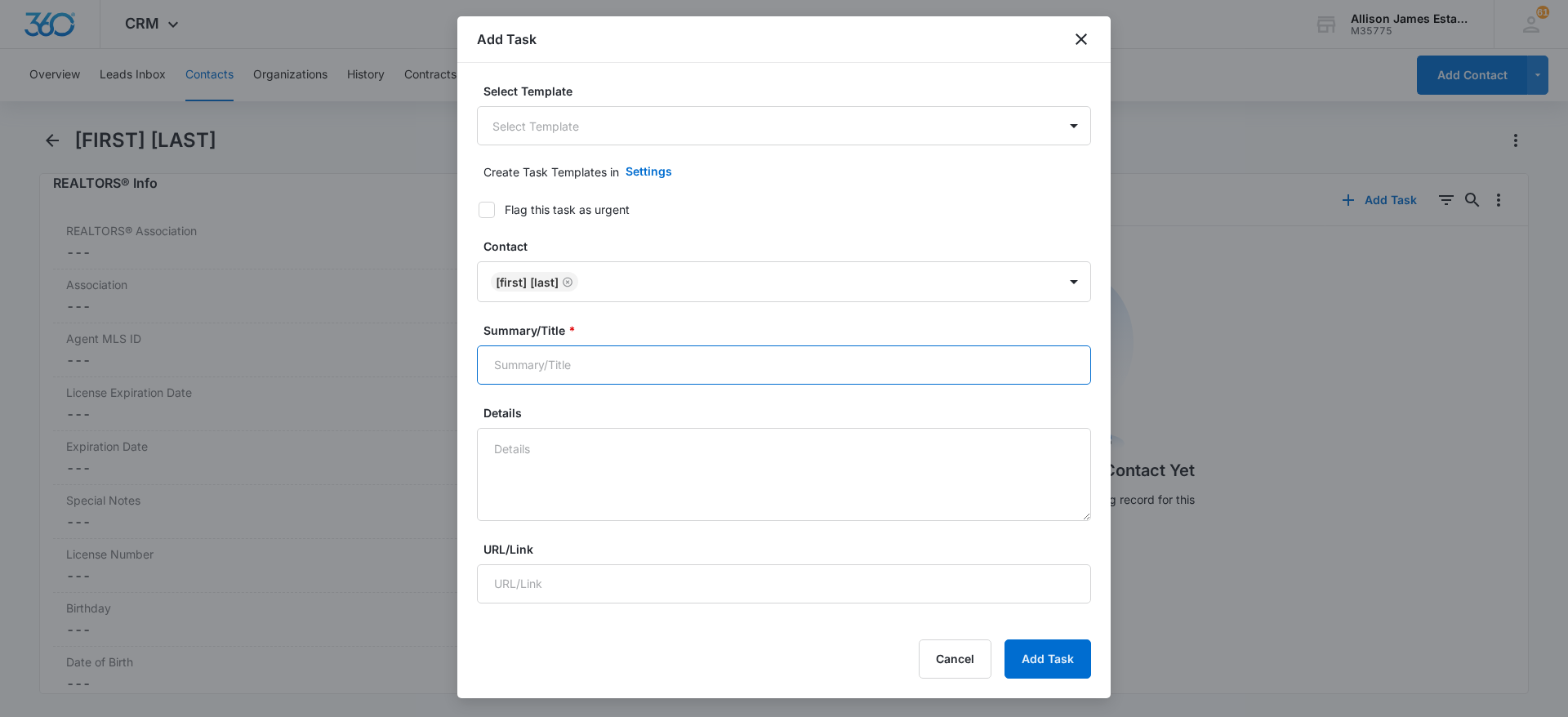 click on "Summary/Title *" at bounding box center [784, 365] 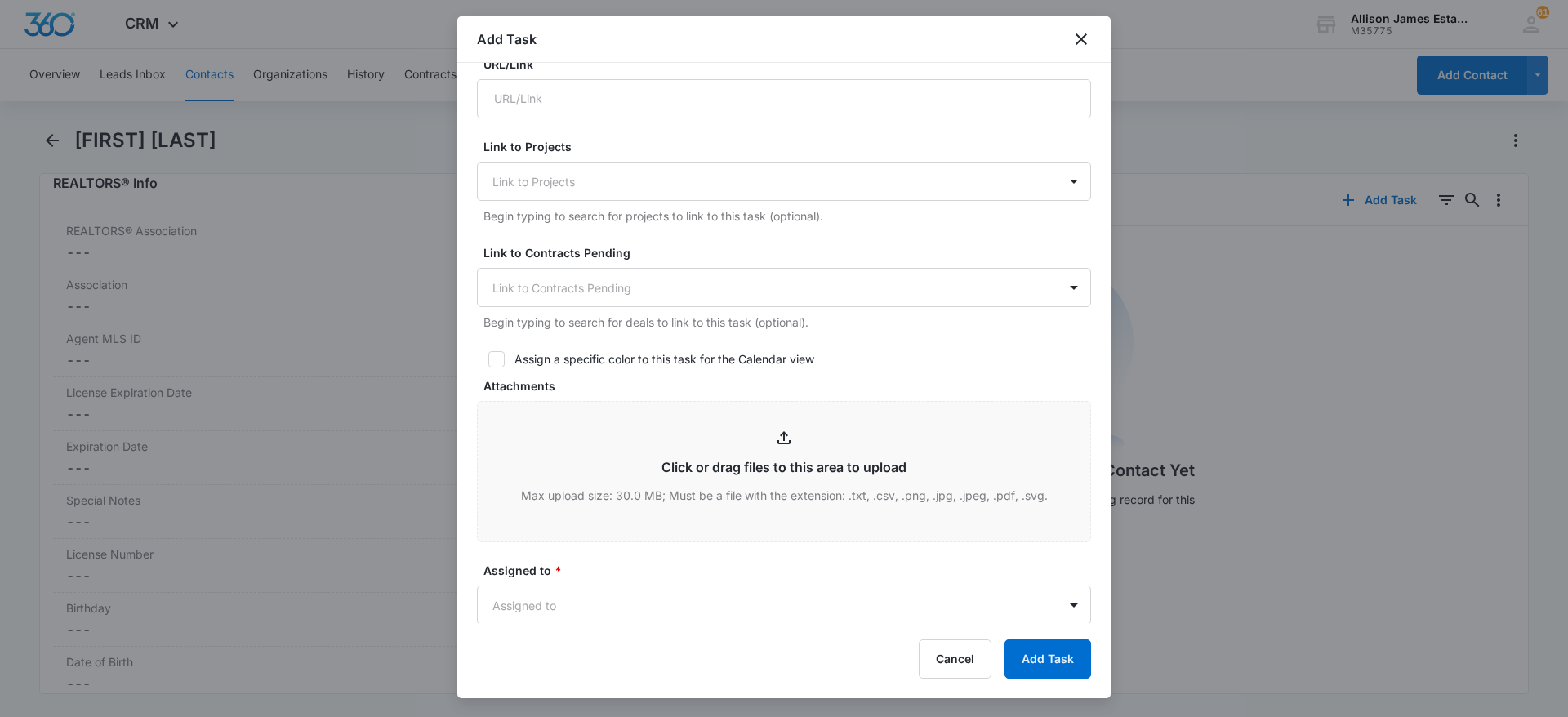 scroll, scrollTop: 612, scrollLeft: 0, axis: vertical 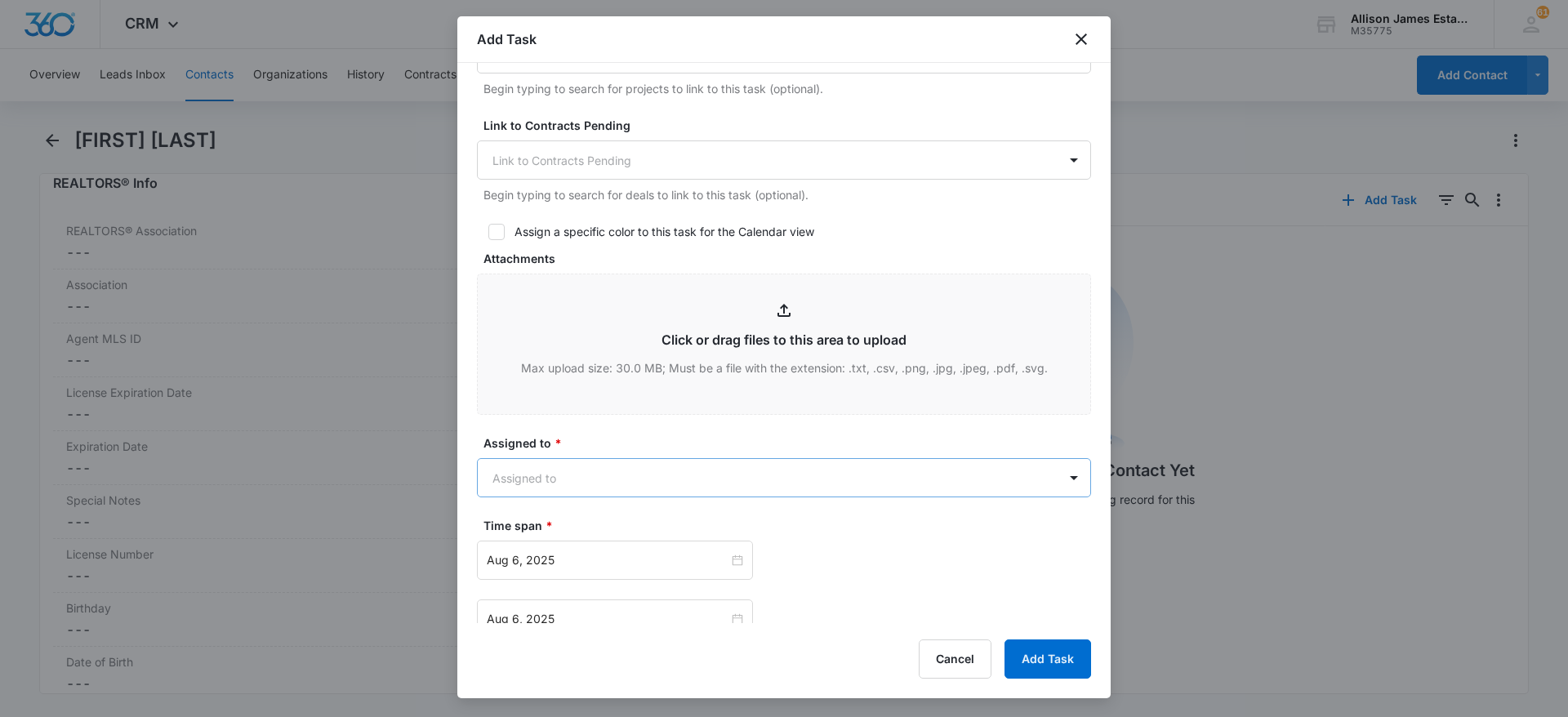 type on "[FIRST] [LAST] Intro Call" 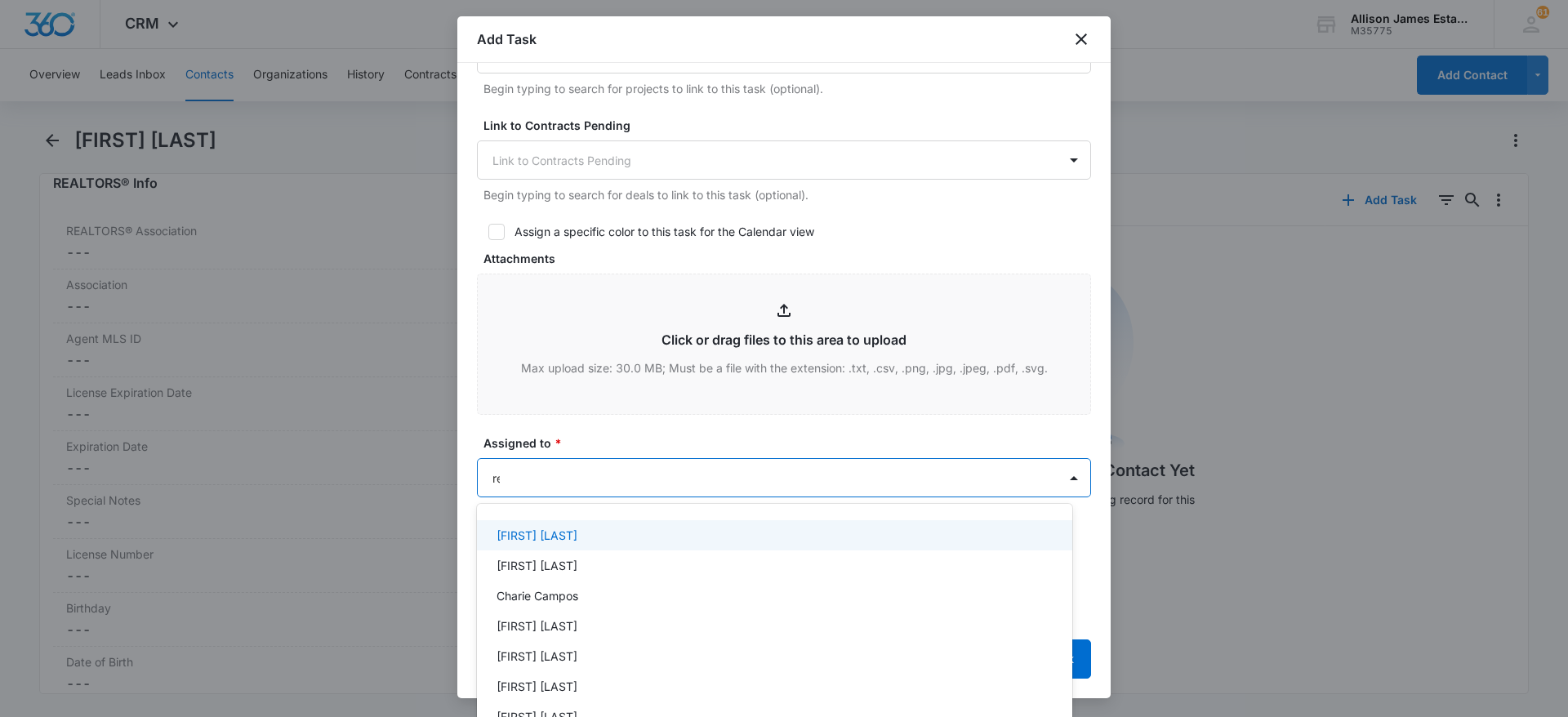 type on "rec" 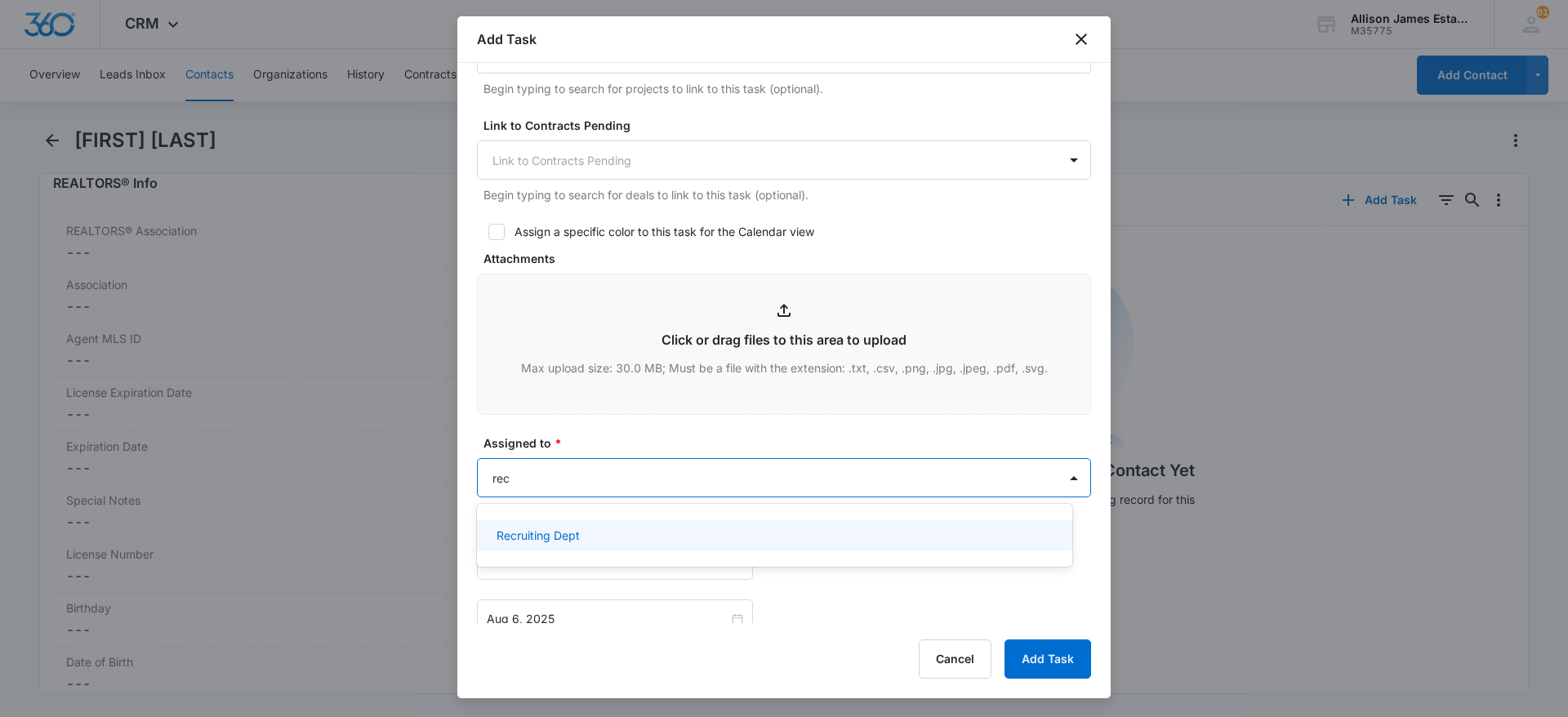 click on "Recruiting Dept" at bounding box center (538, 535) 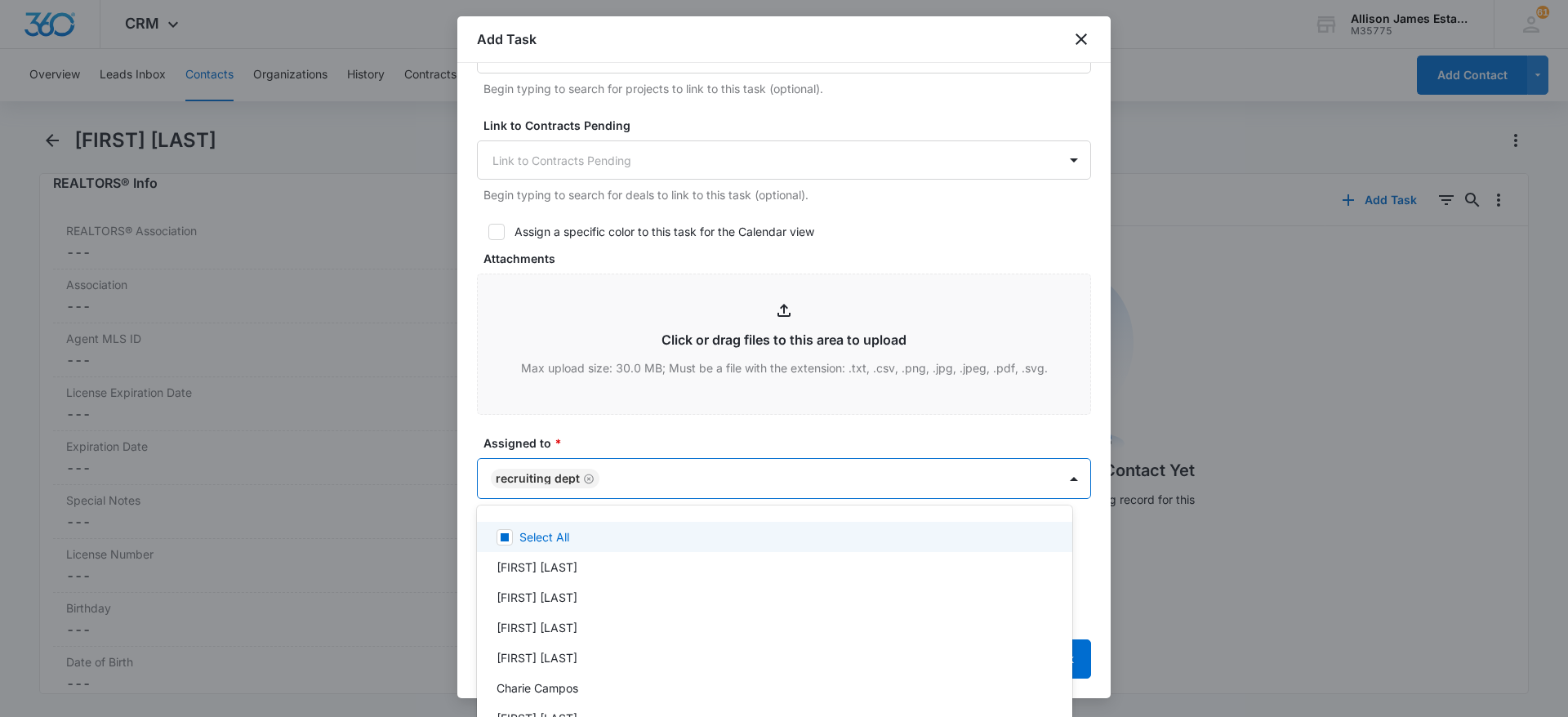 click at bounding box center (784, 358) 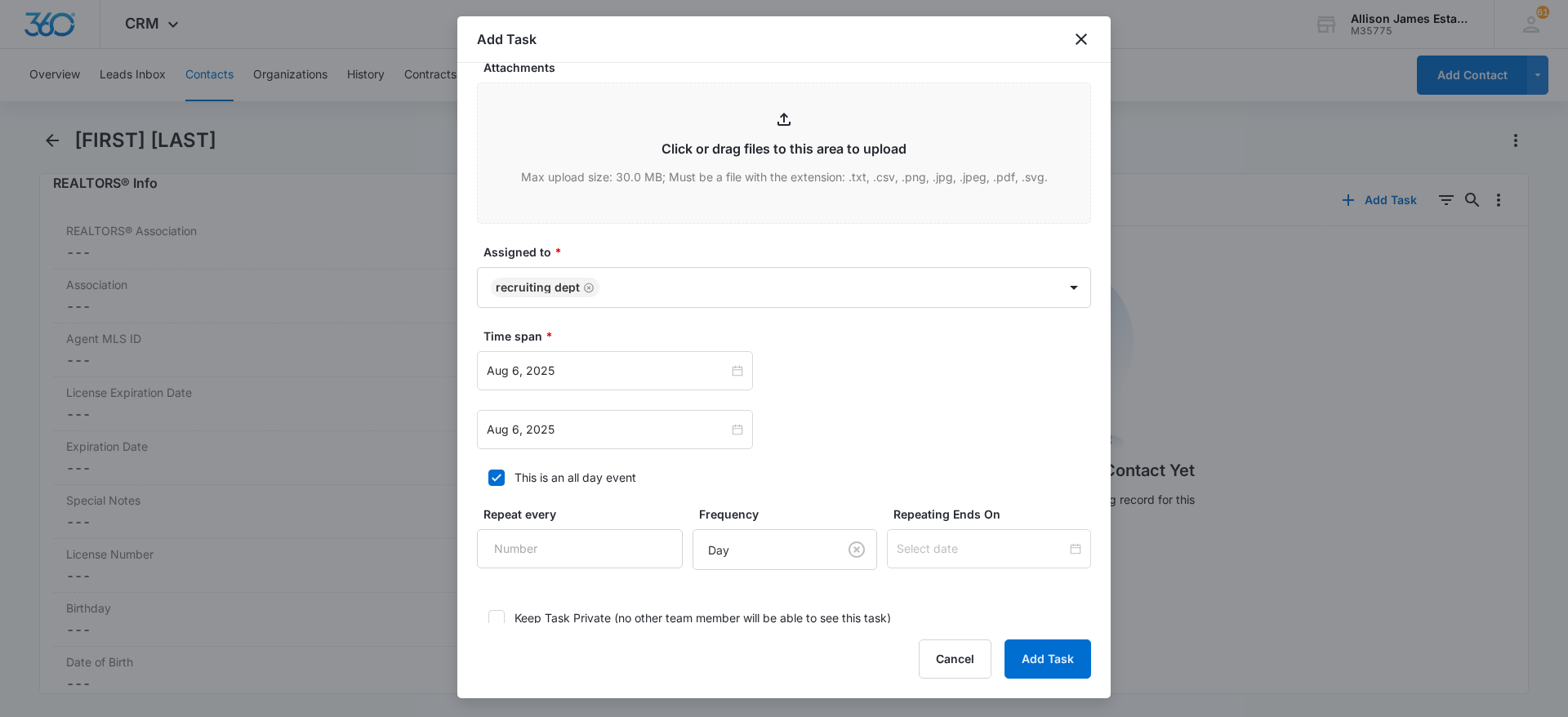 scroll, scrollTop: 857, scrollLeft: 0, axis: vertical 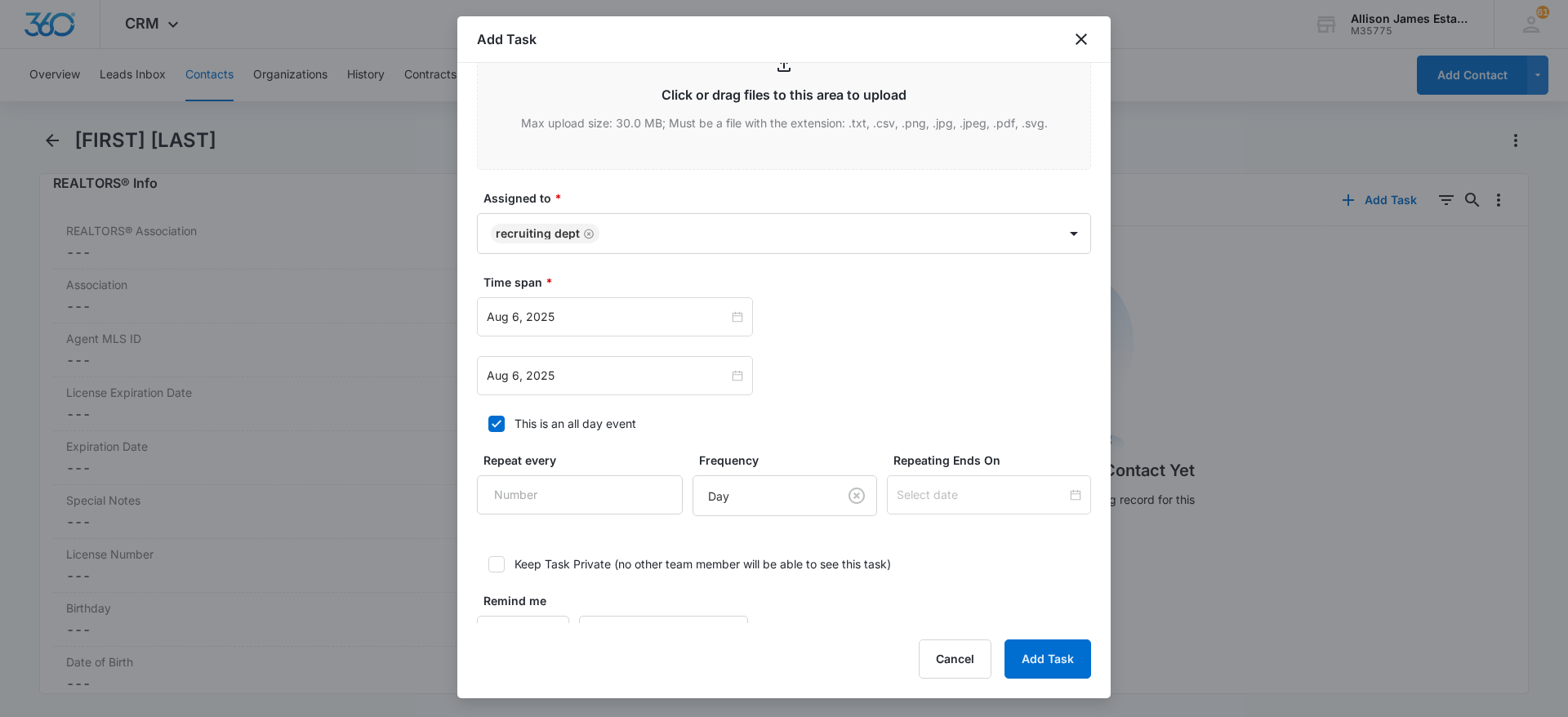 click 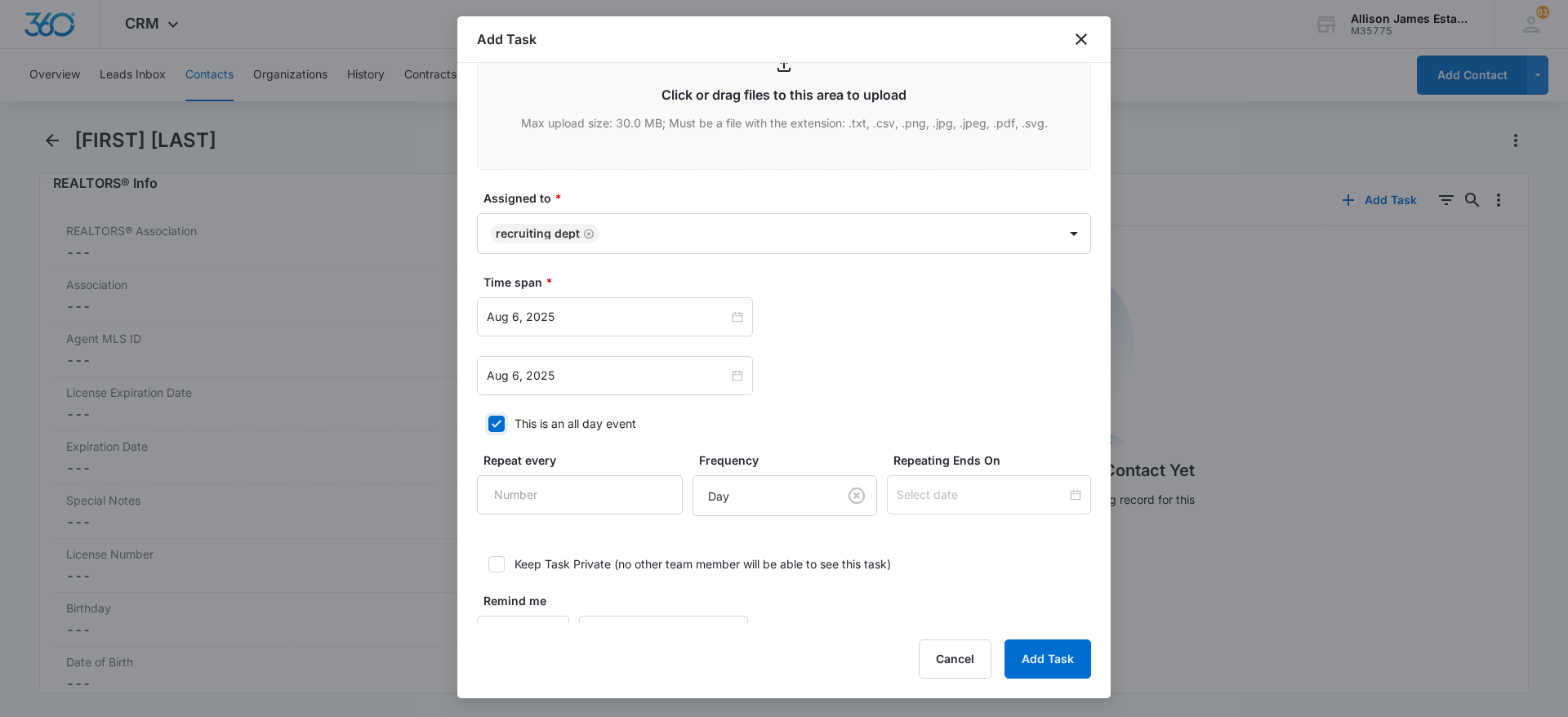 click on "This is an all day event" at bounding box center (483, 424) 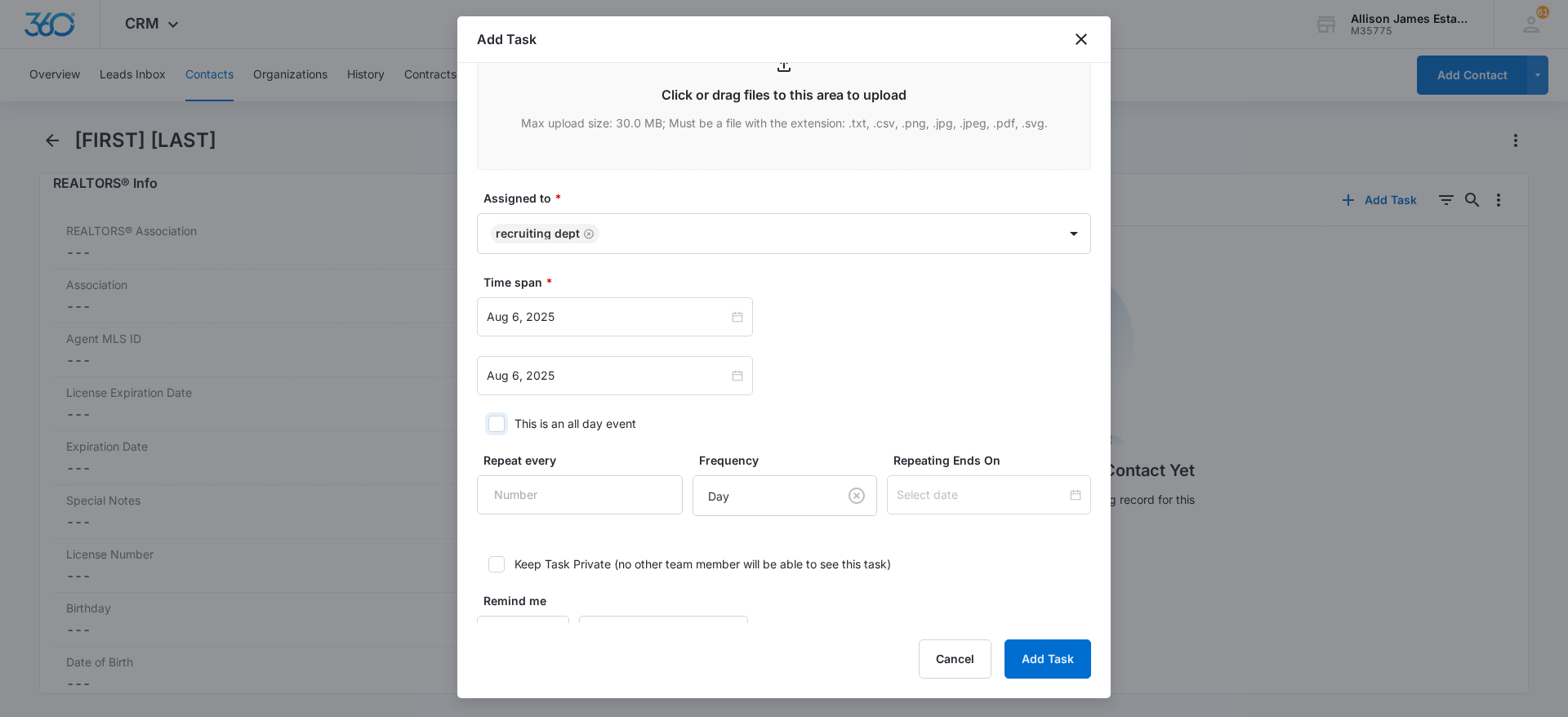 checkbox on "false" 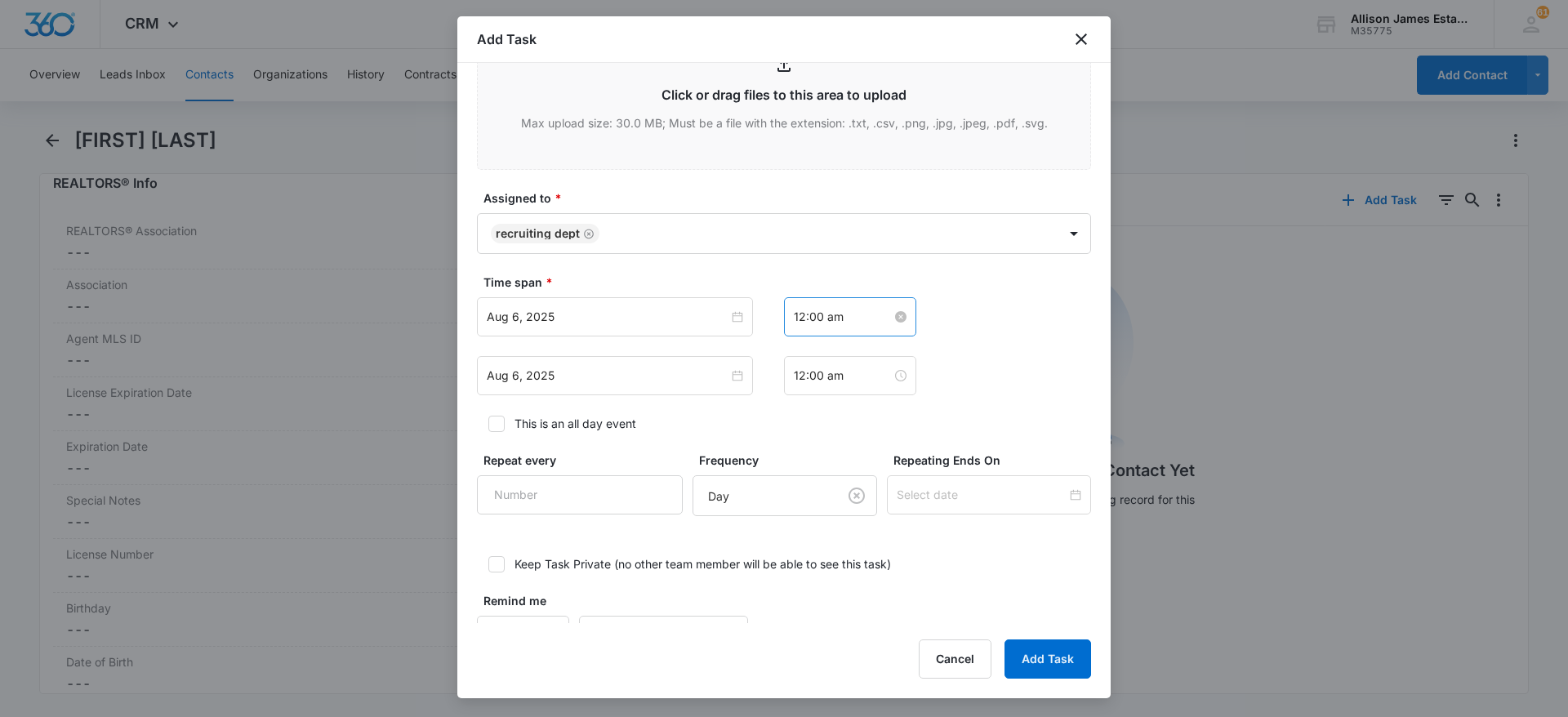 click on "12:00 am" at bounding box center [843, 317] 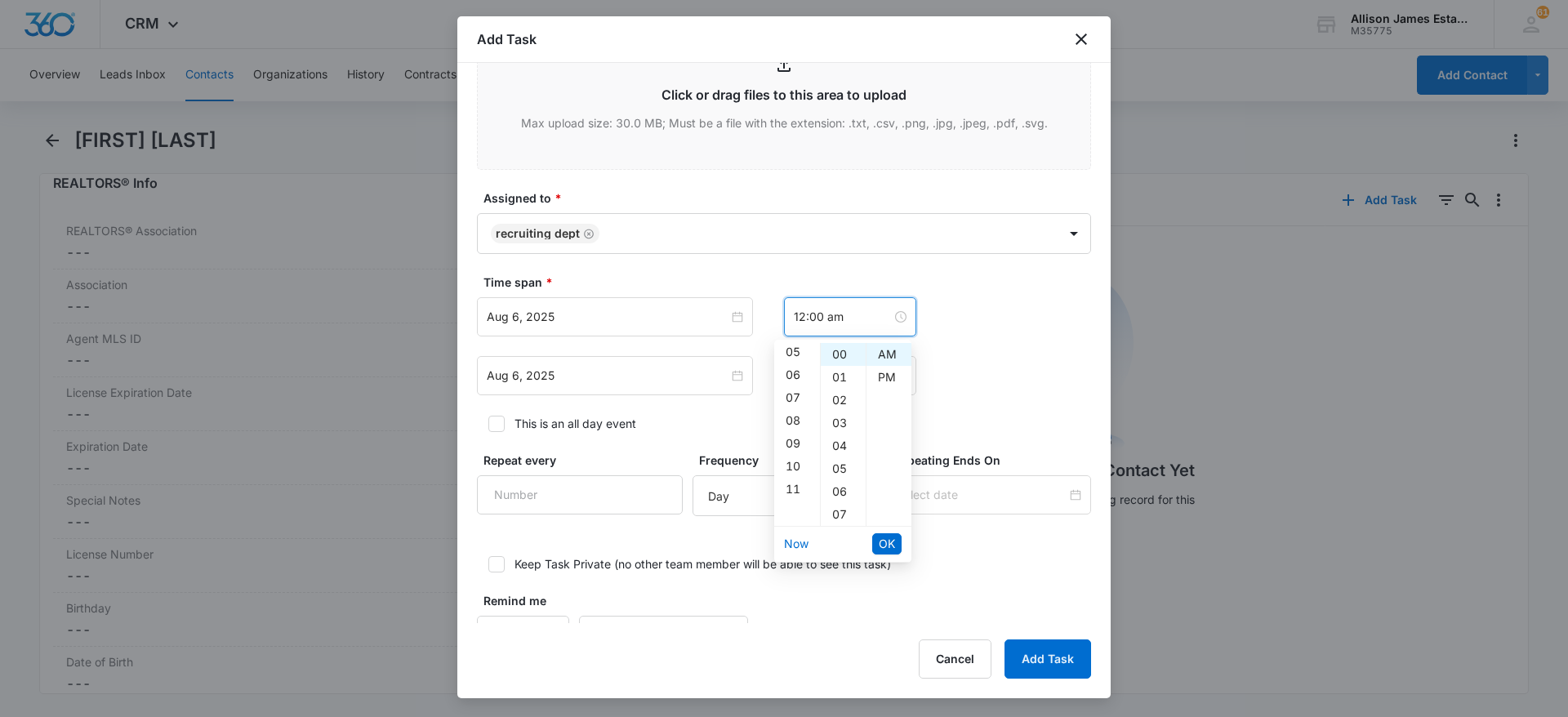 scroll, scrollTop: 145, scrollLeft: 0, axis: vertical 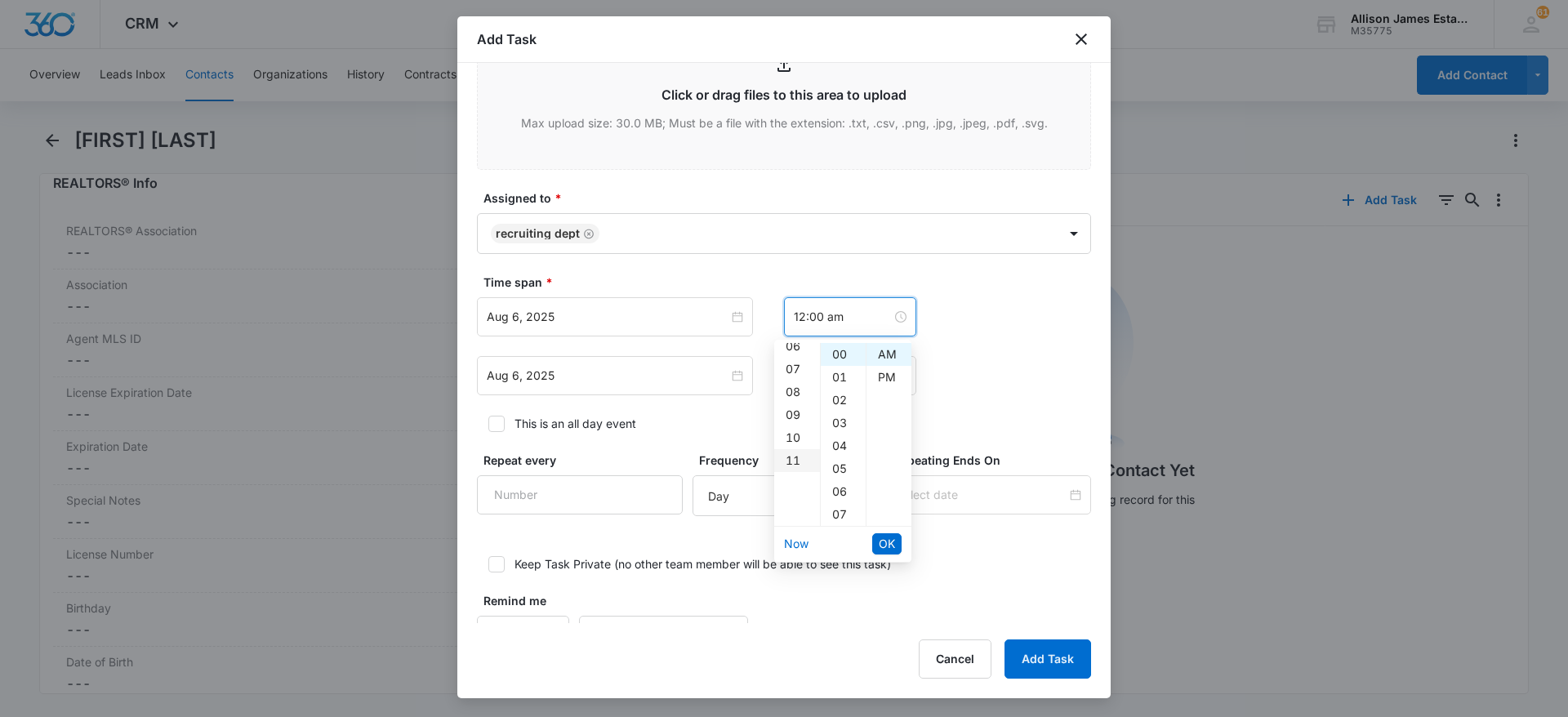 click on "11" at bounding box center (797, 461) 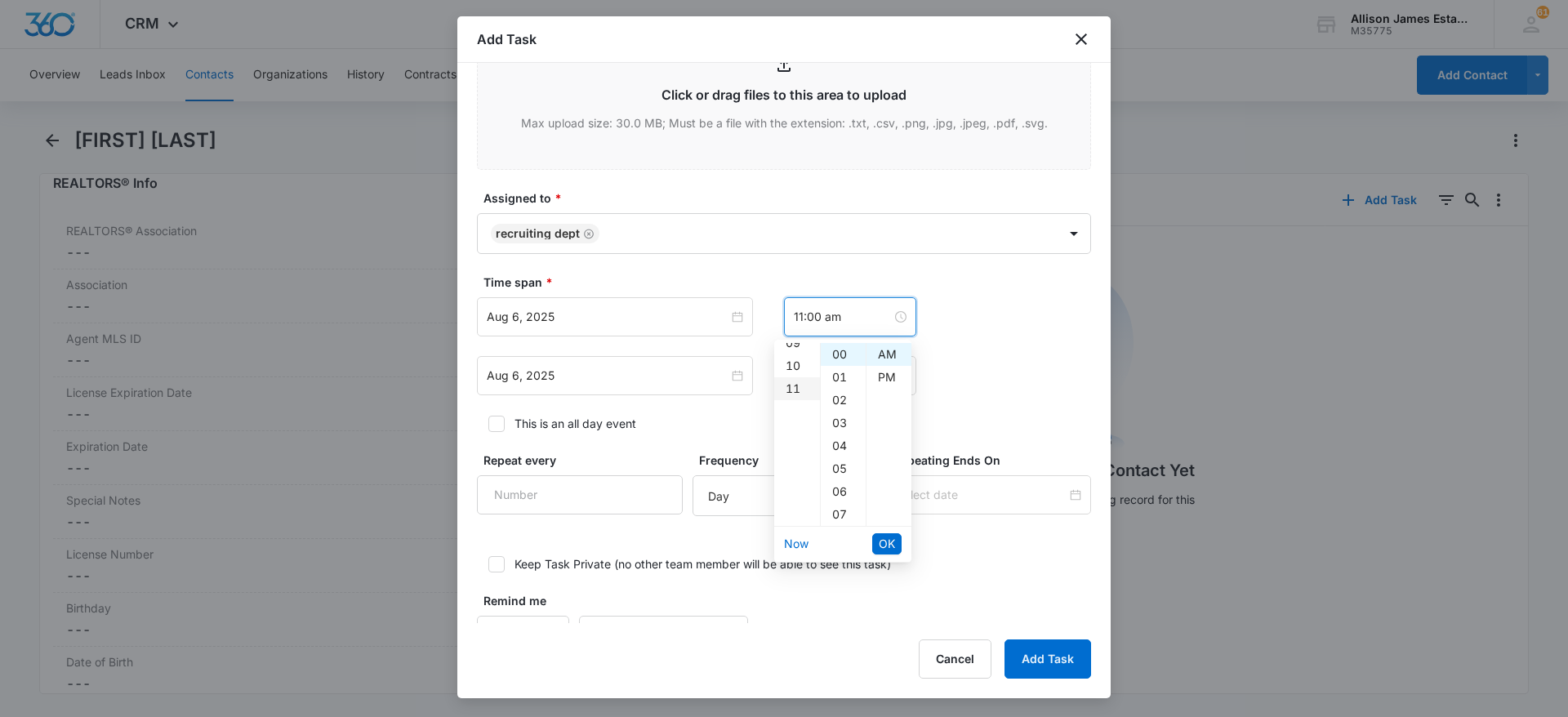 scroll, scrollTop: 252, scrollLeft: 0, axis: vertical 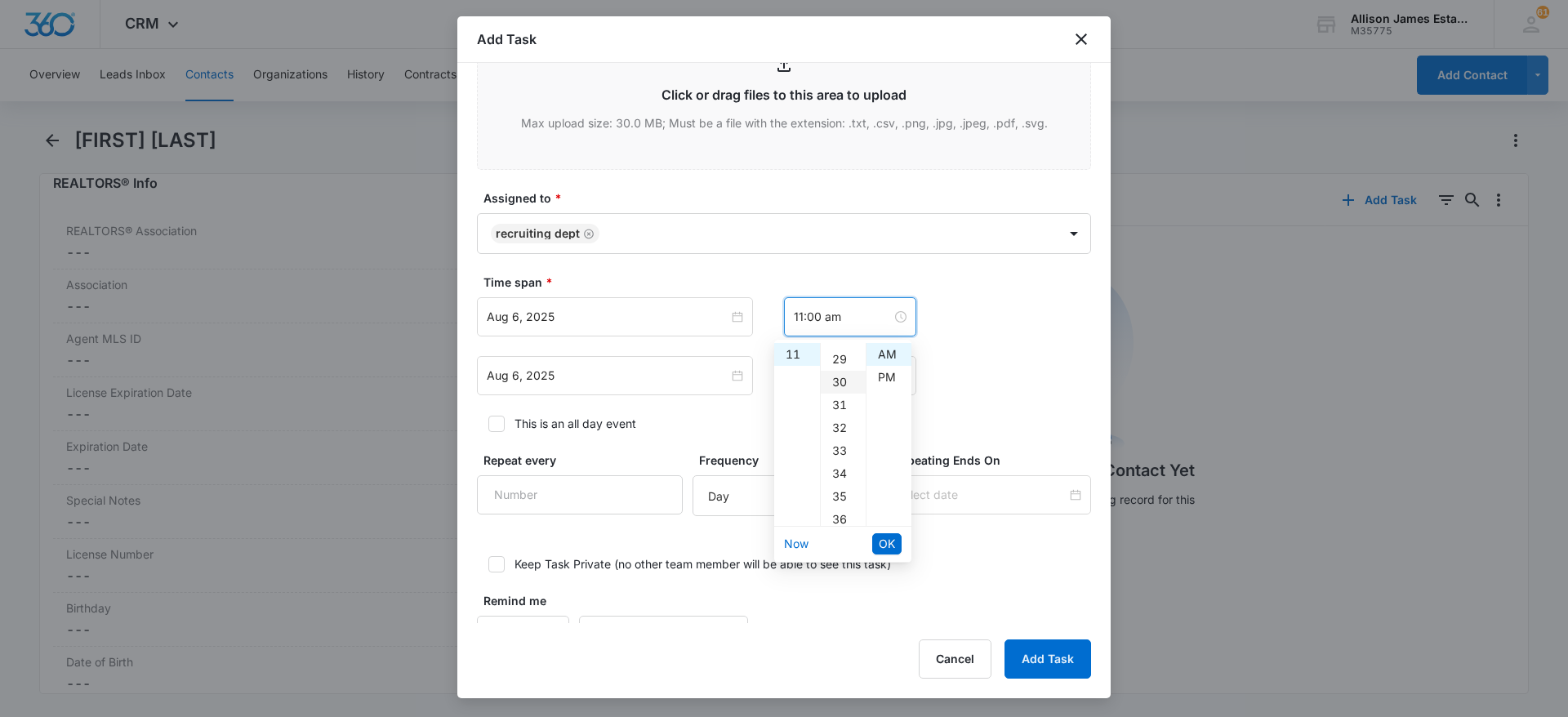click on "30" at bounding box center (843, 382) 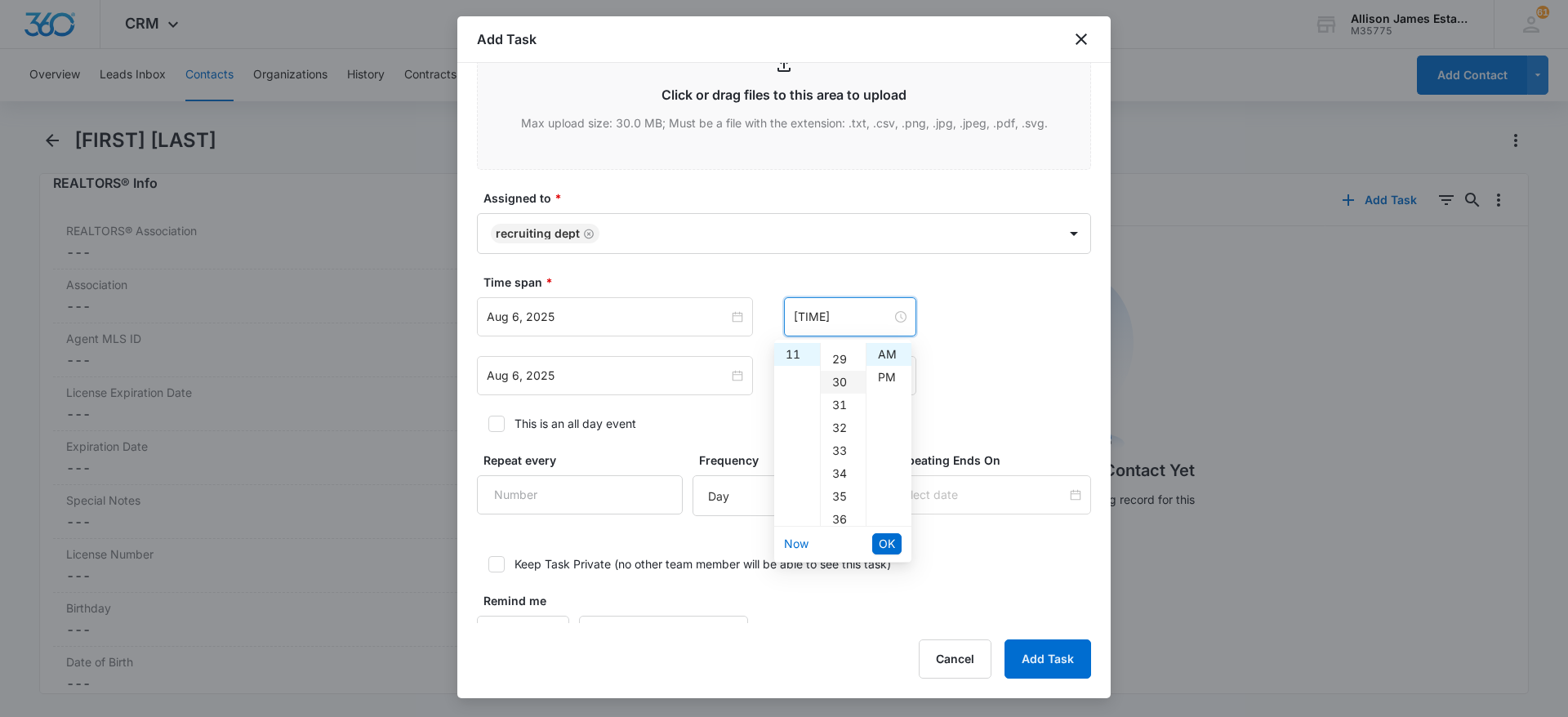 scroll, scrollTop: 686, scrollLeft: 0, axis: vertical 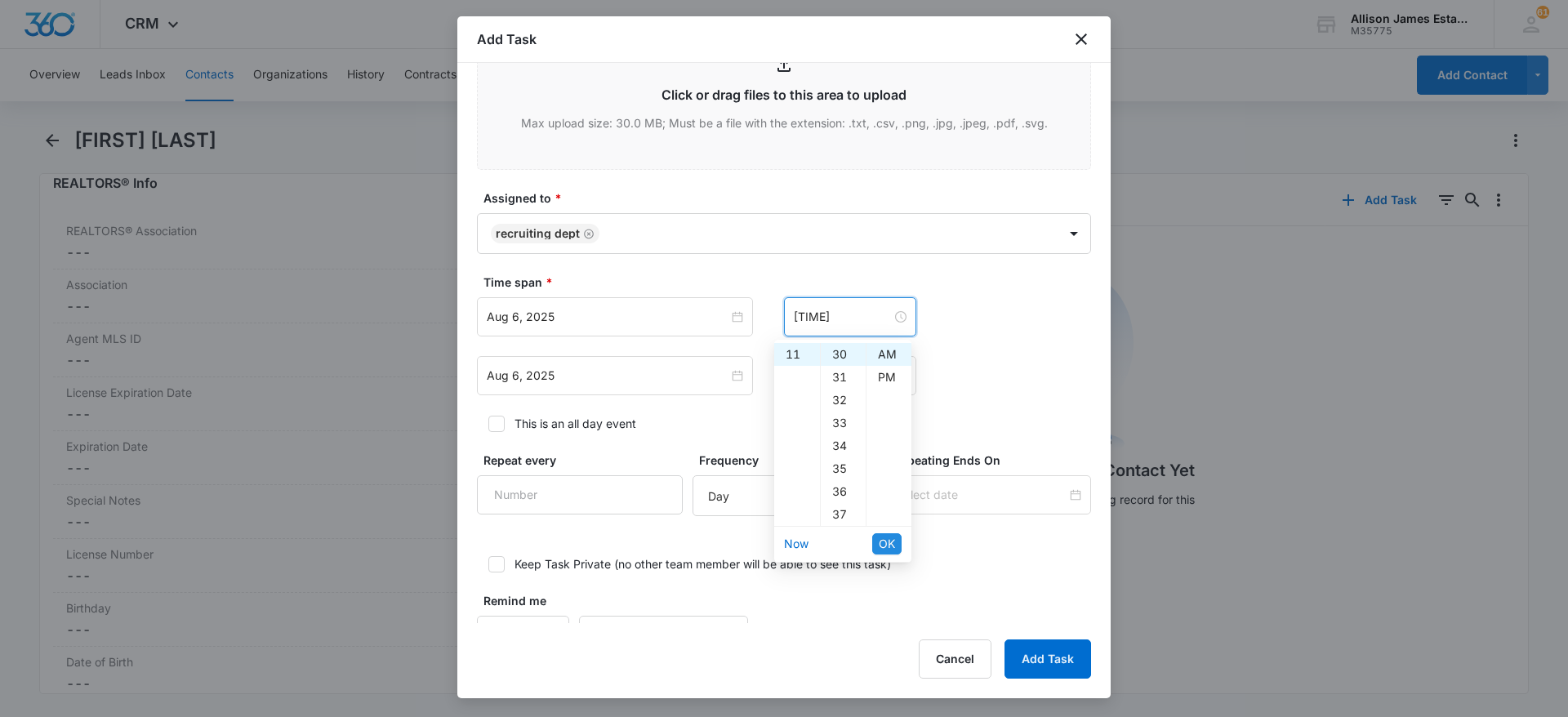 click on "OK" at bounding box center (887, 544) 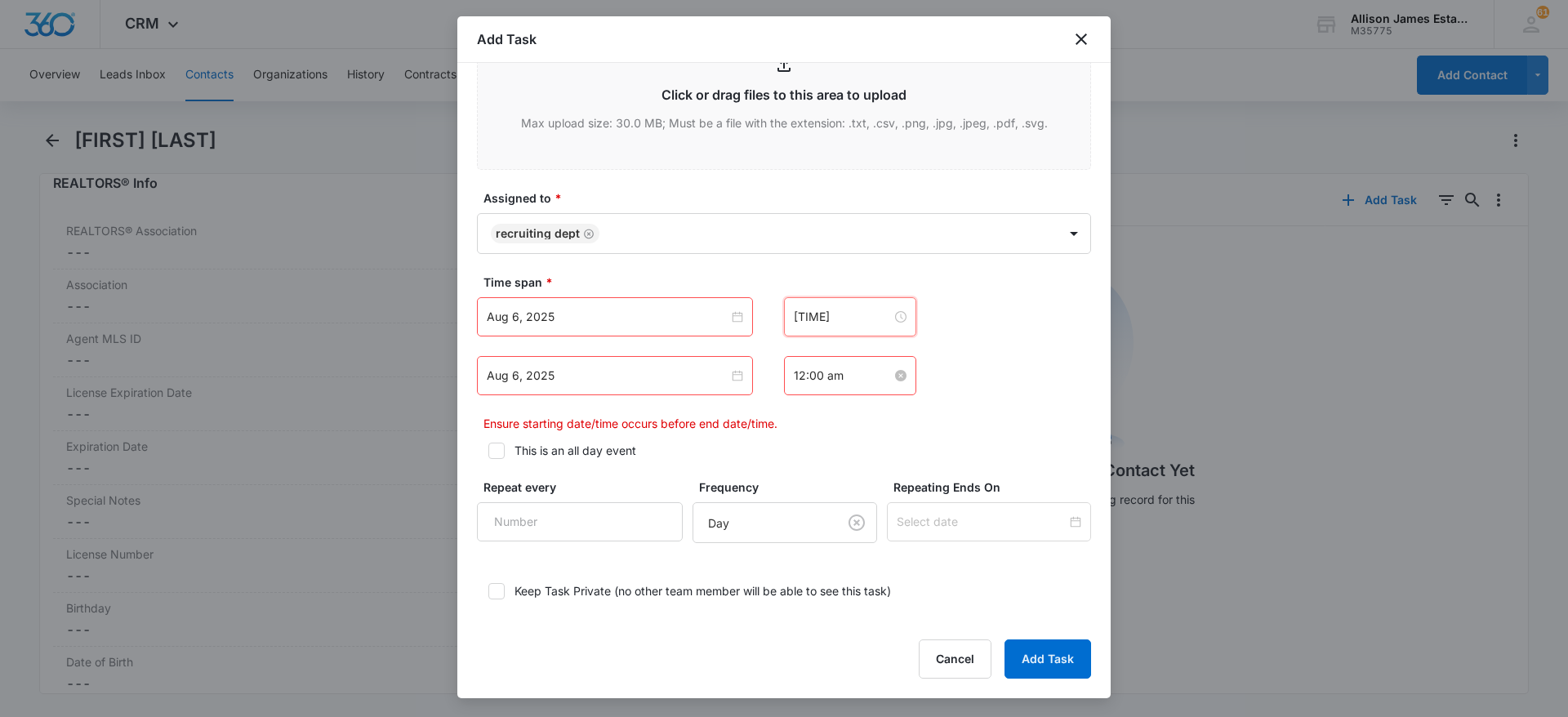 click on "12:00 am" at bounding box center (843, 376) 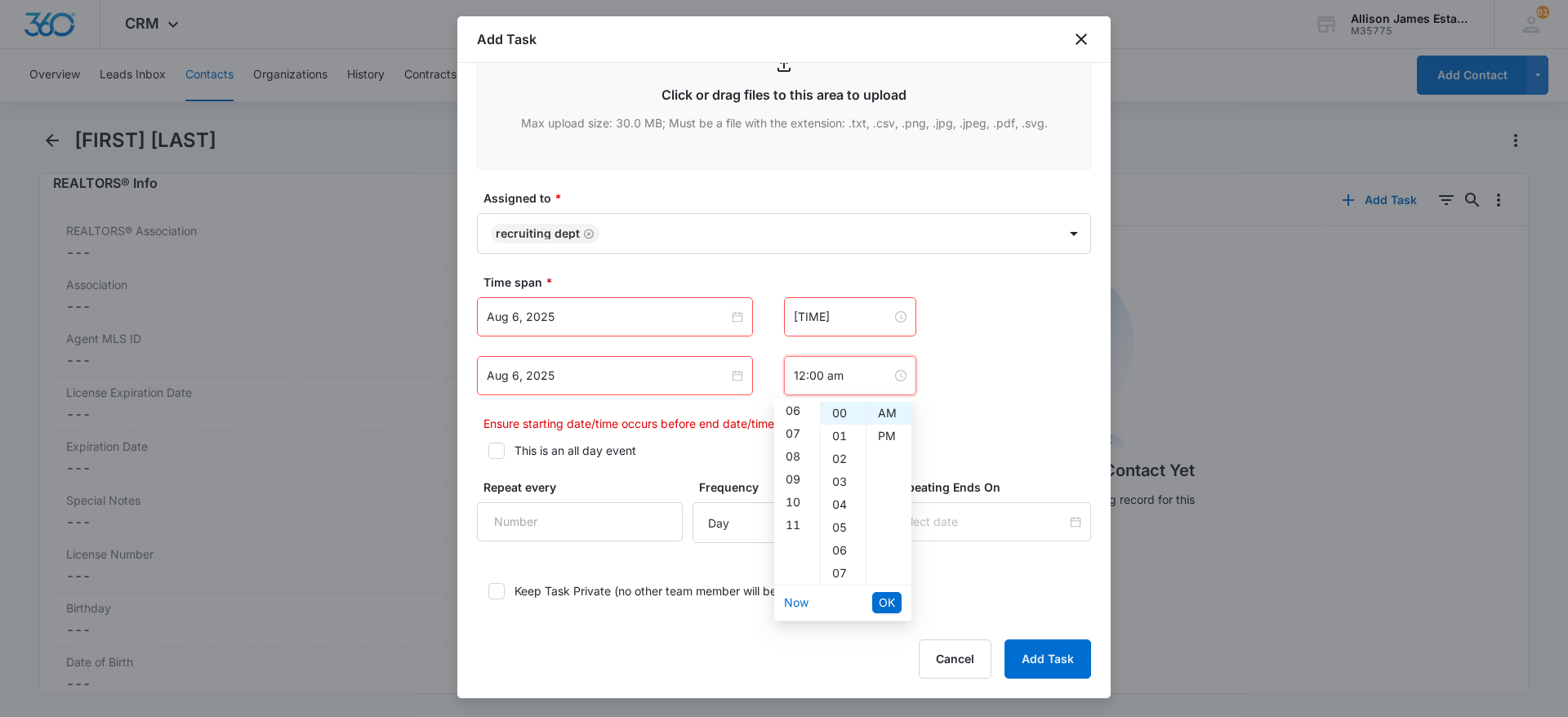 scroll, scrollTop: 145, scrollLeft: 0, axis: vertical 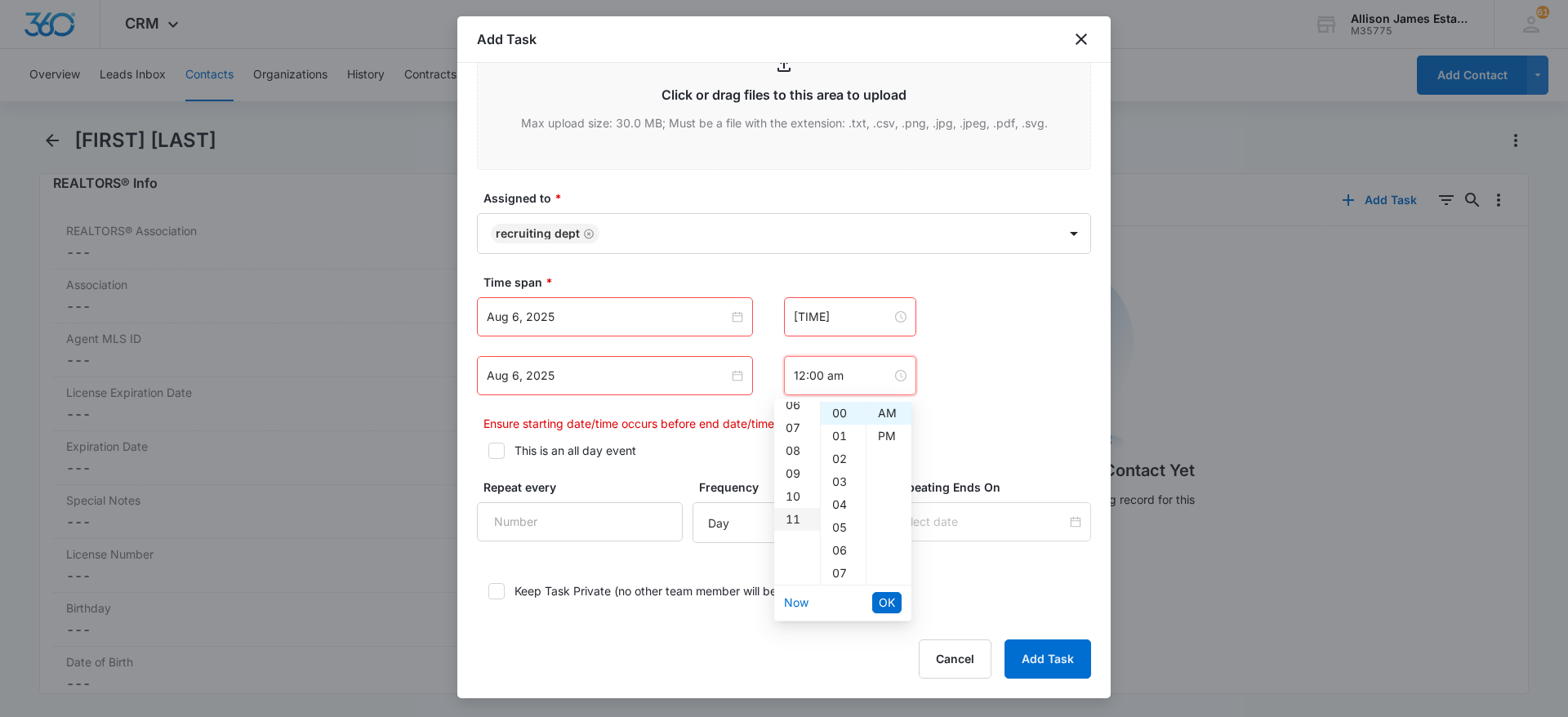 click on "11" at bounding box center (797, 519) 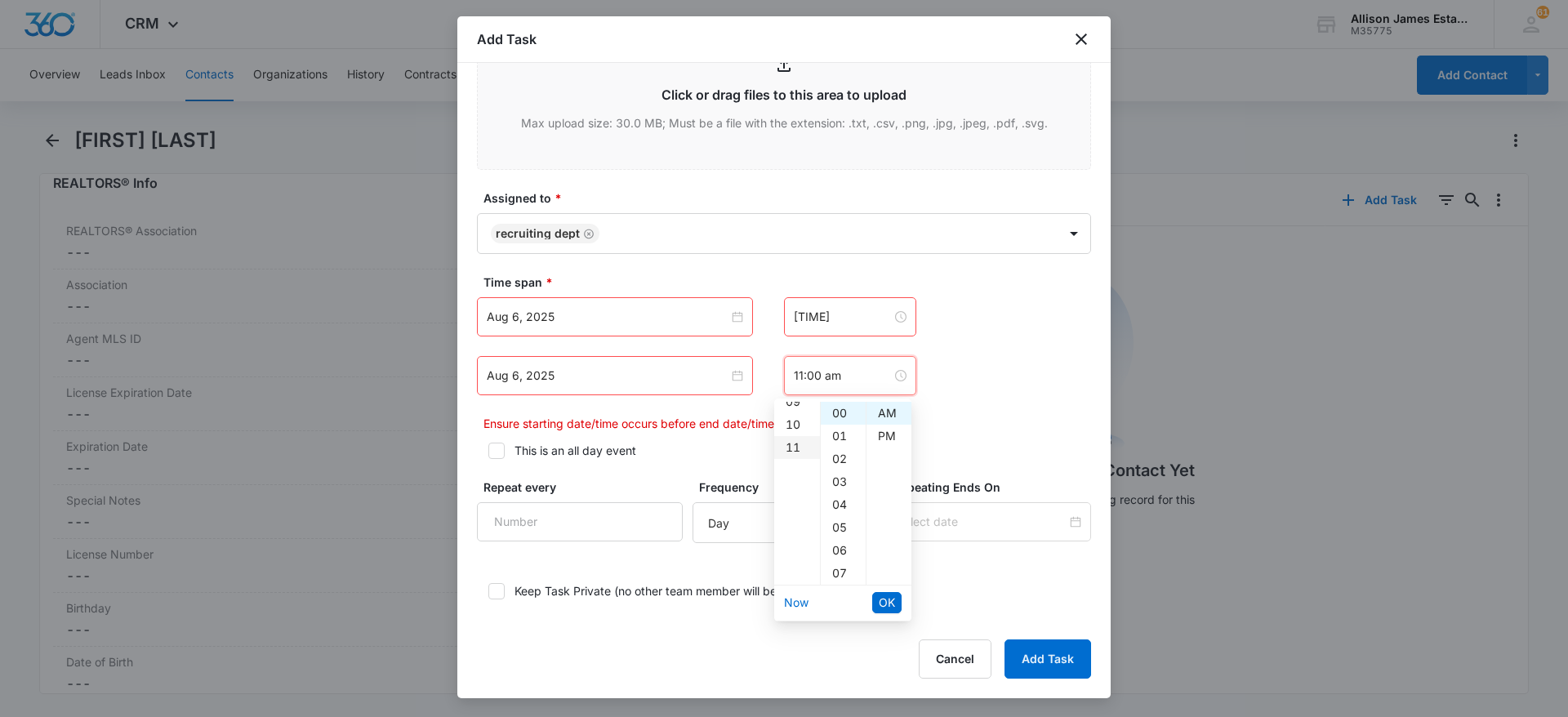 scroll, scrollTop: 252, scrollLeft: 0, axis: vertical 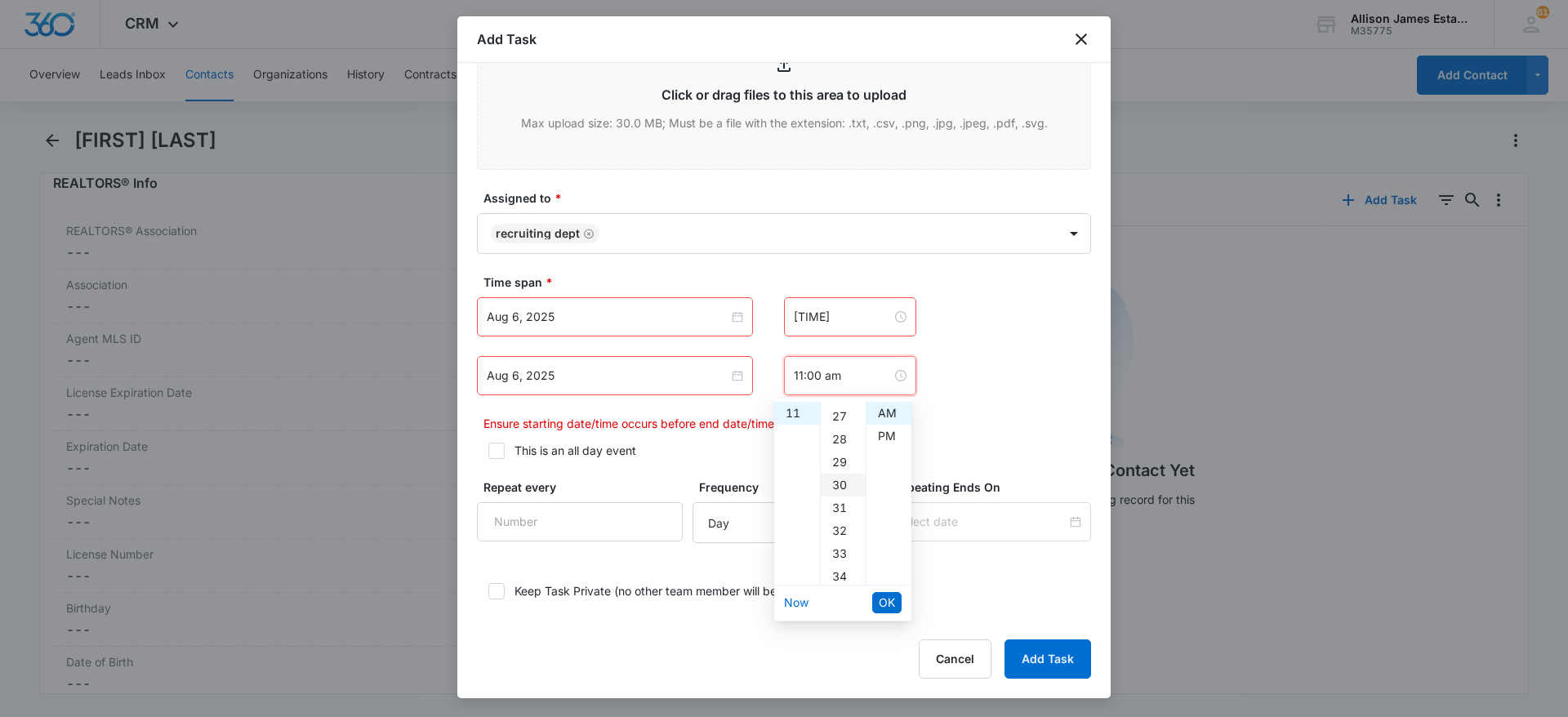 click on "30" at bounding box center [843, 485] 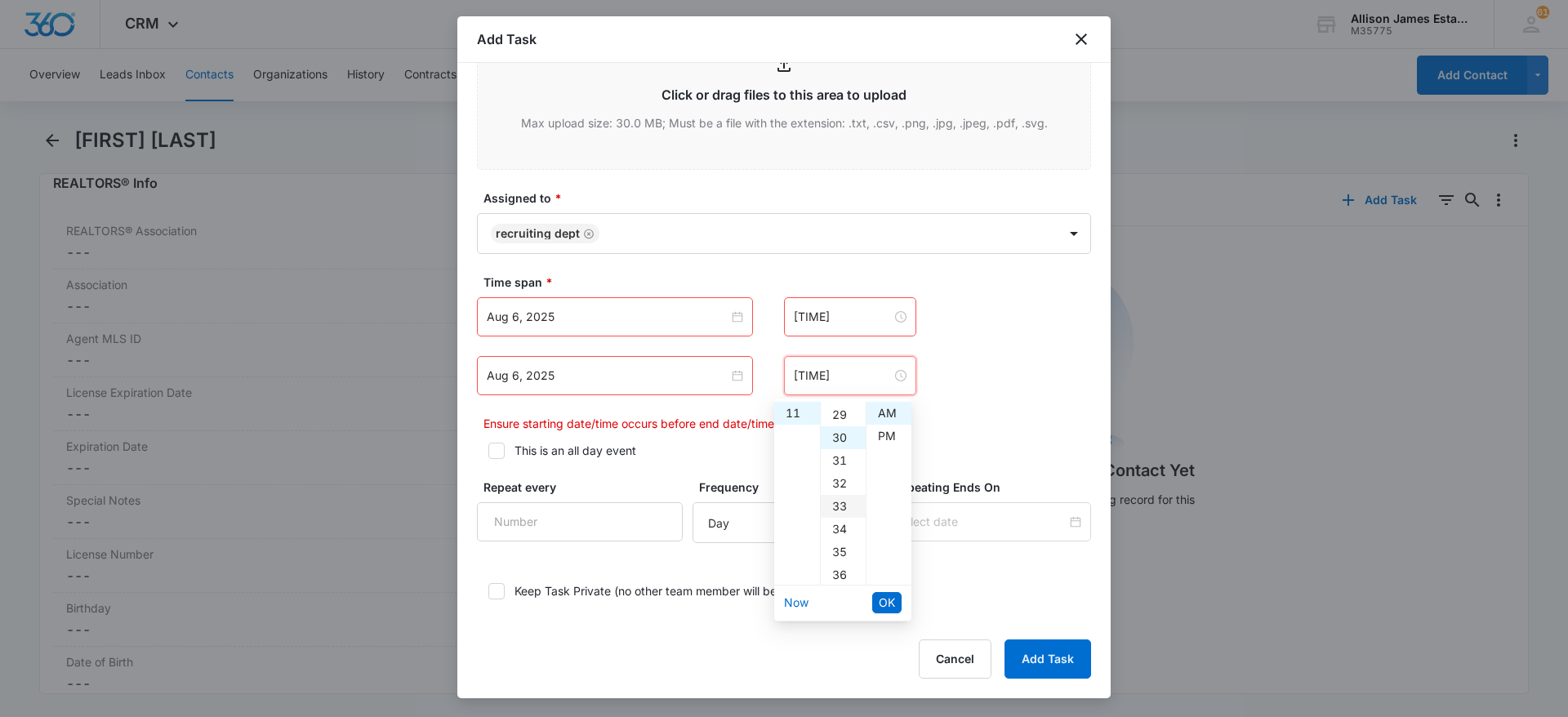scroll, scrollTop: 686, scrollLeft: 0, axis: vertical 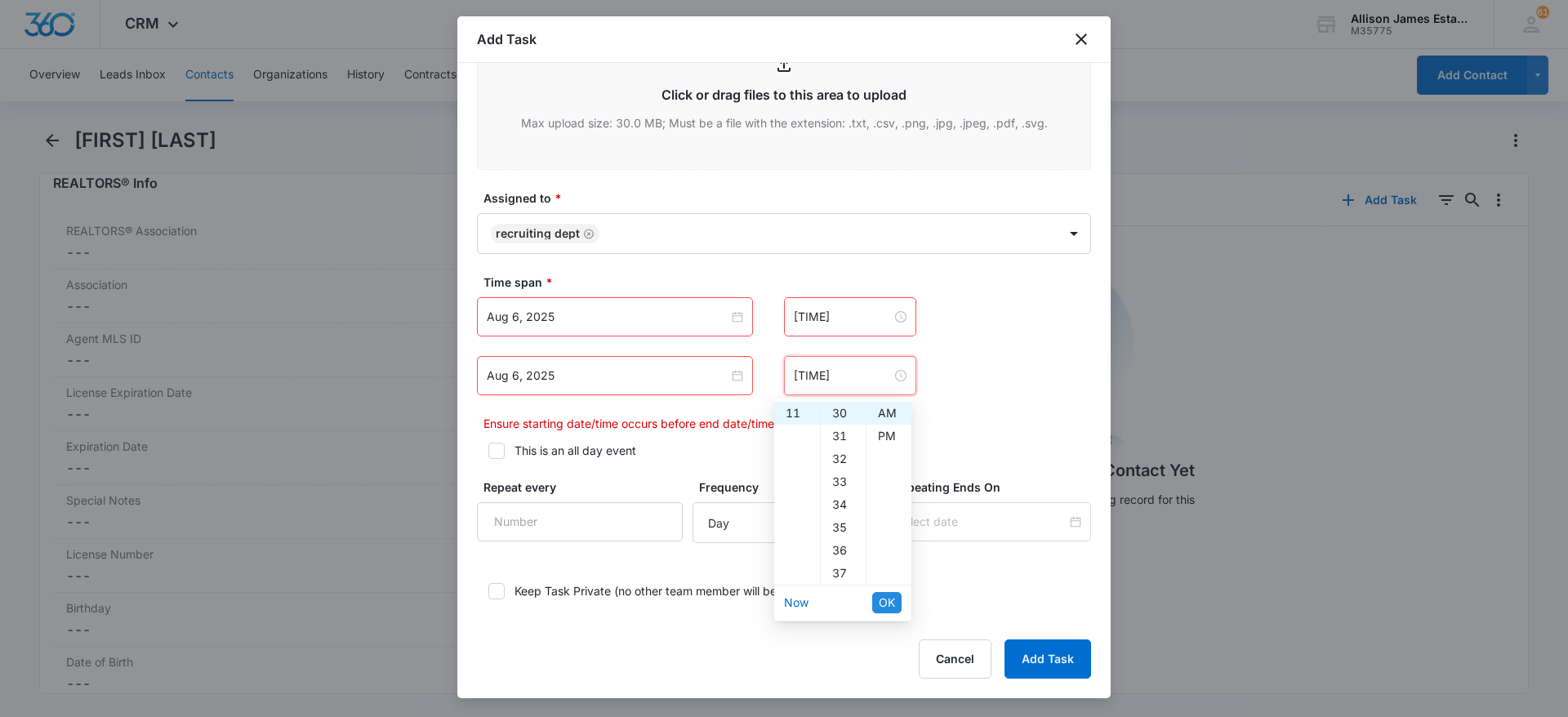 click on "OK" at bounding box center [887, 603] 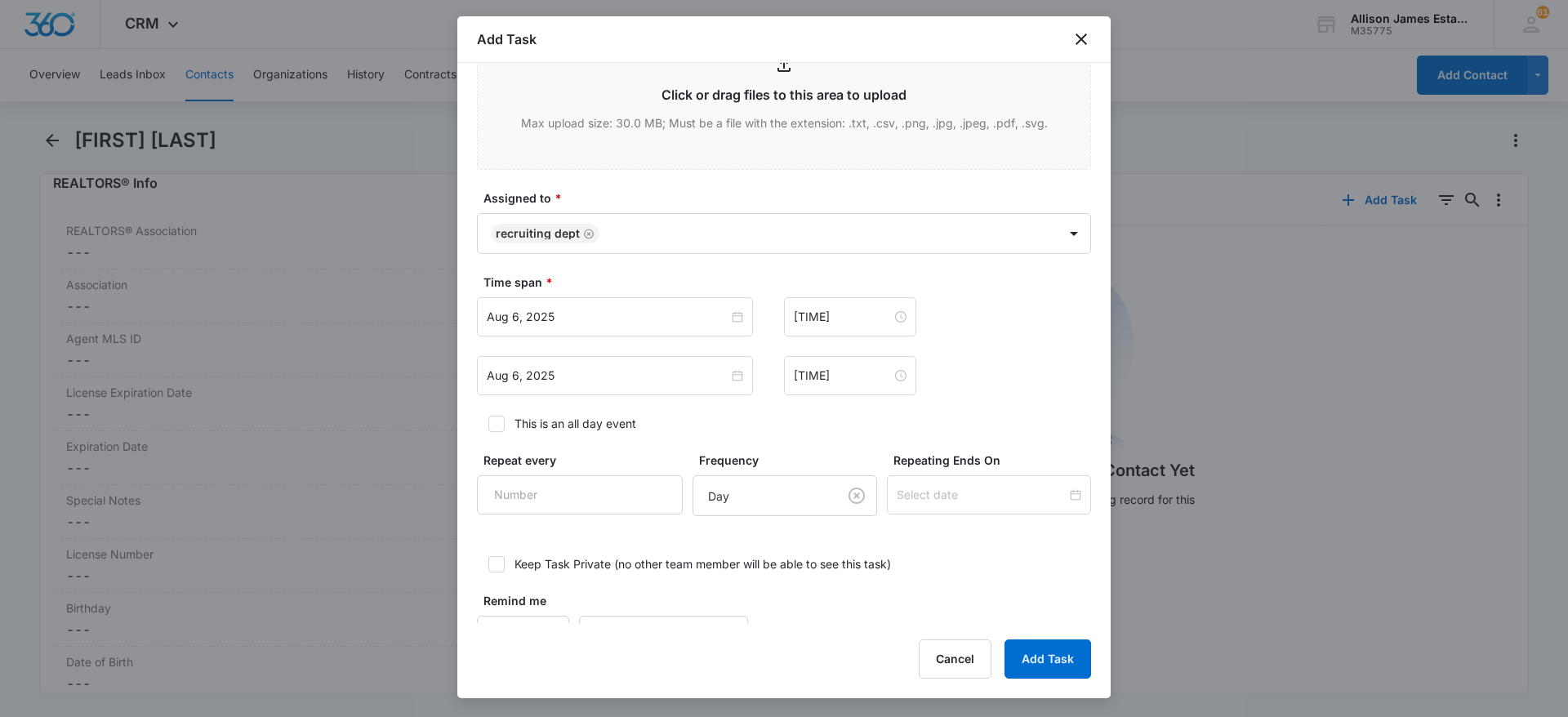 click on "Aug 6, 2025 11:30 am" at bounding box center (784, 376) 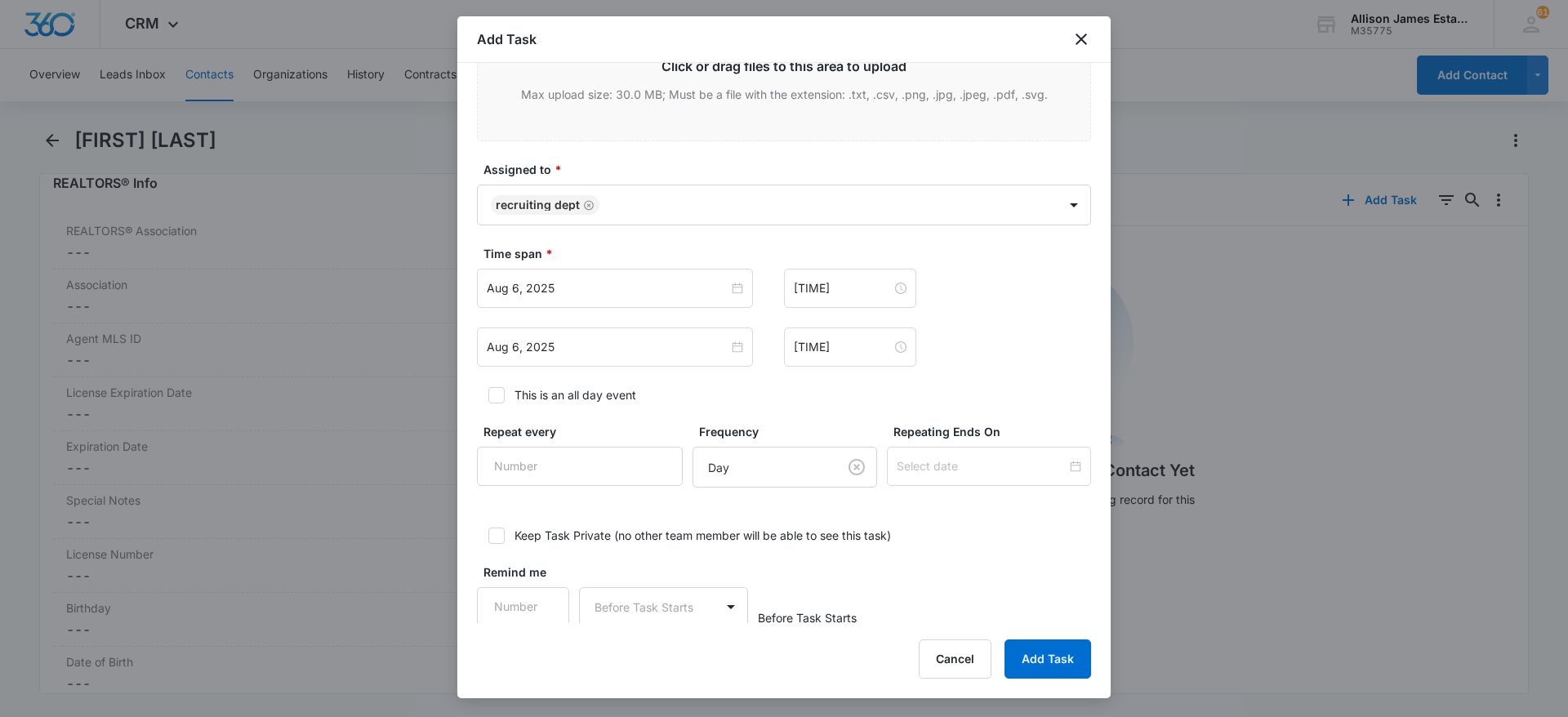 scroll, scrollTop: 909, scrollLeft: 0, axis: vertical 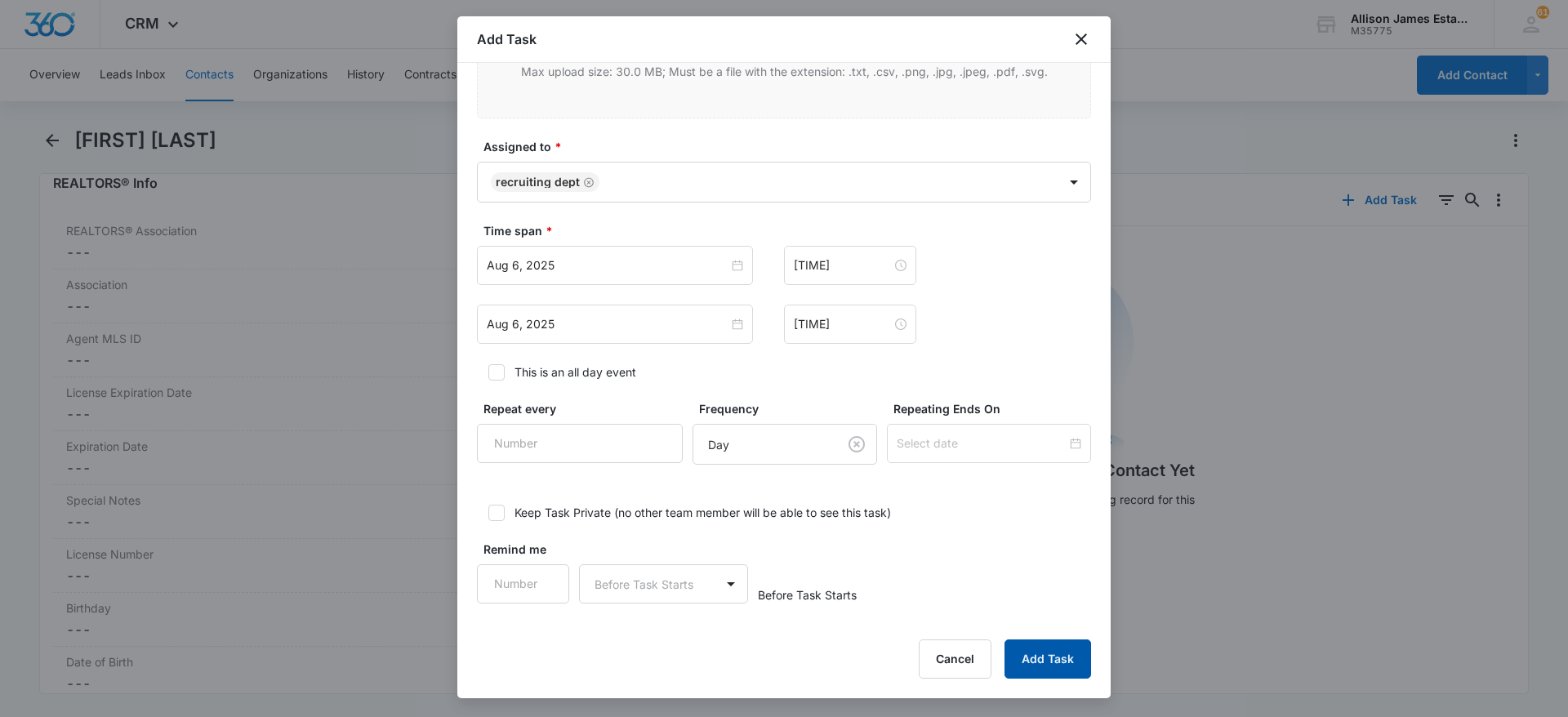 click on "Add Task" at bounding box center [1048, 659] 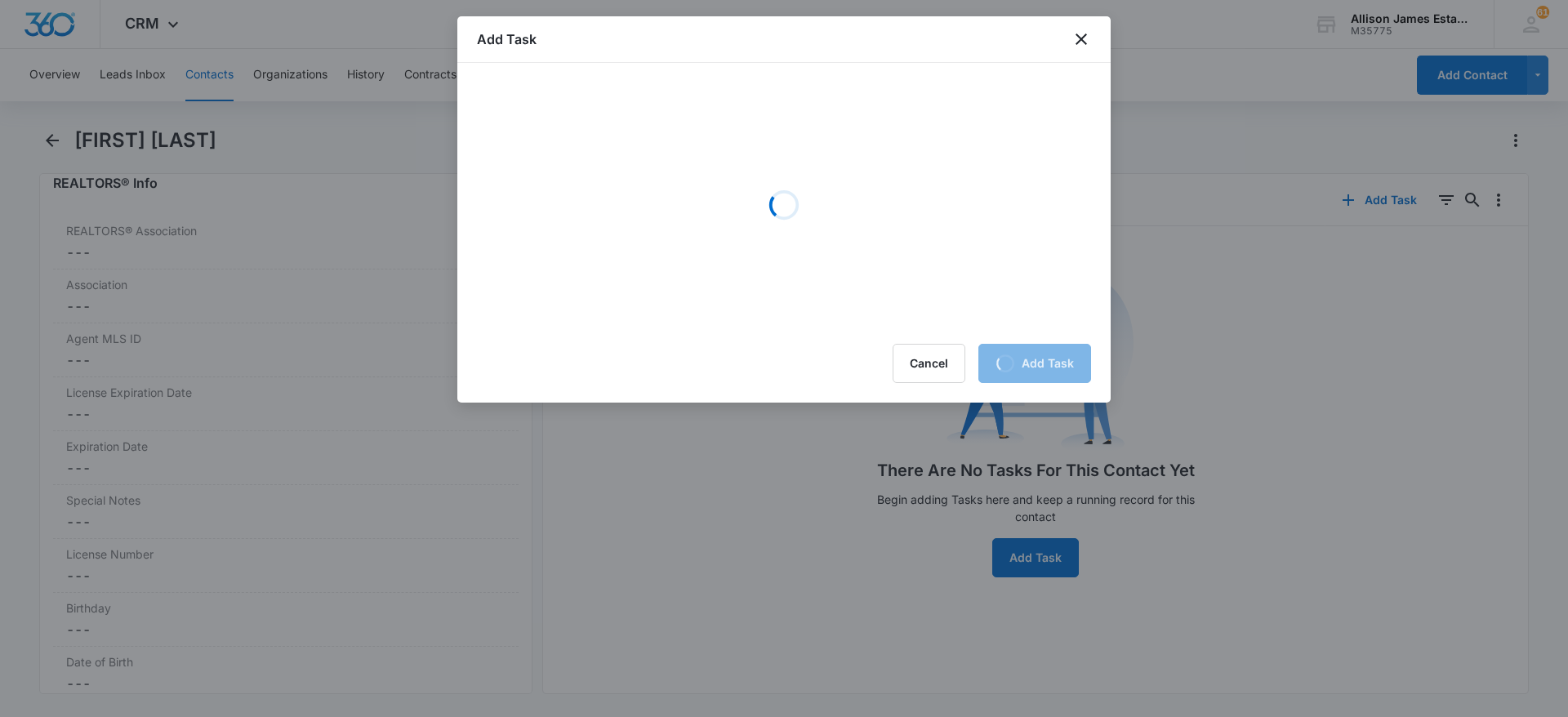scroll, scrollTop: 0, scrollLeft: 0, axis: both 